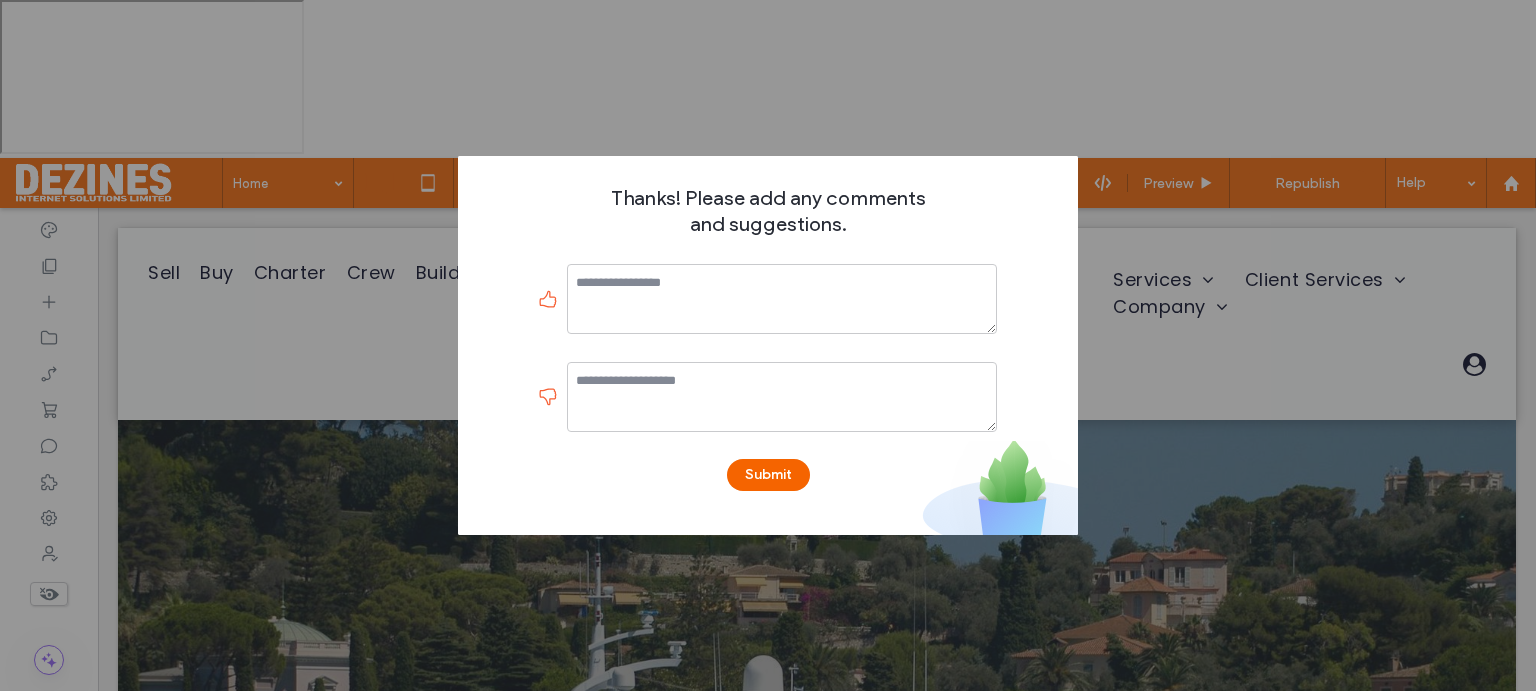 scroll, scrollTop: 0, scrollLeft: 0, axis: both 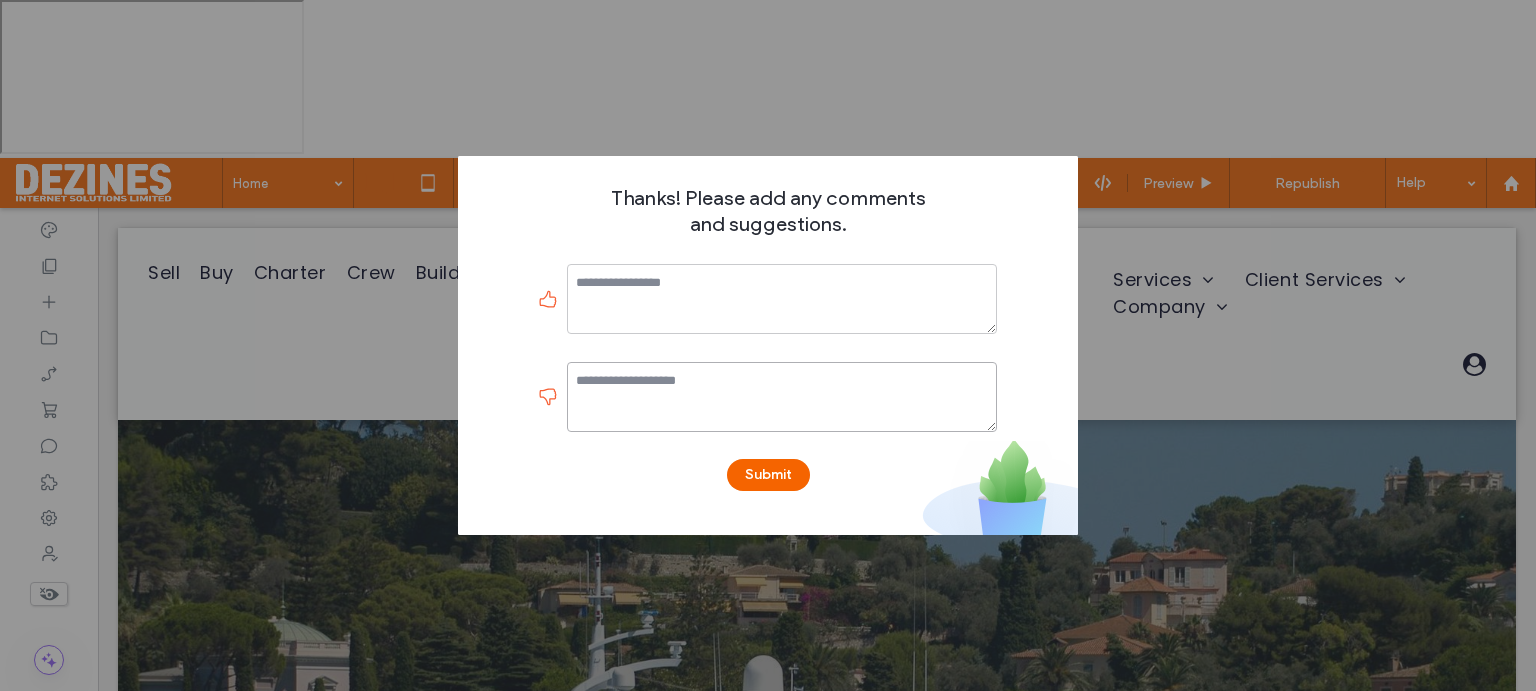 click at bounding box center (782, 397) 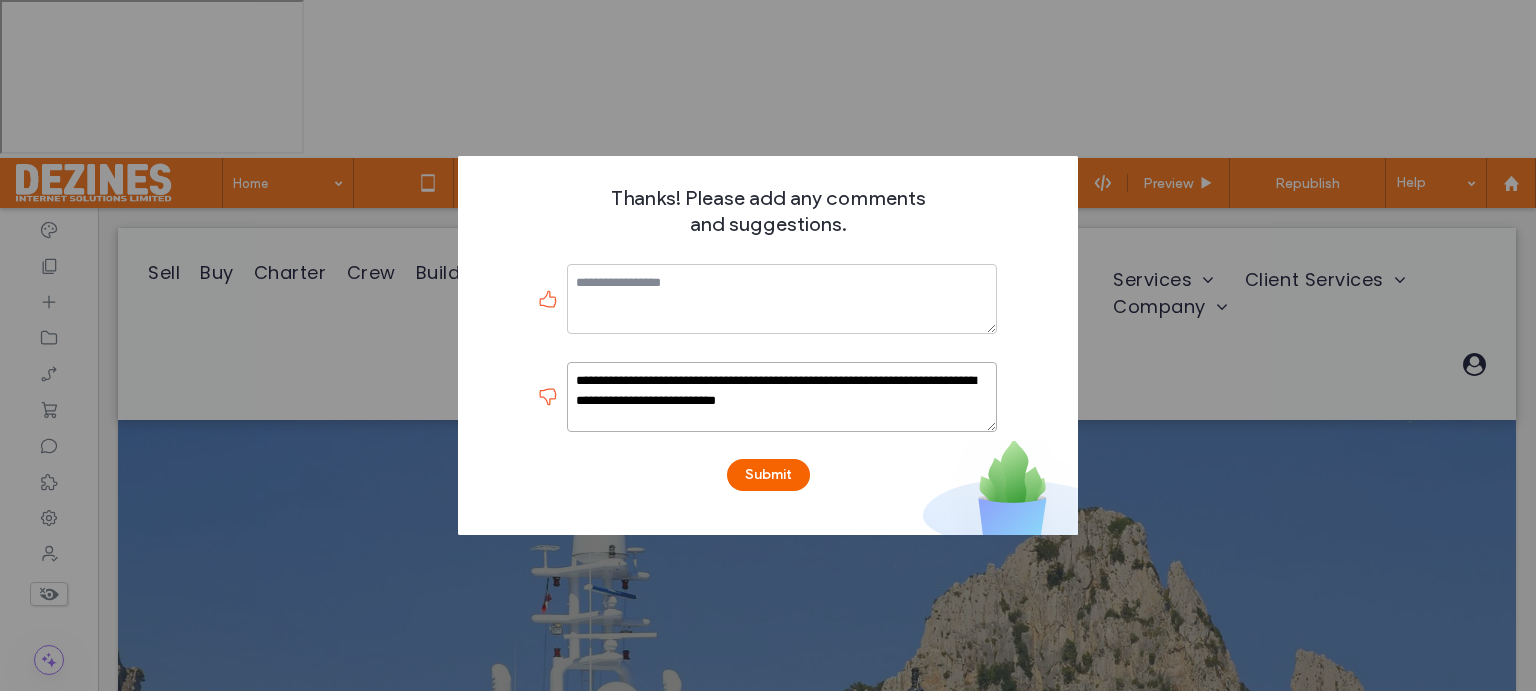 click on "**********" at bounding box center (782, 397) 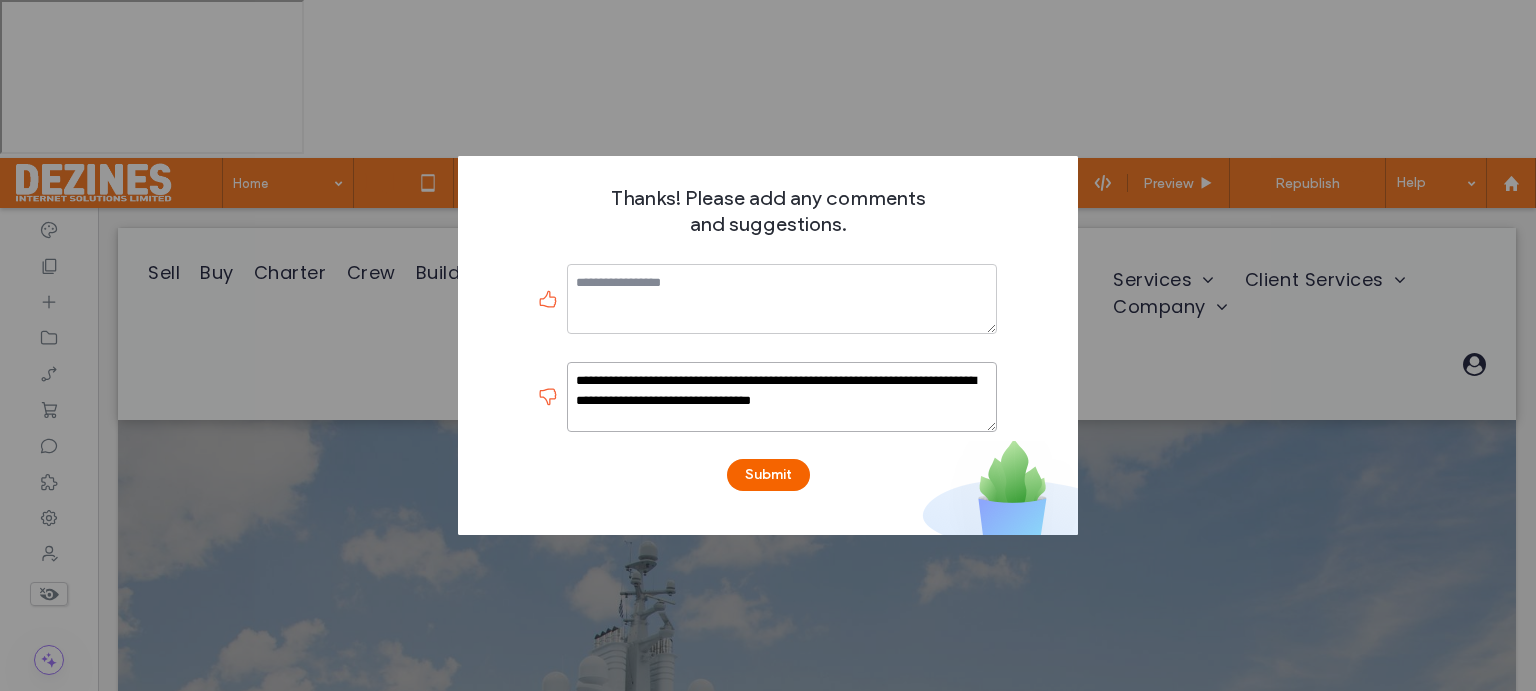 type on "**********" 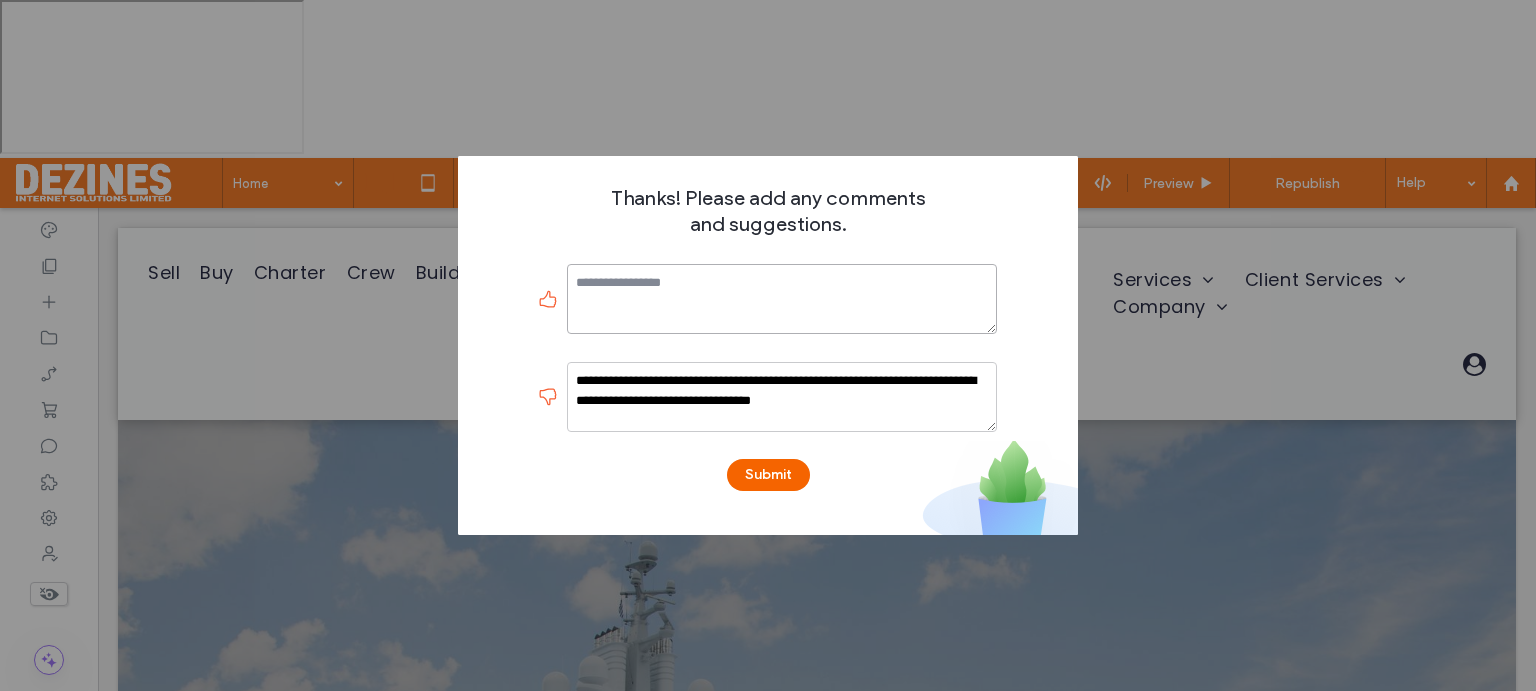 click at bounding box center (782, 299) 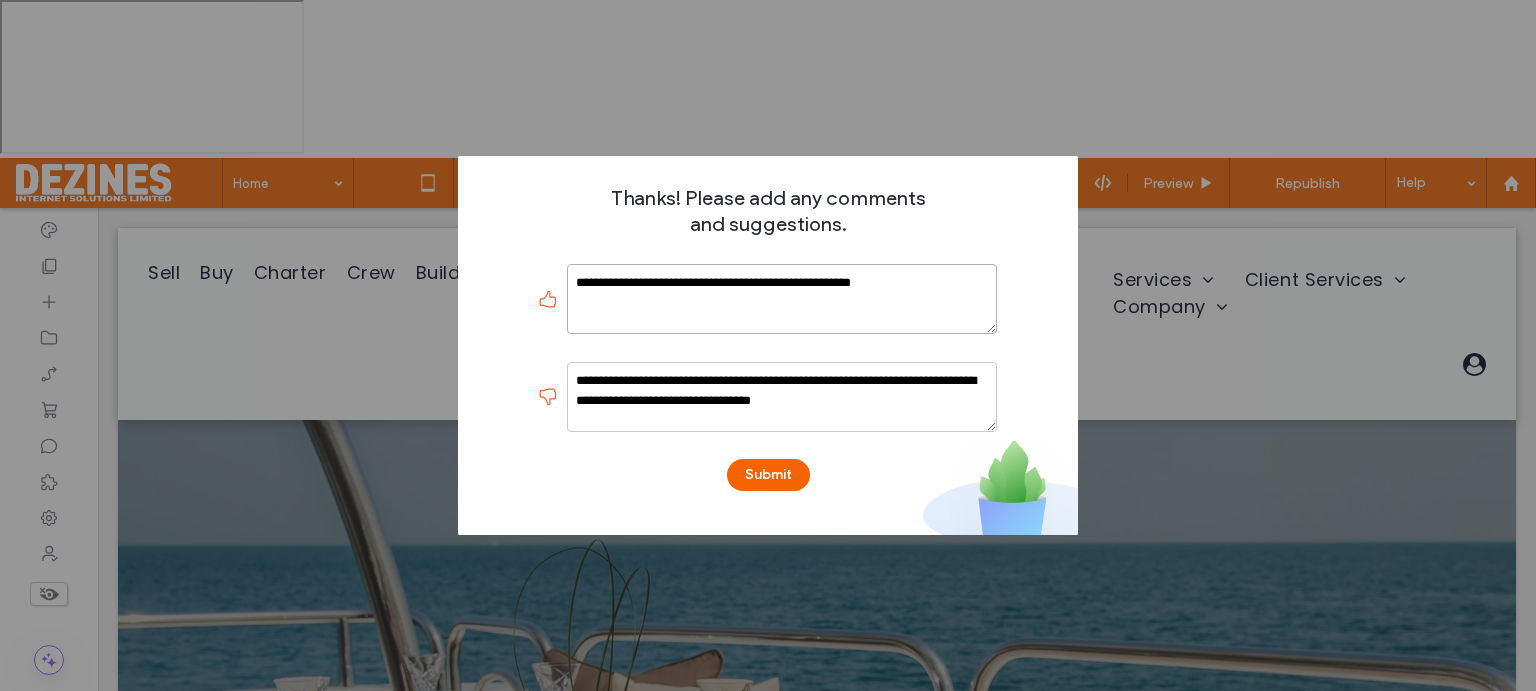 type on "**********" 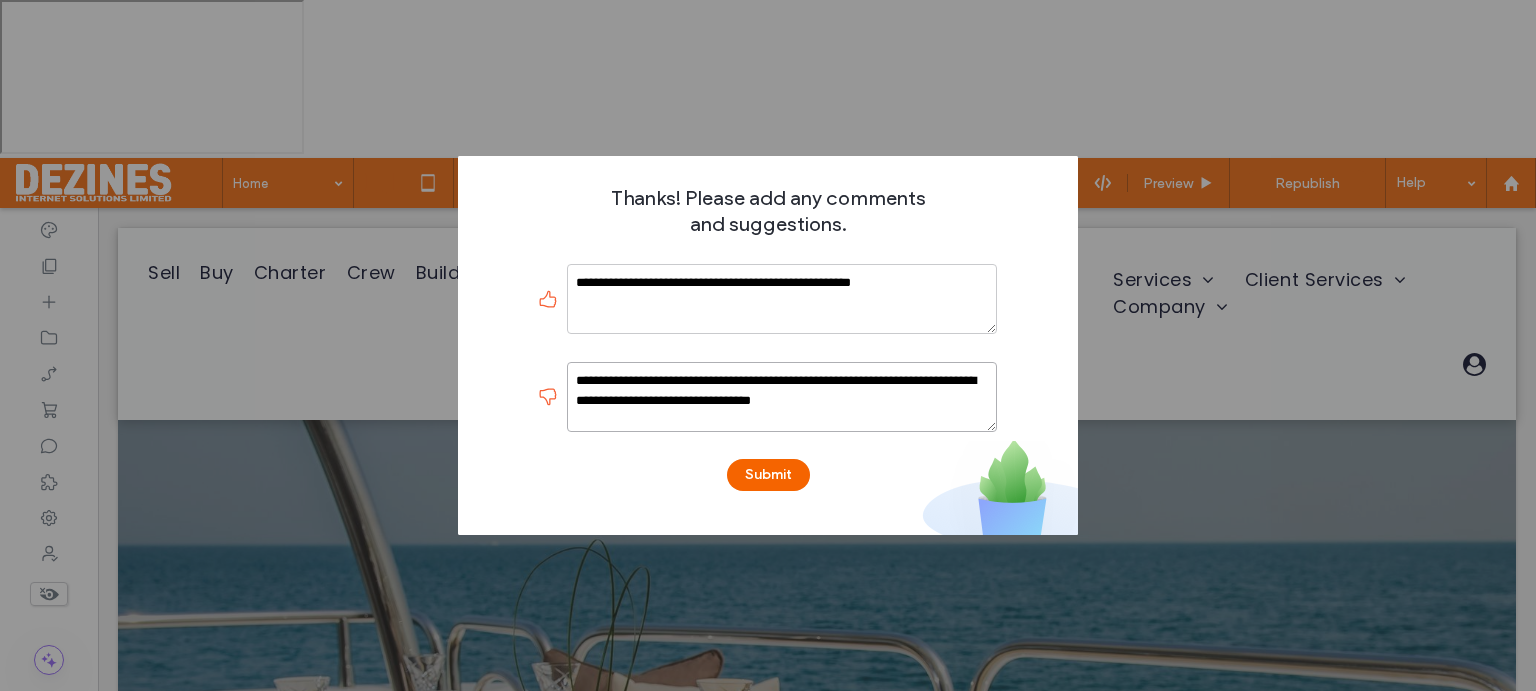 click on "**********" at bounding box center (782, 397) 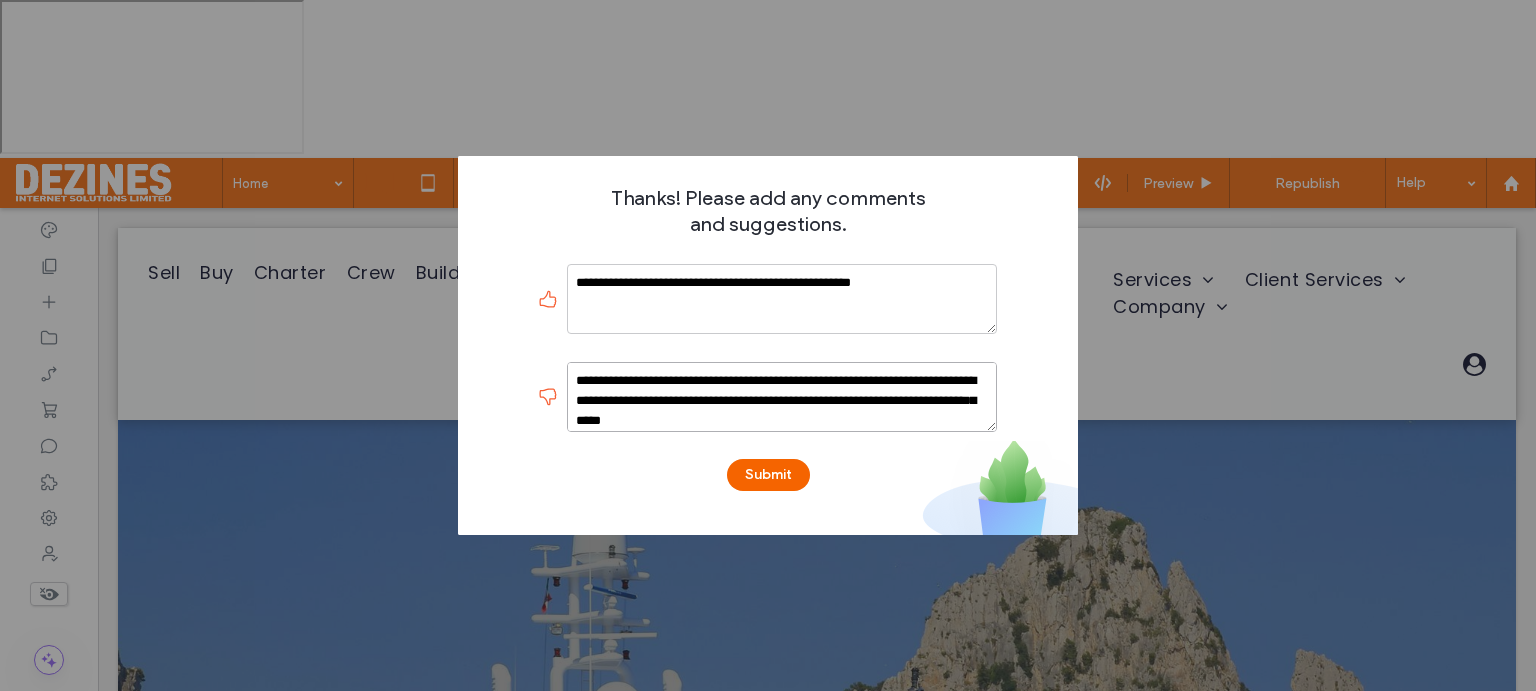 click on "**********" at bounding box center (782, 397) 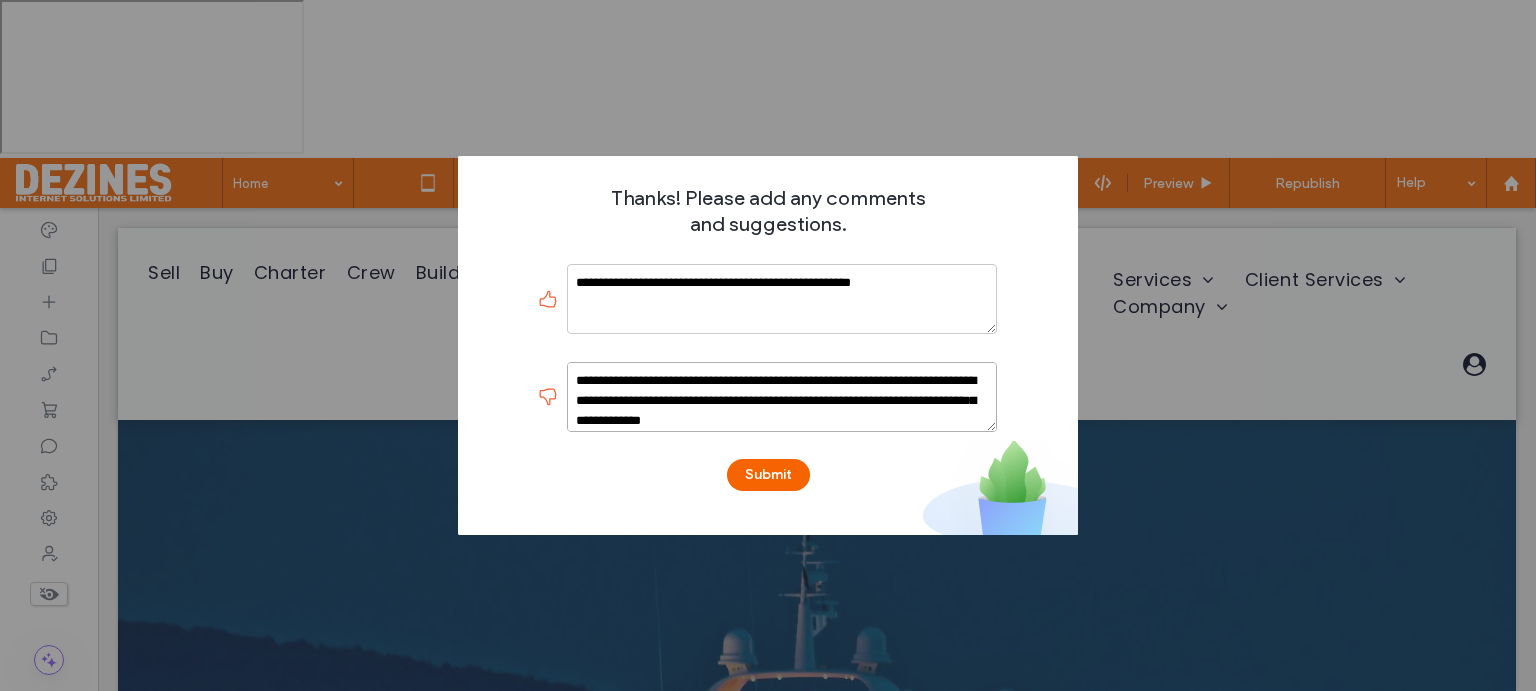 click on "**********" at bounding box center [782, 397] 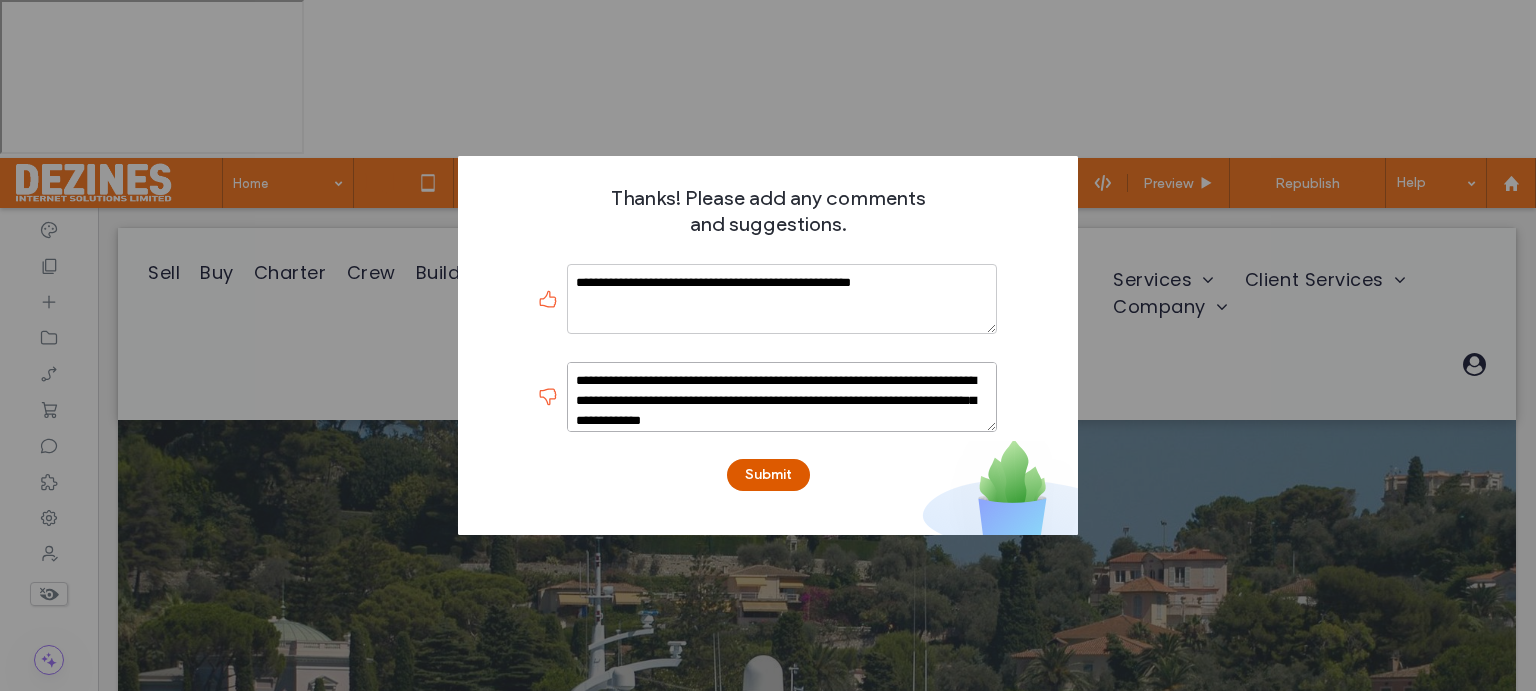 type on "**********" 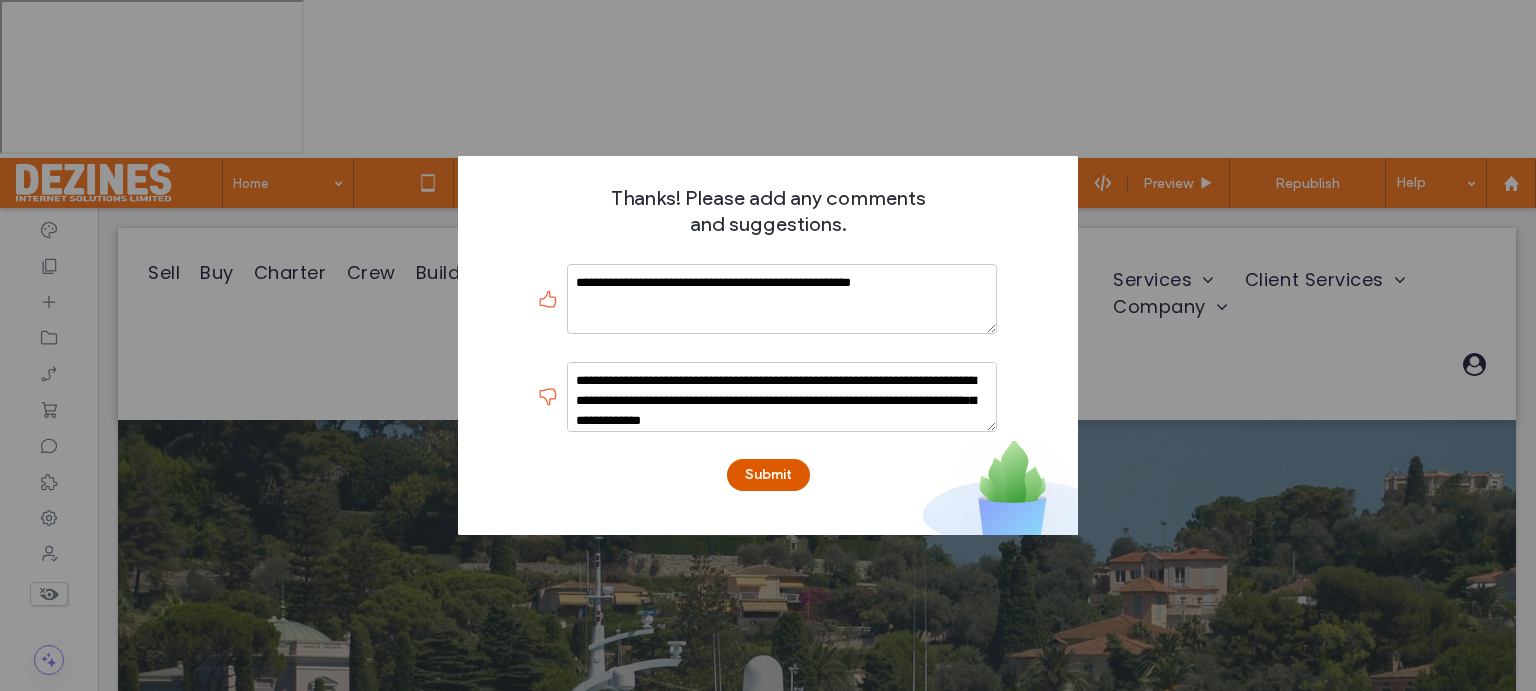 click on "Submit" at bounding box center (768, 475) 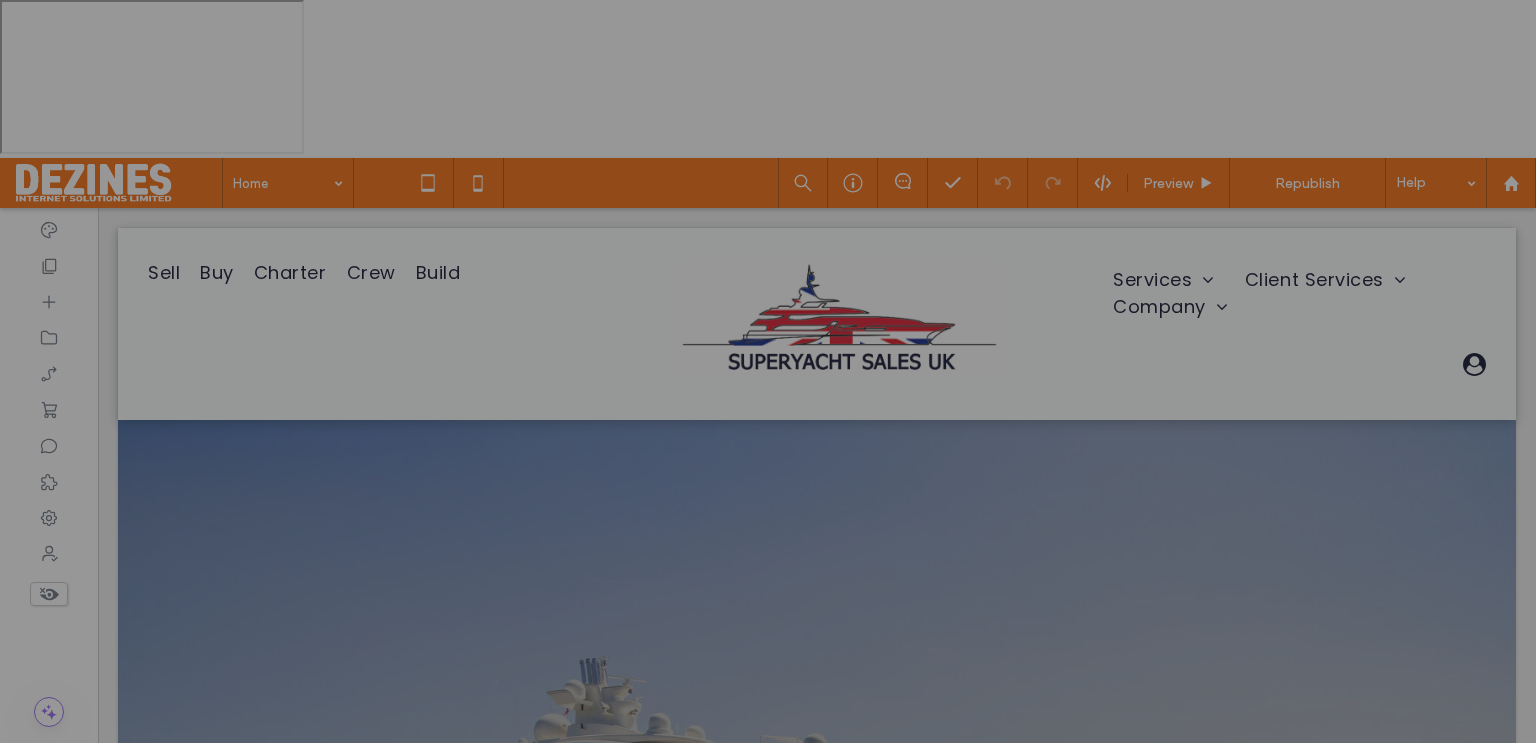 click at bounding box center (768, 371) 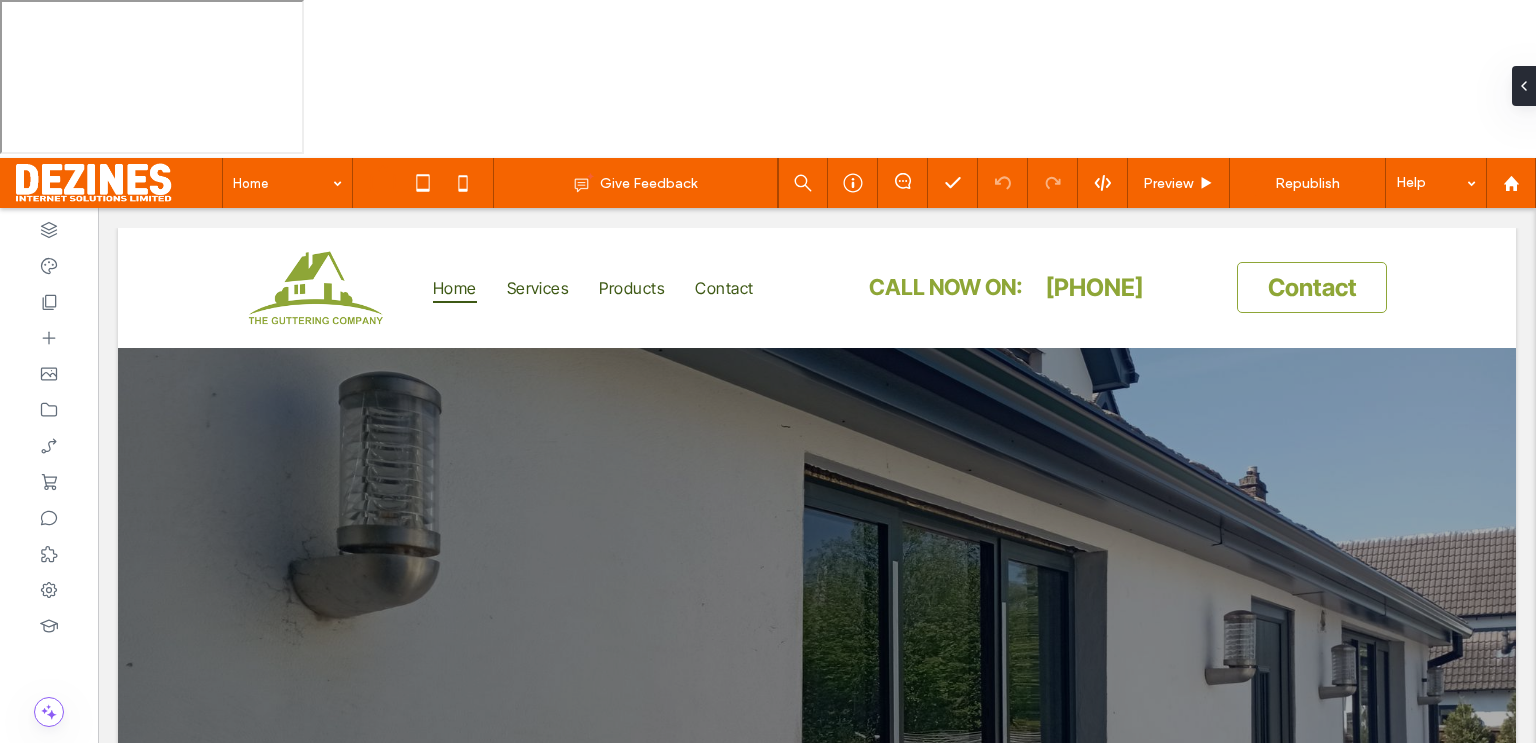 scroll, scrollTop: 0, scrollLeft: 0, axis: both 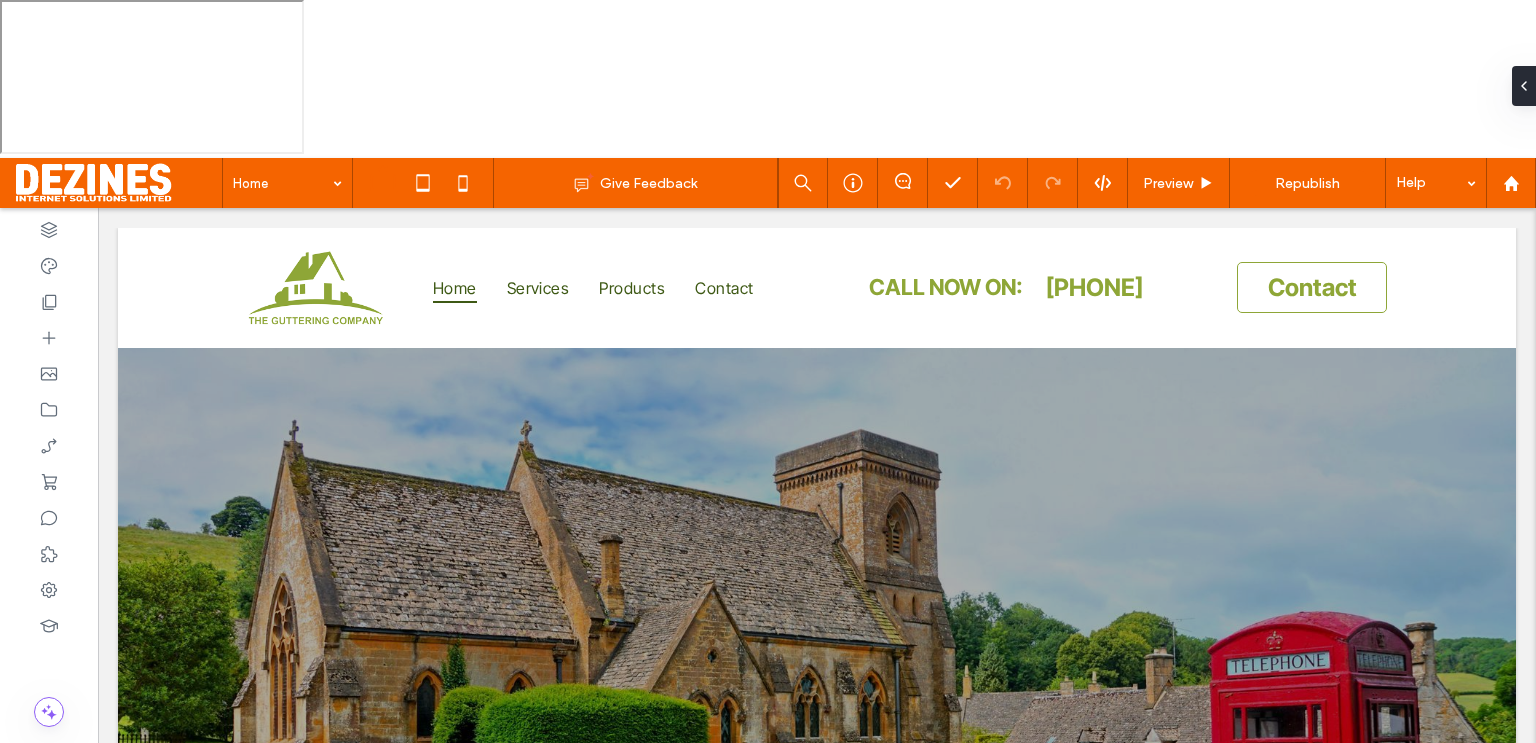 click at bounding box center (49, 554) 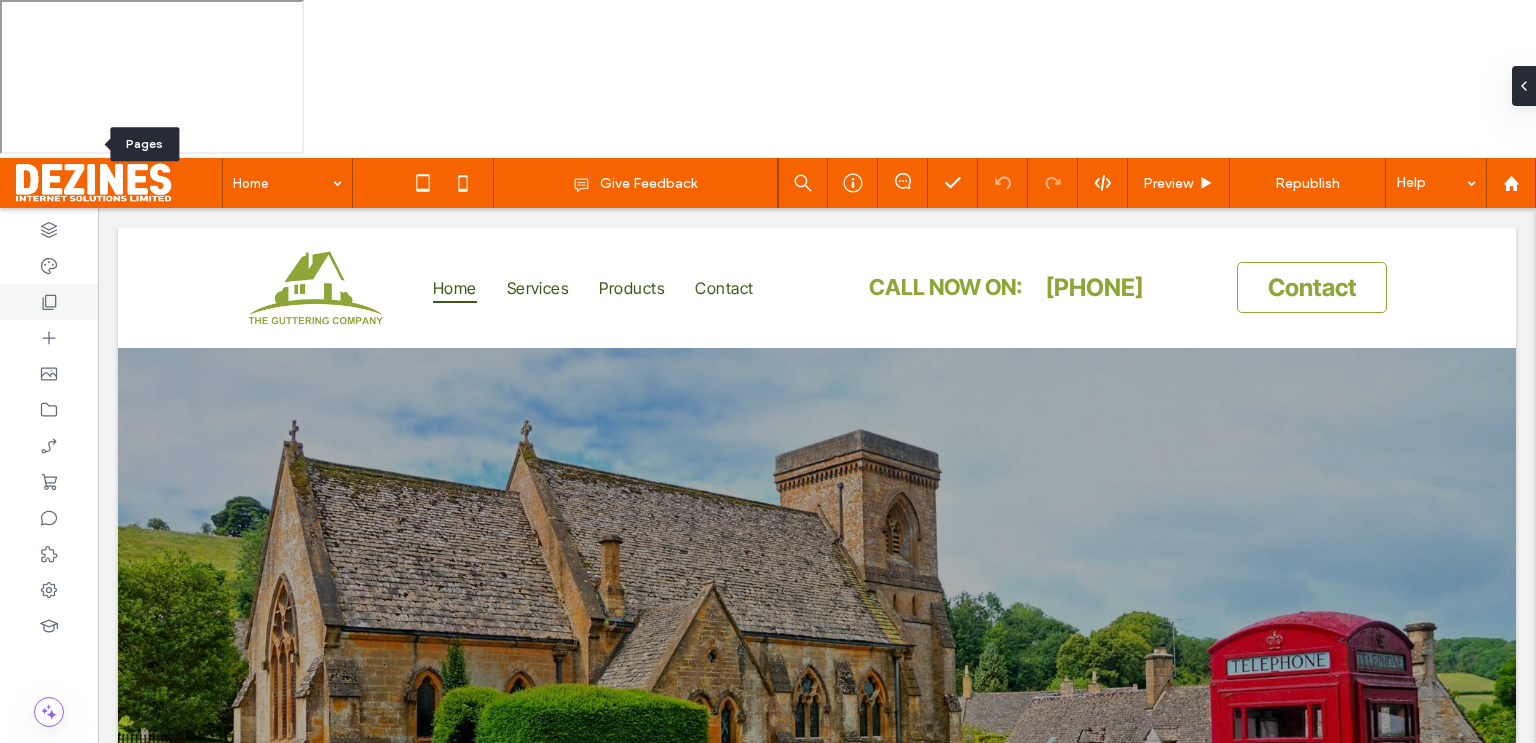 click 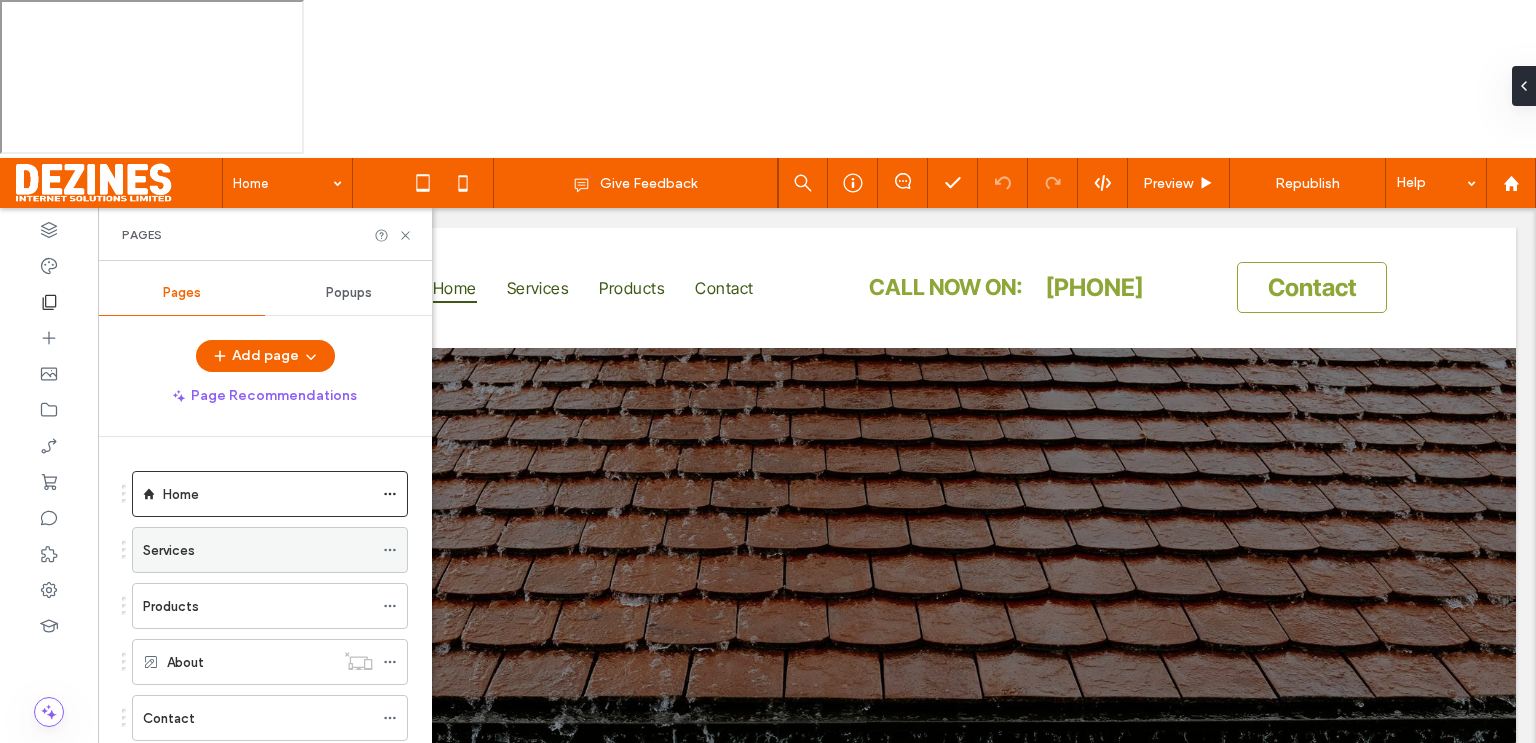 click on "Services" at bounding box center (169, 550) 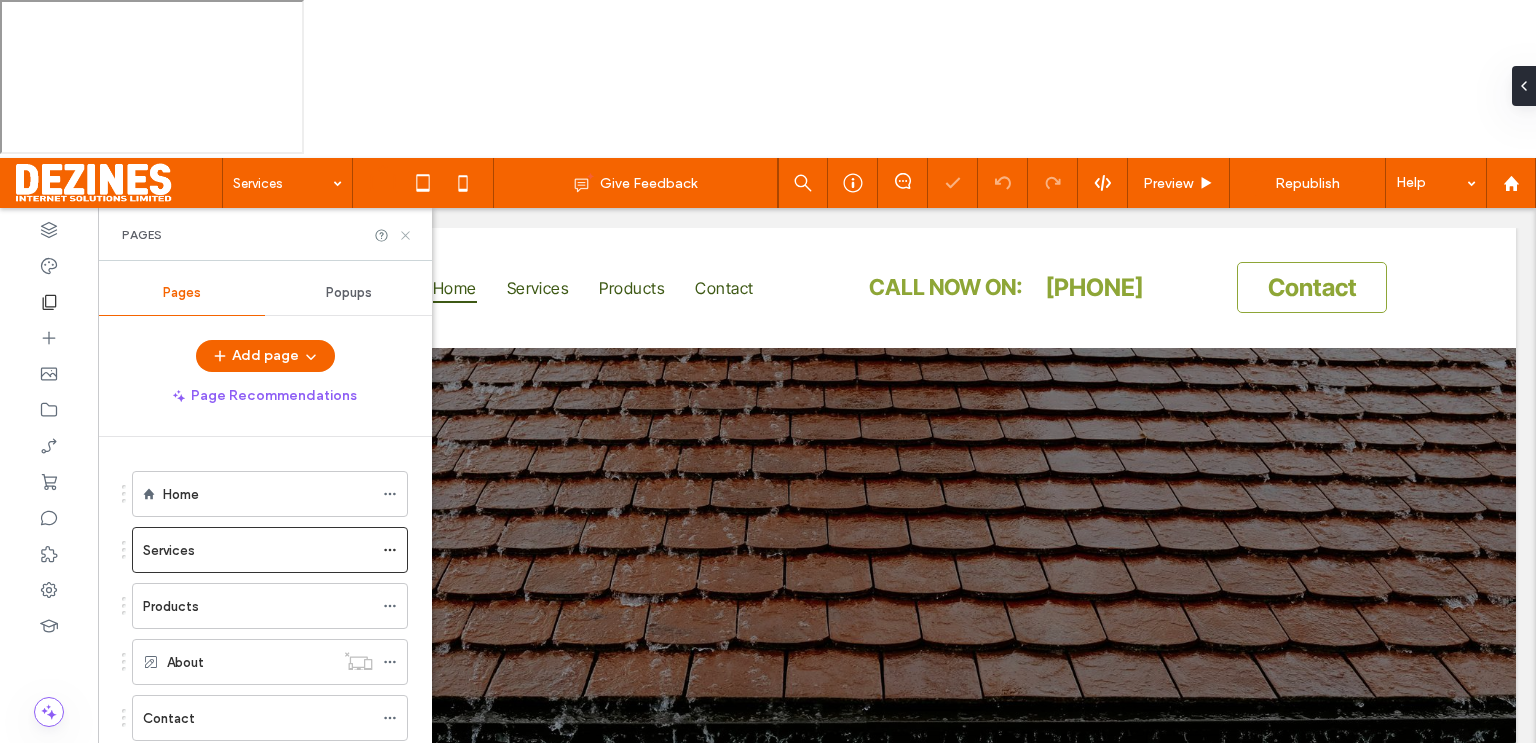 click 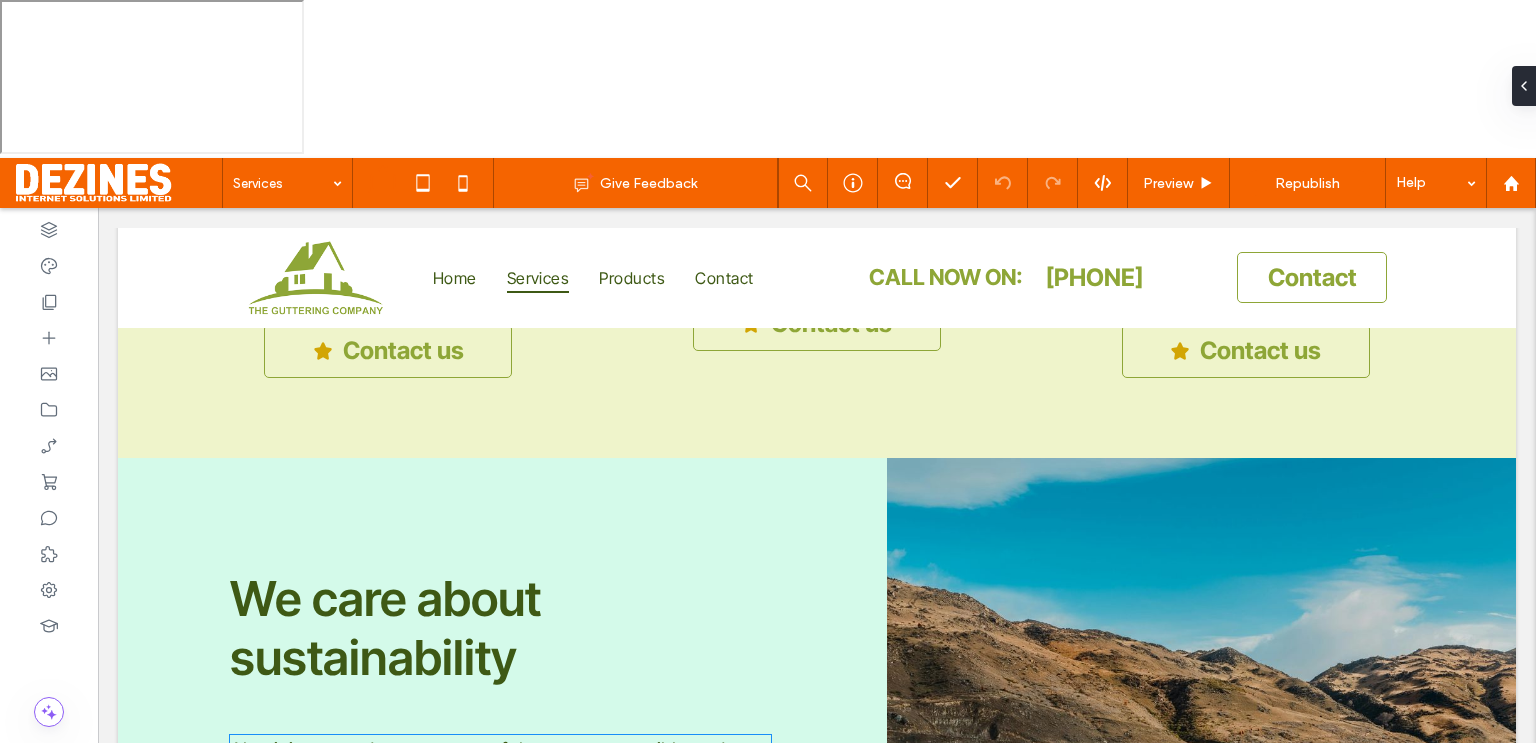 scroll, scrollTop: 2237, scrollLeft: 0, axis: vertical 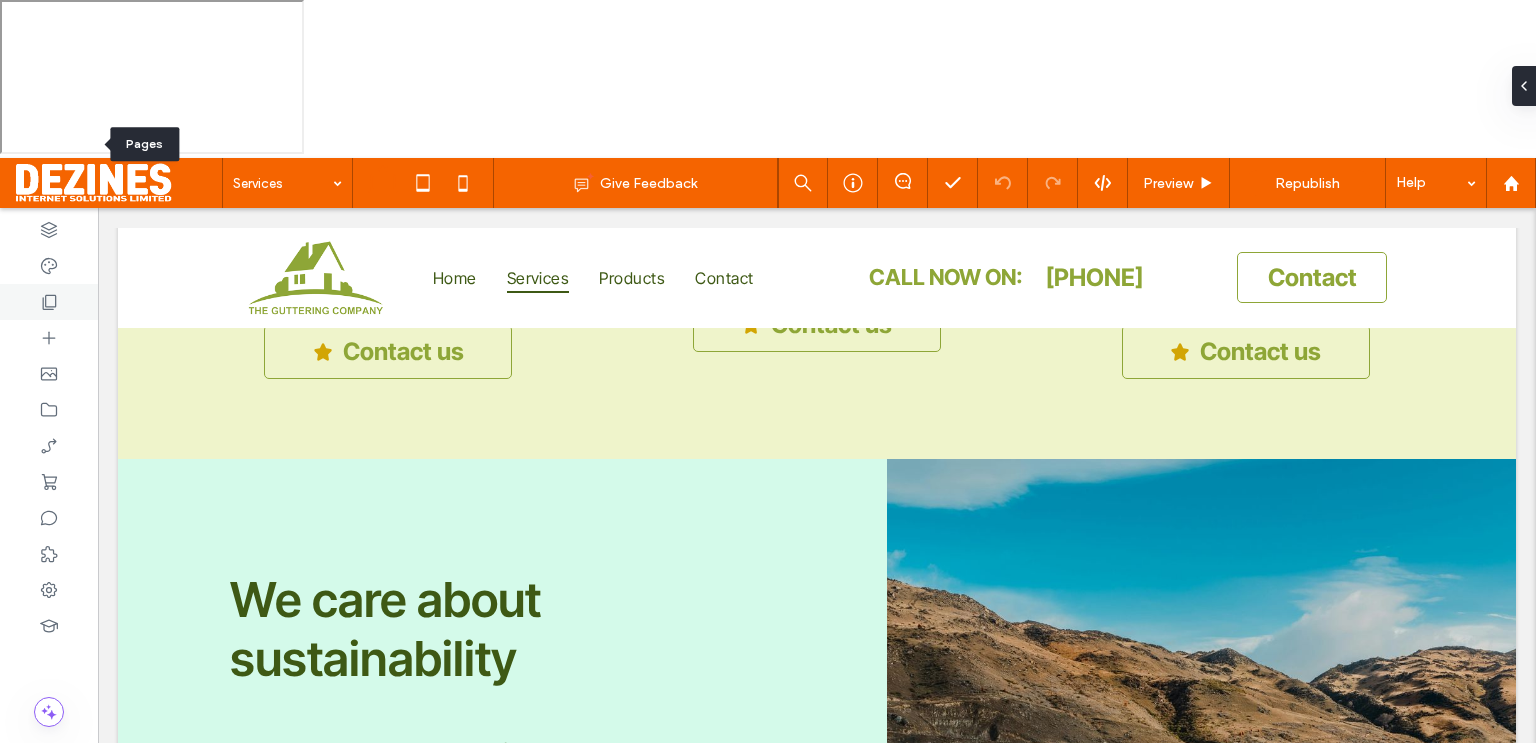 click at bounding box center [49, 554] 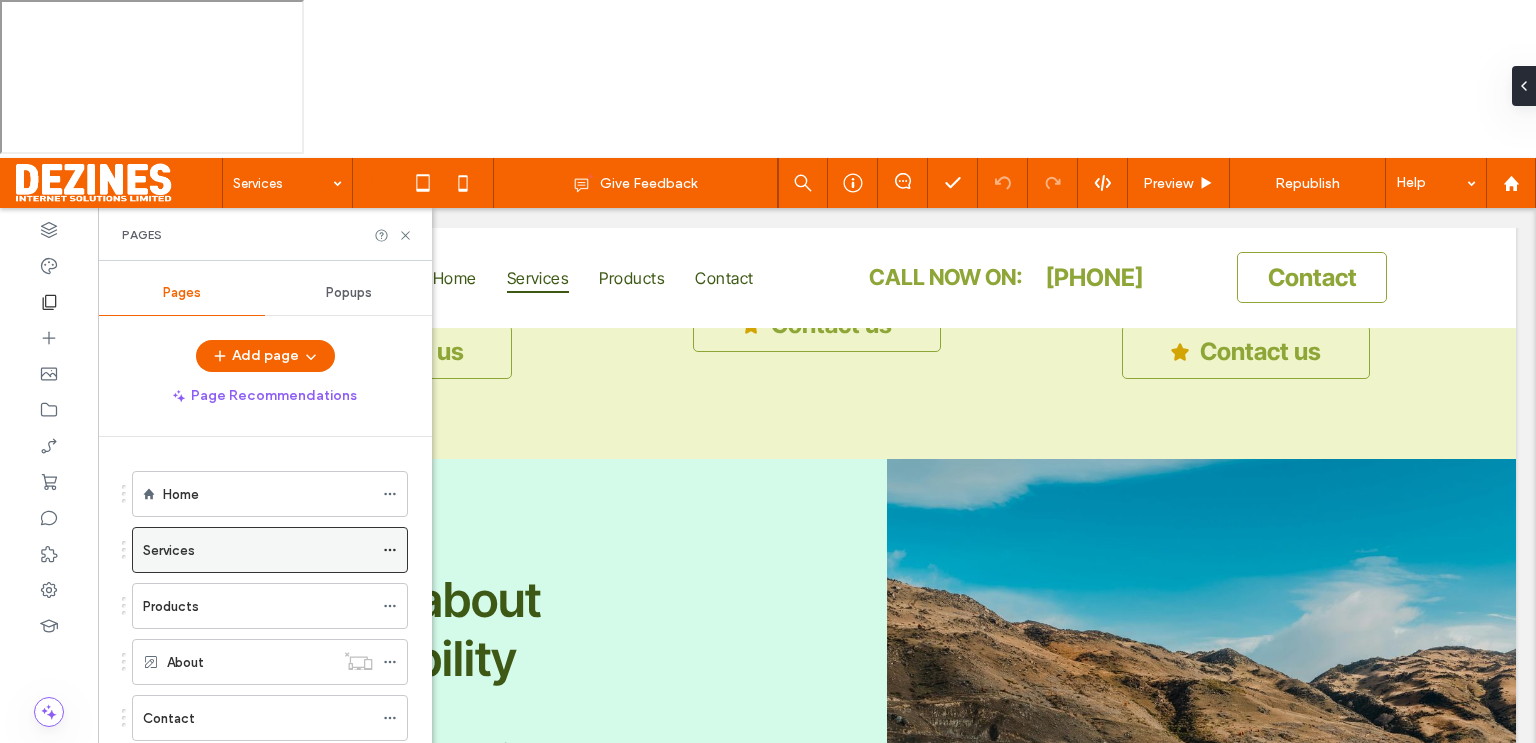 click 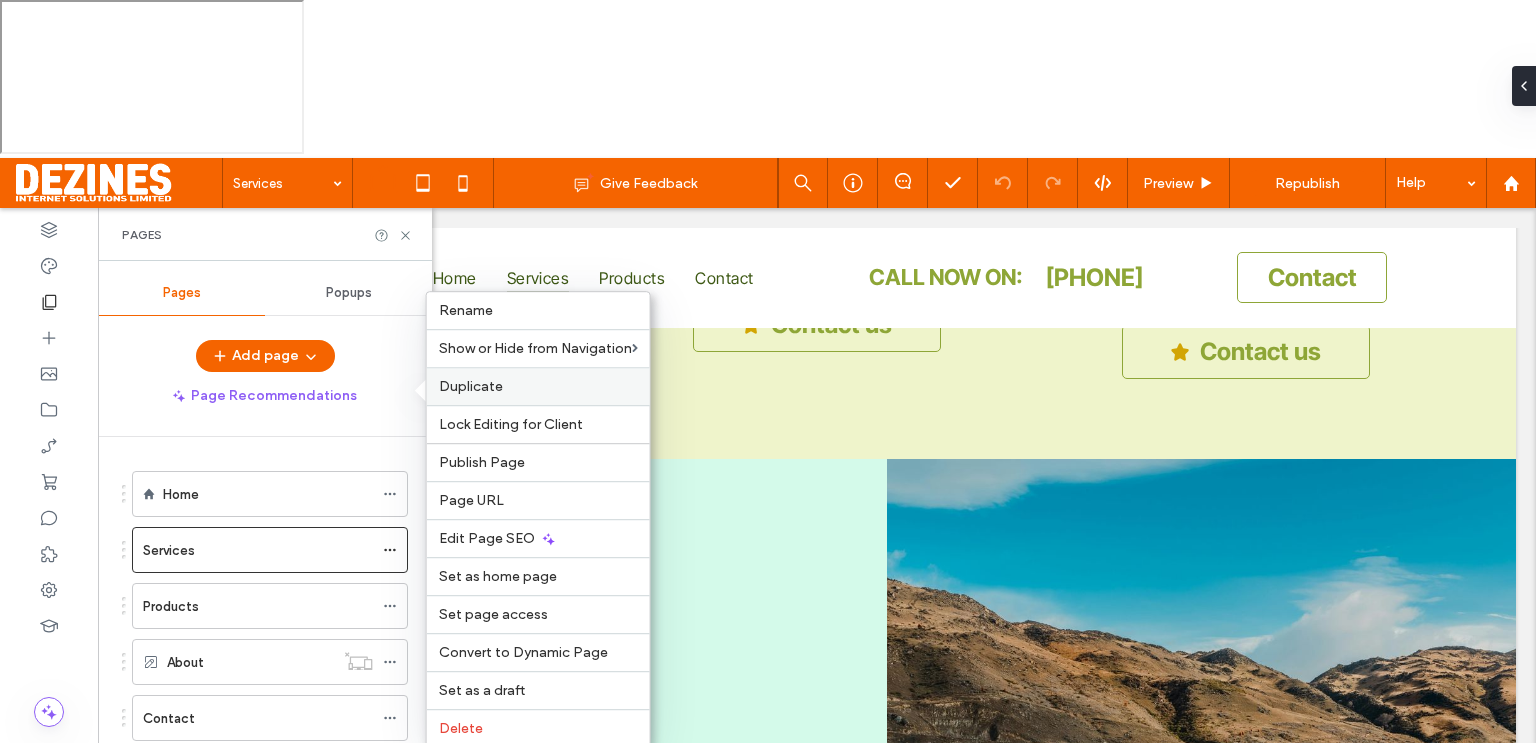 click on "Duplicate" at bounding box center [471, 386] 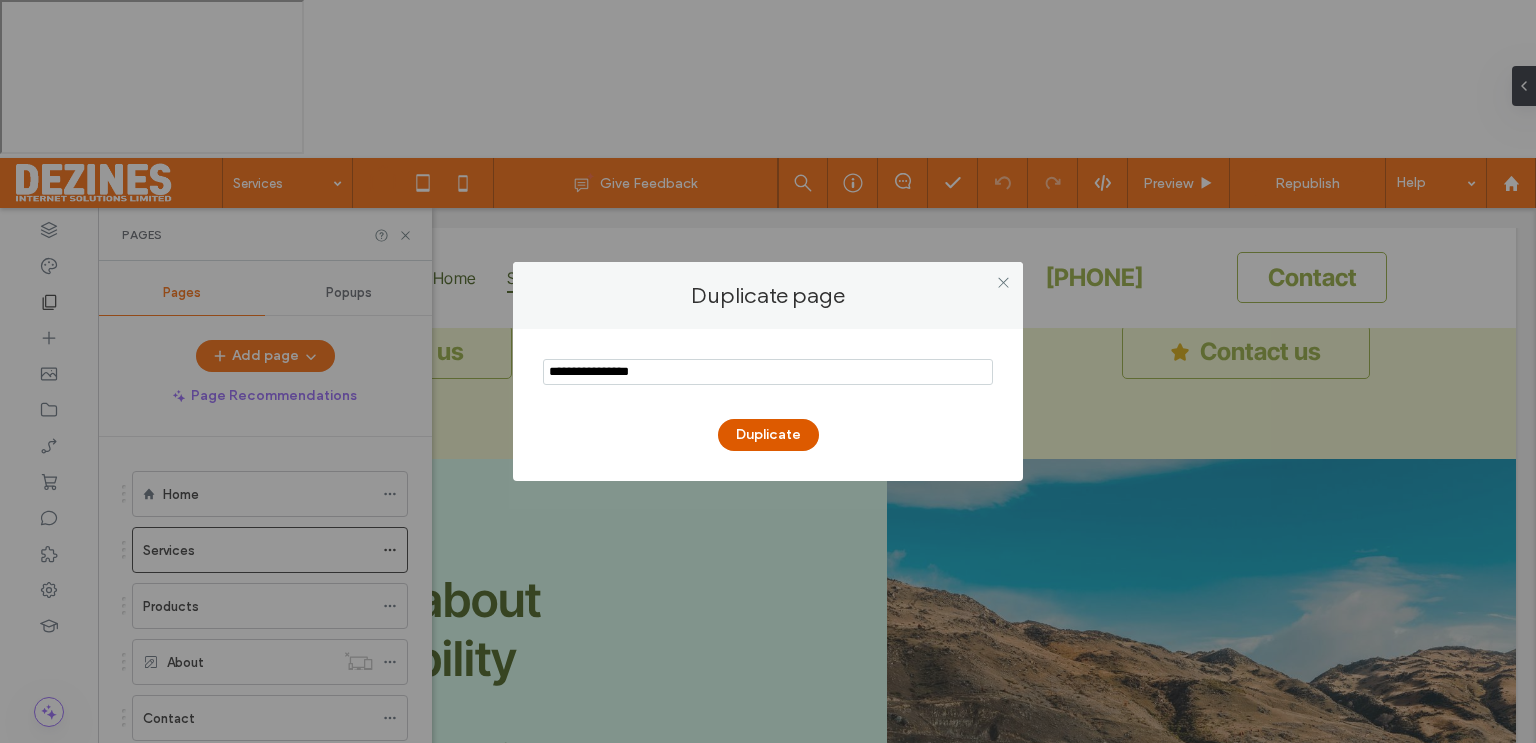 click on "Duplicate" at bounding box center (768, 435) 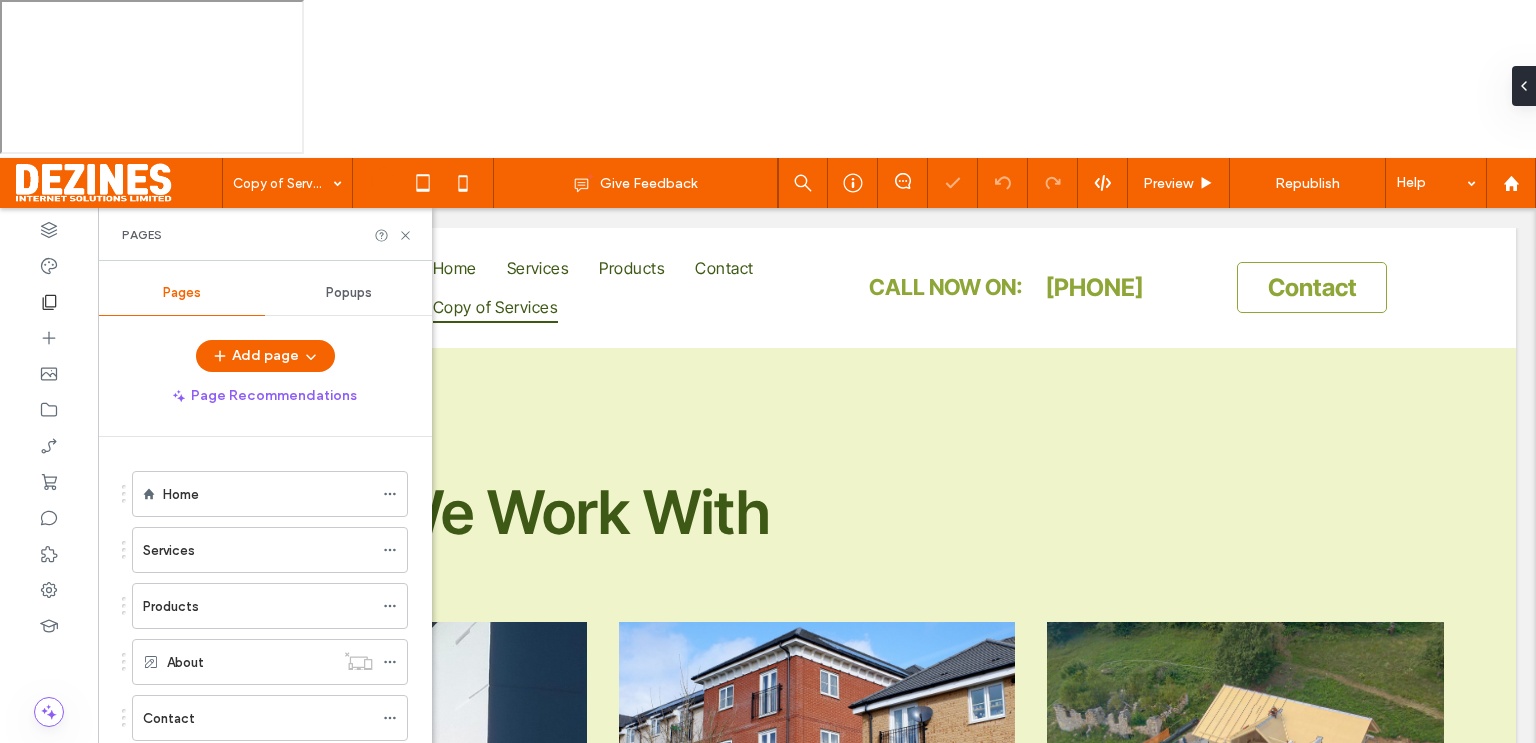 scroll, scrollTop: 0, scrollLeft: 0, axis: both 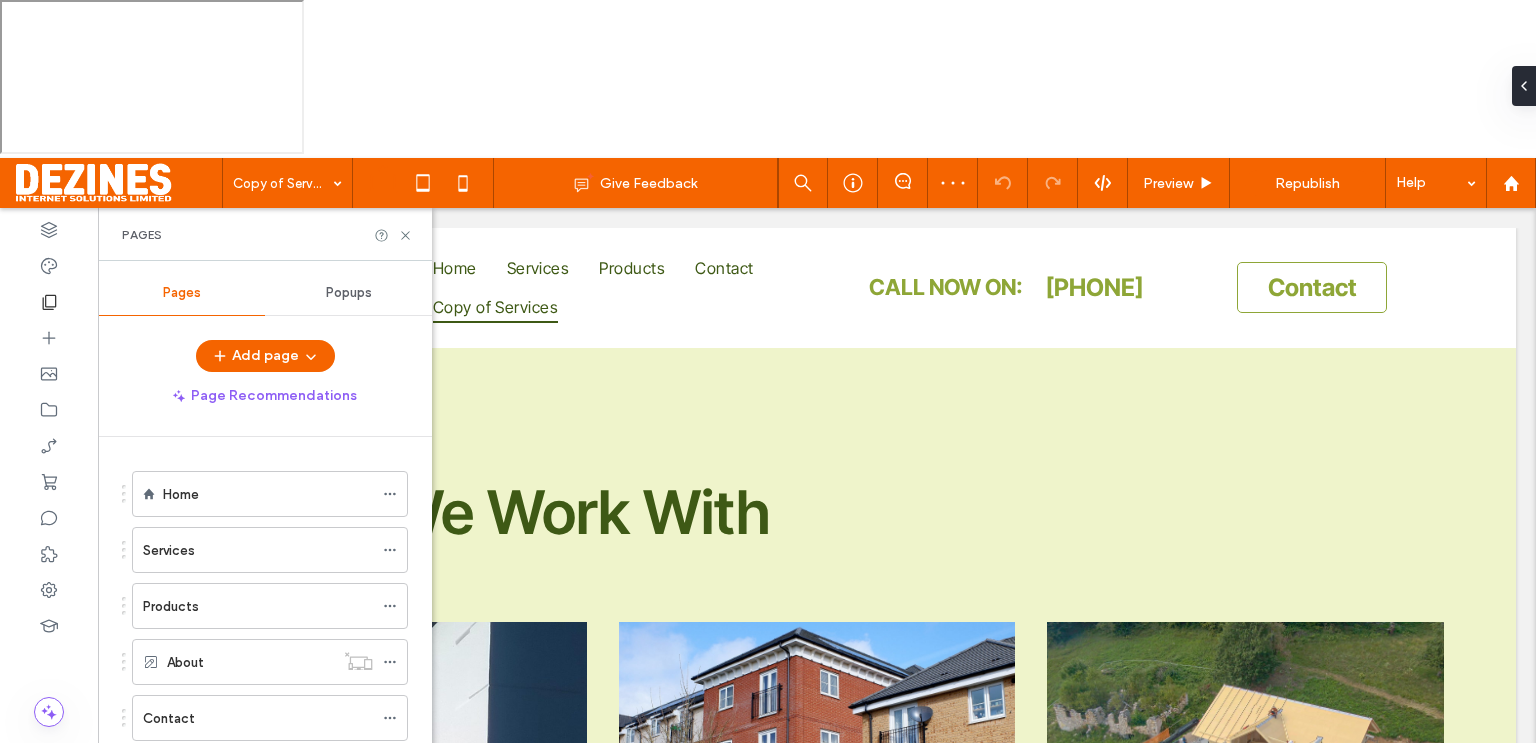 click 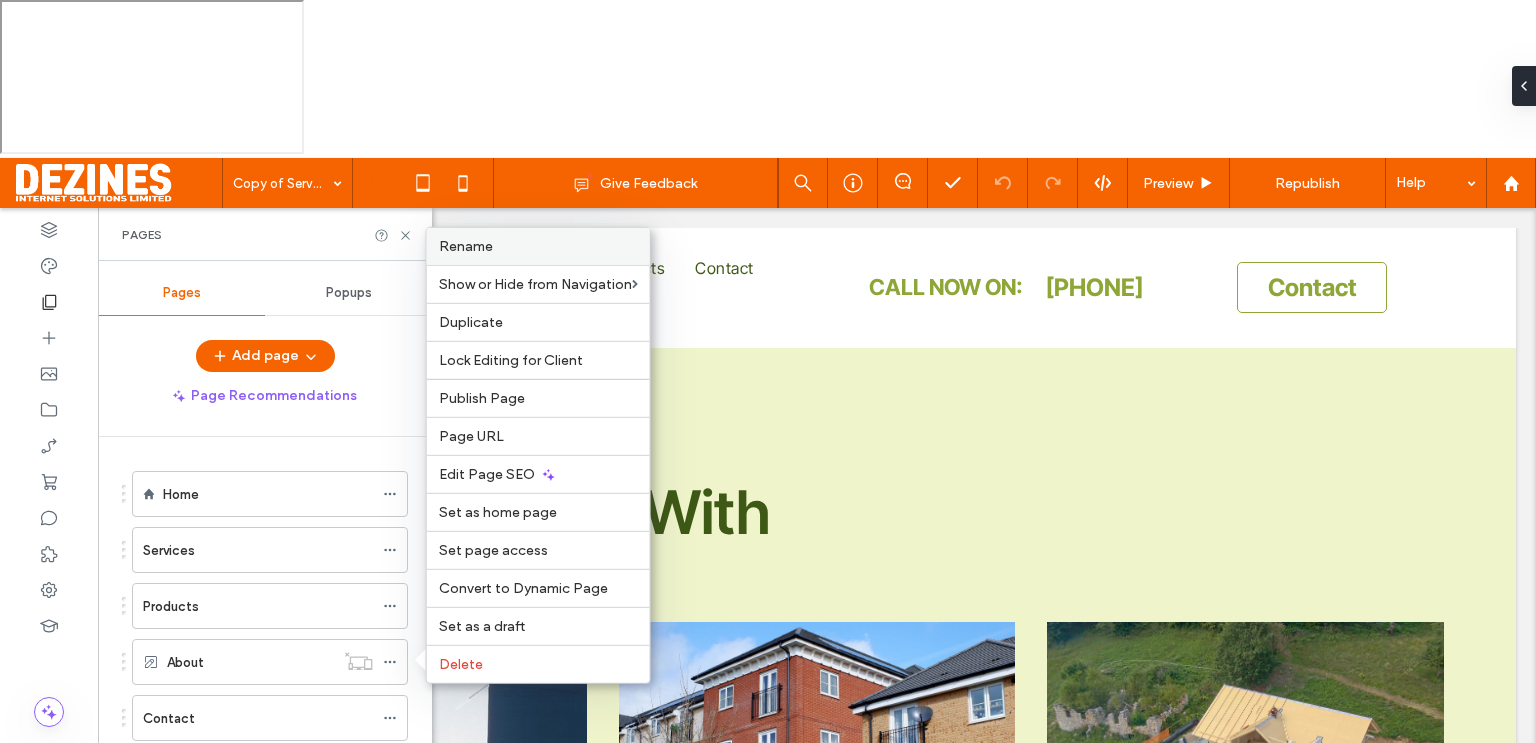 click on "Rename" at bounding box center [538, 246] 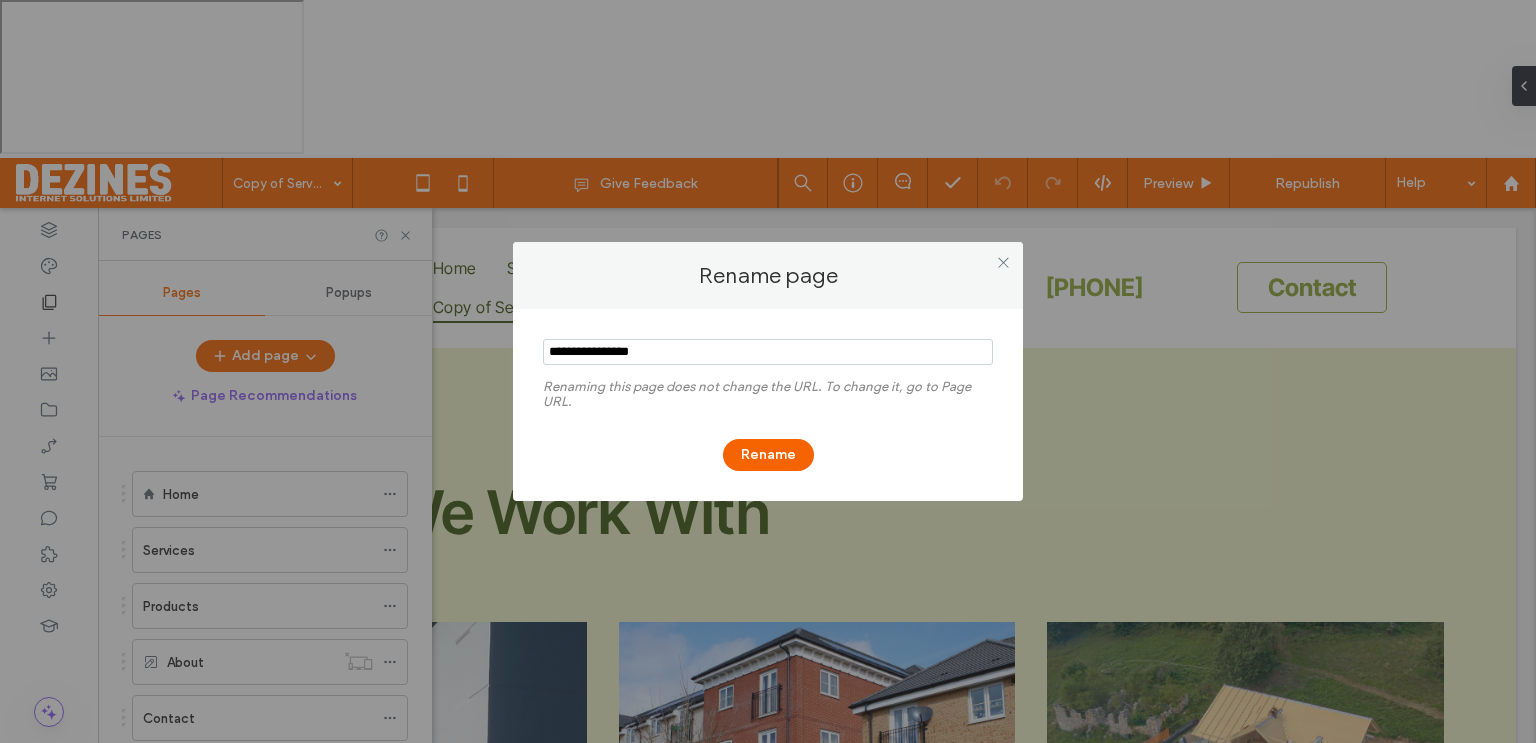 drag, startPoint x: 663, startPoint y: 356, endPoint x: 540, endPoint y: 352, distance: 123.065025 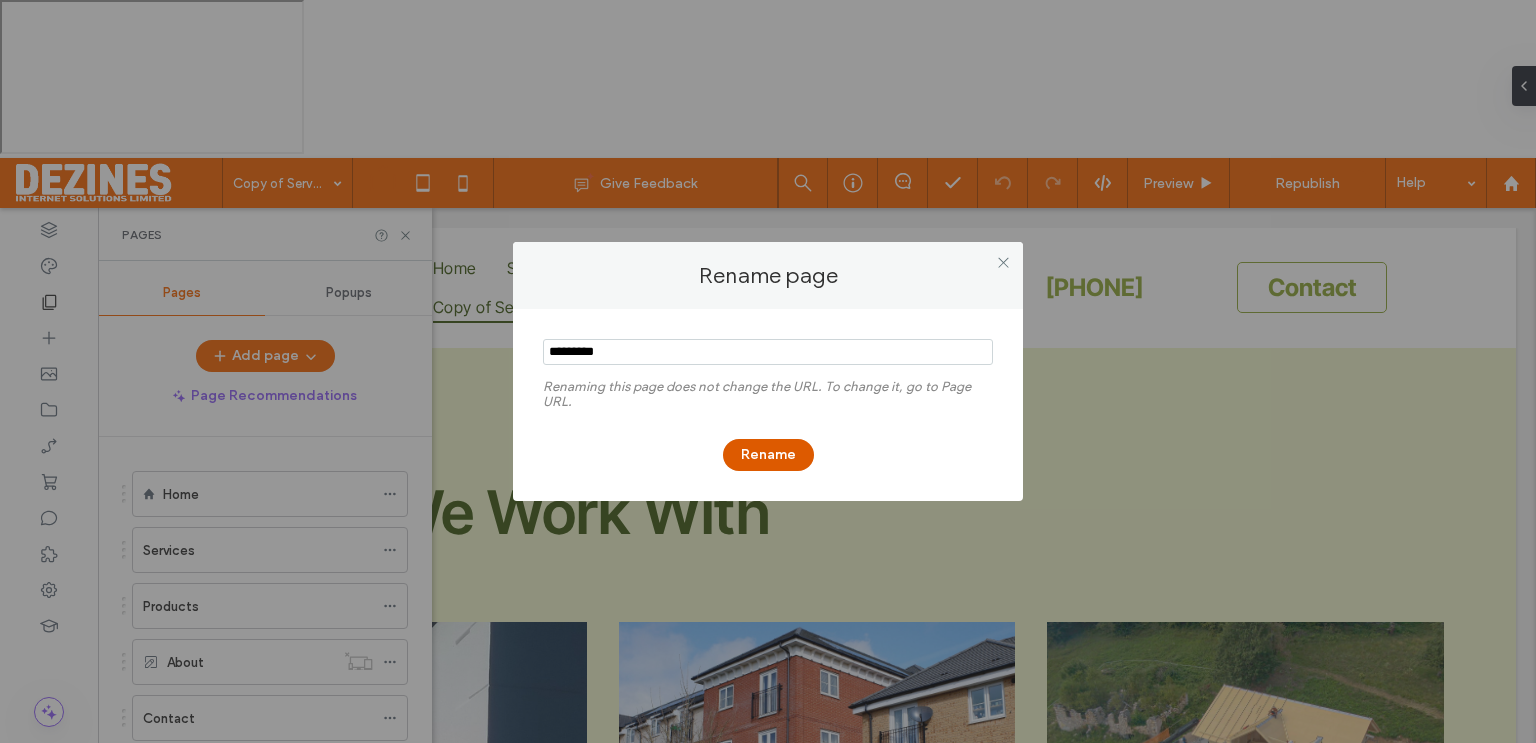 type on "*********" 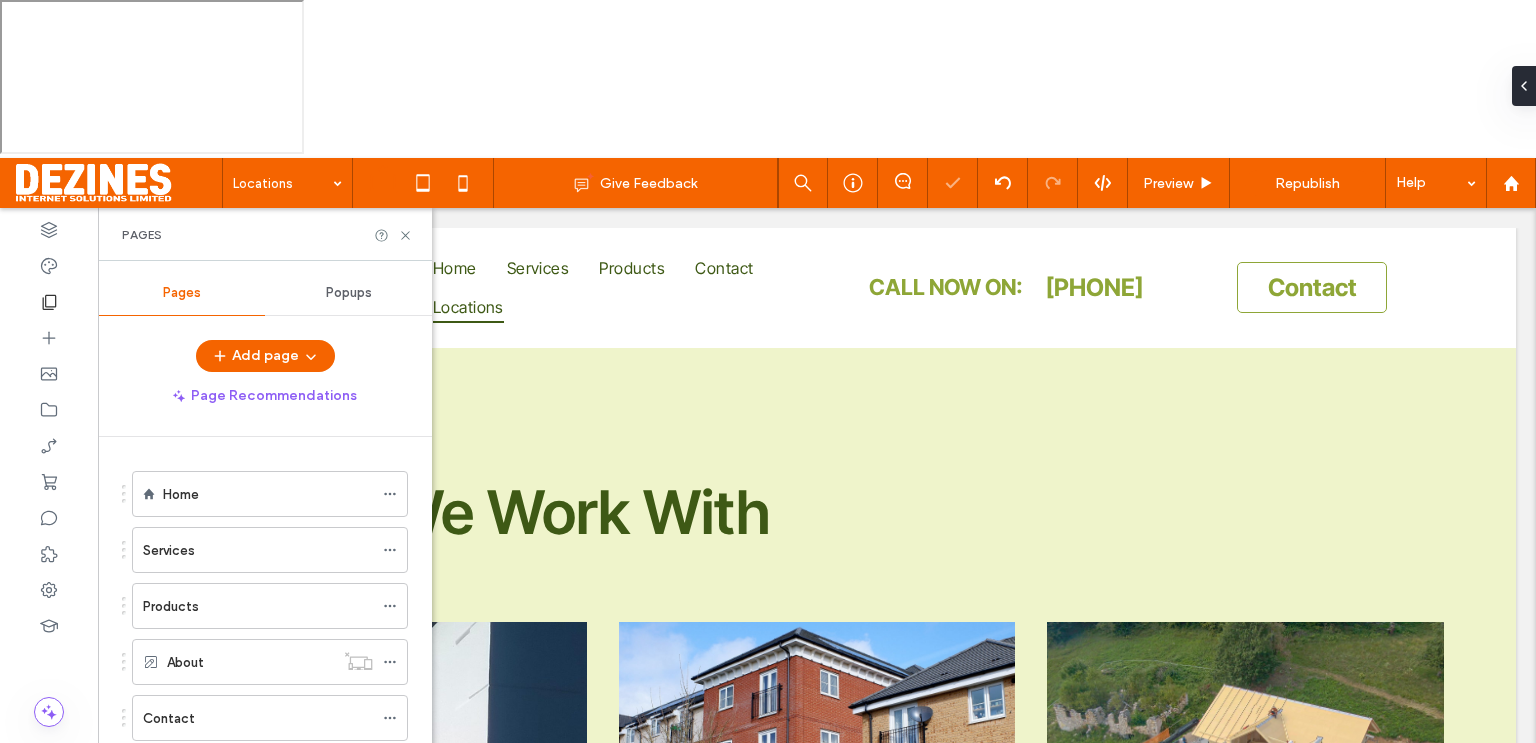 click 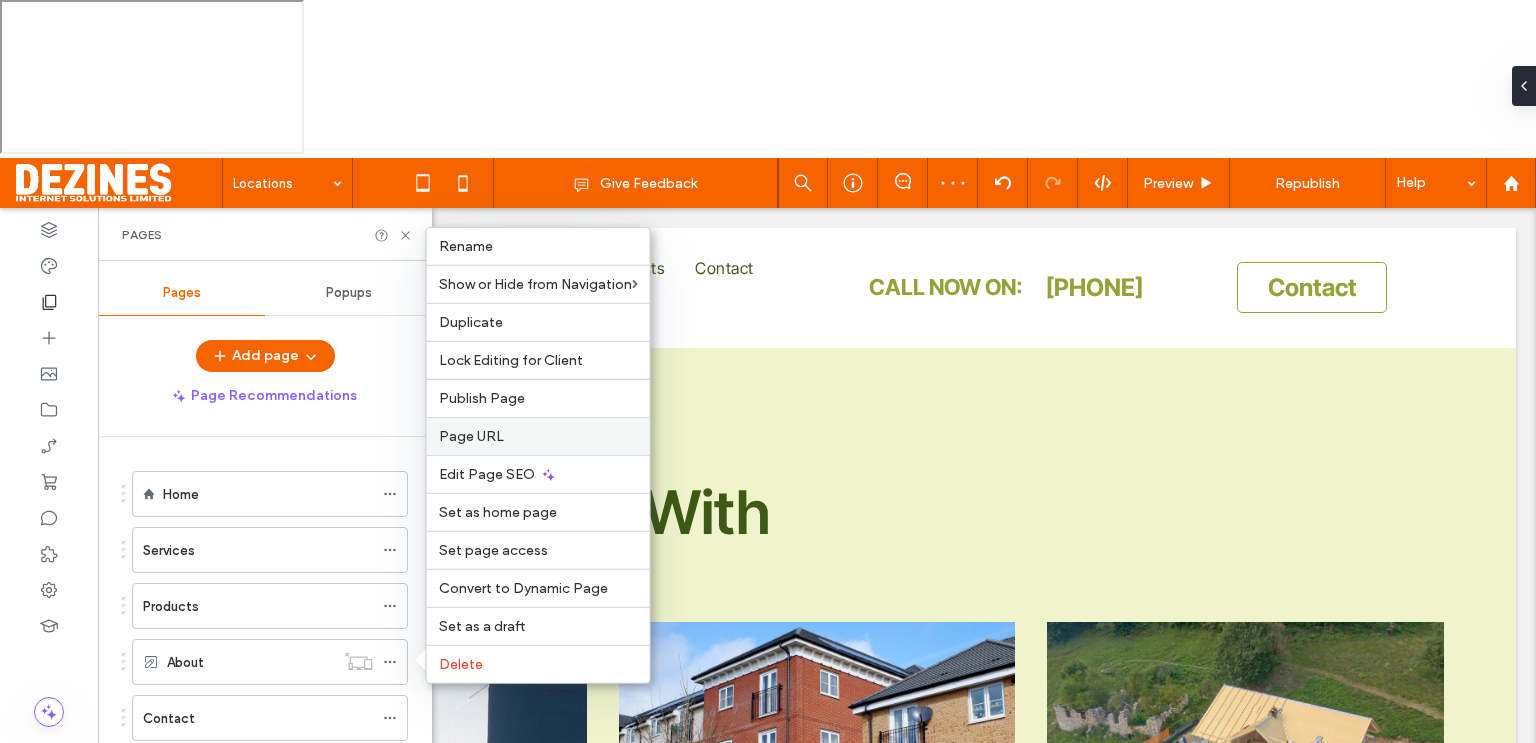 click on "Page URL" at bounding box center [471, 436] 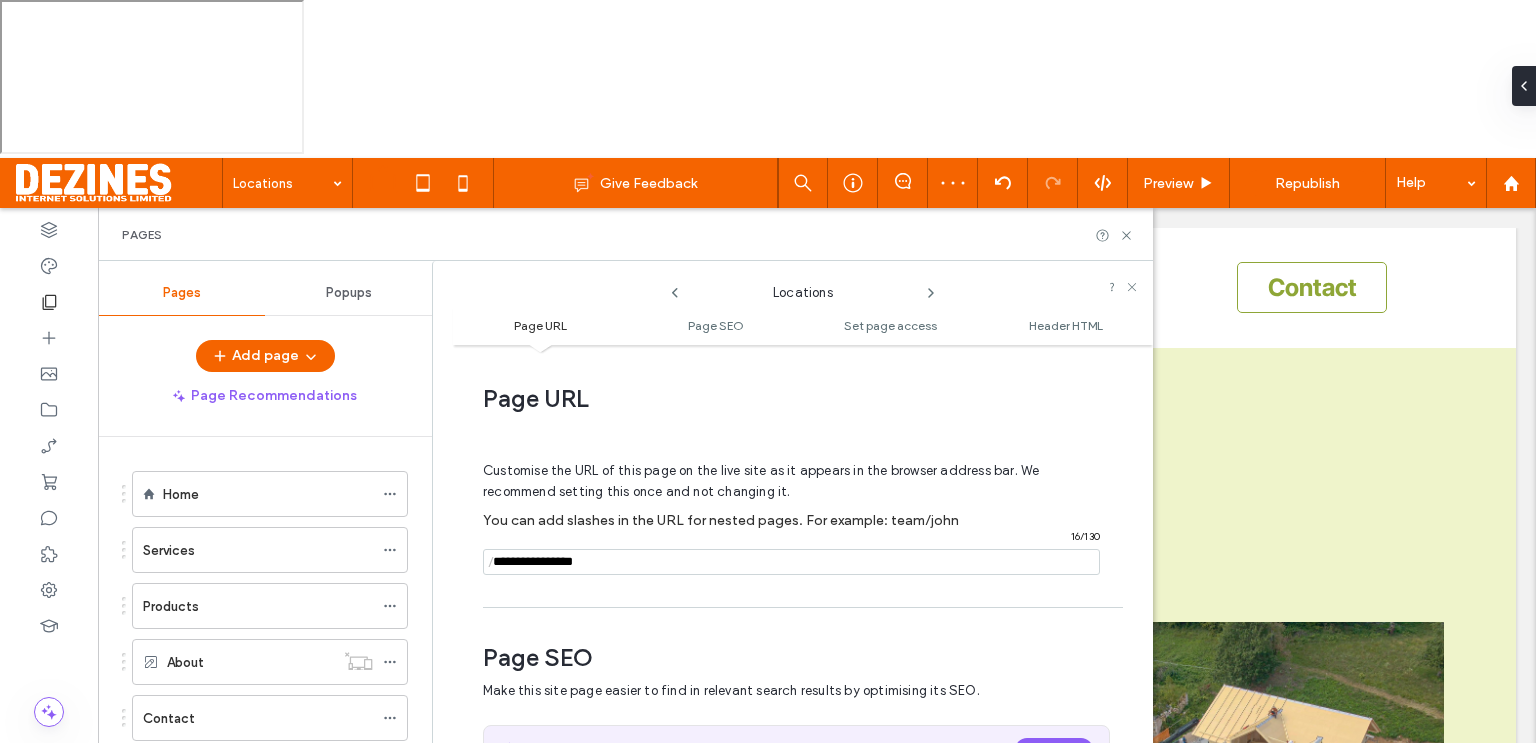 scroll, scrollTop: 10, scrollLeft: 0, axis: vertical 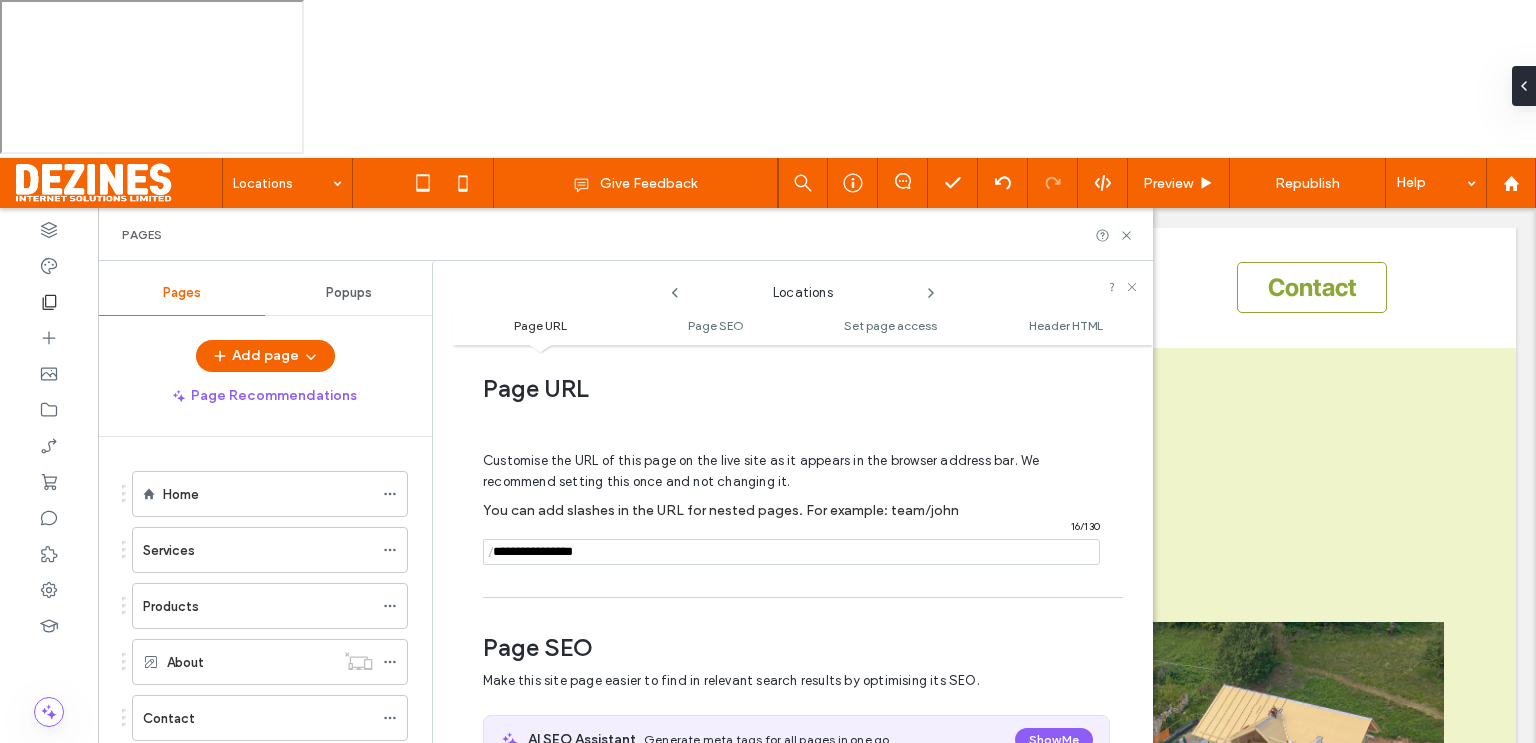 drag, startPoint x: 607, startPoint y: 395, endPoint x: 488, endPoint y: 390, distance: 119.104996 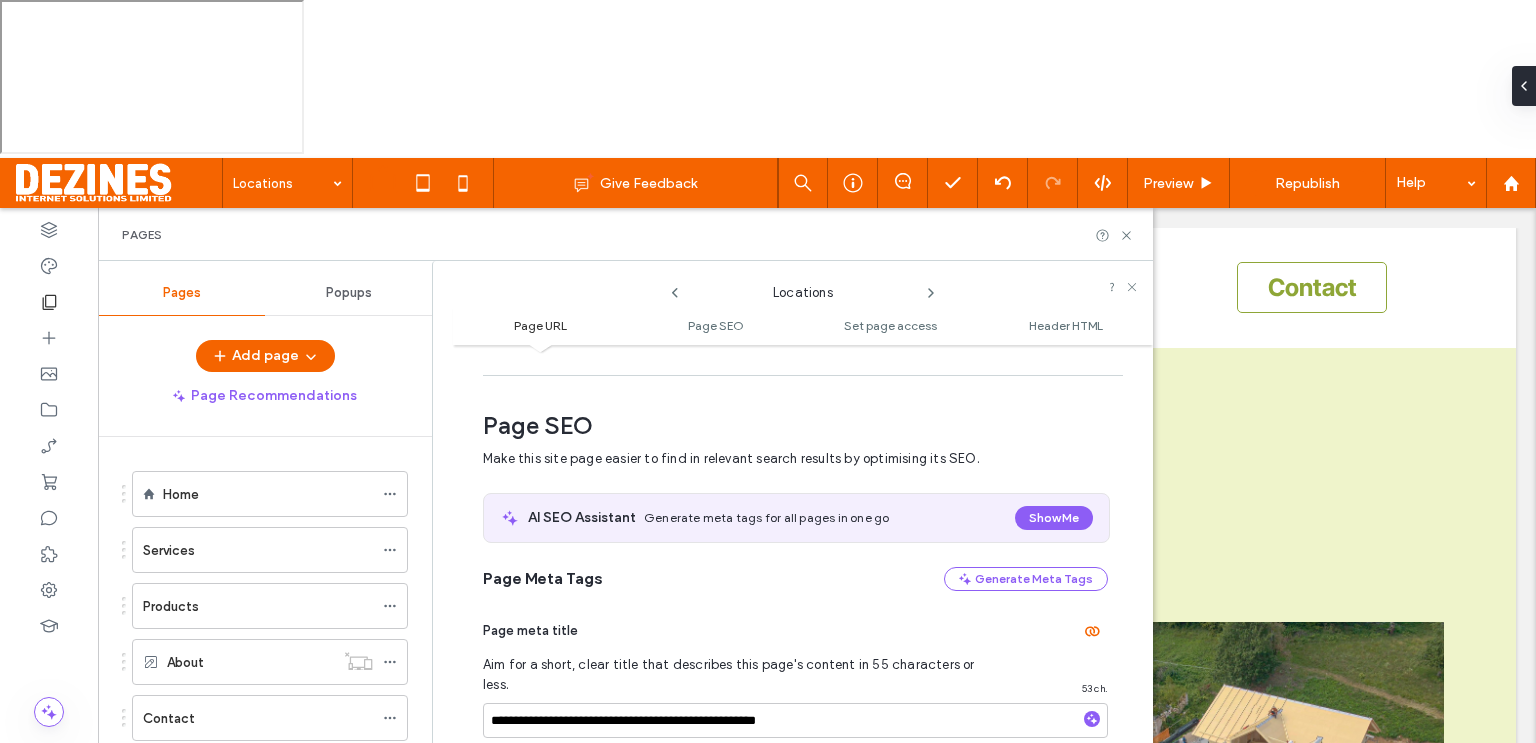 scroll, scrollTop: 252, scrollLeft: 0, axis: vertical 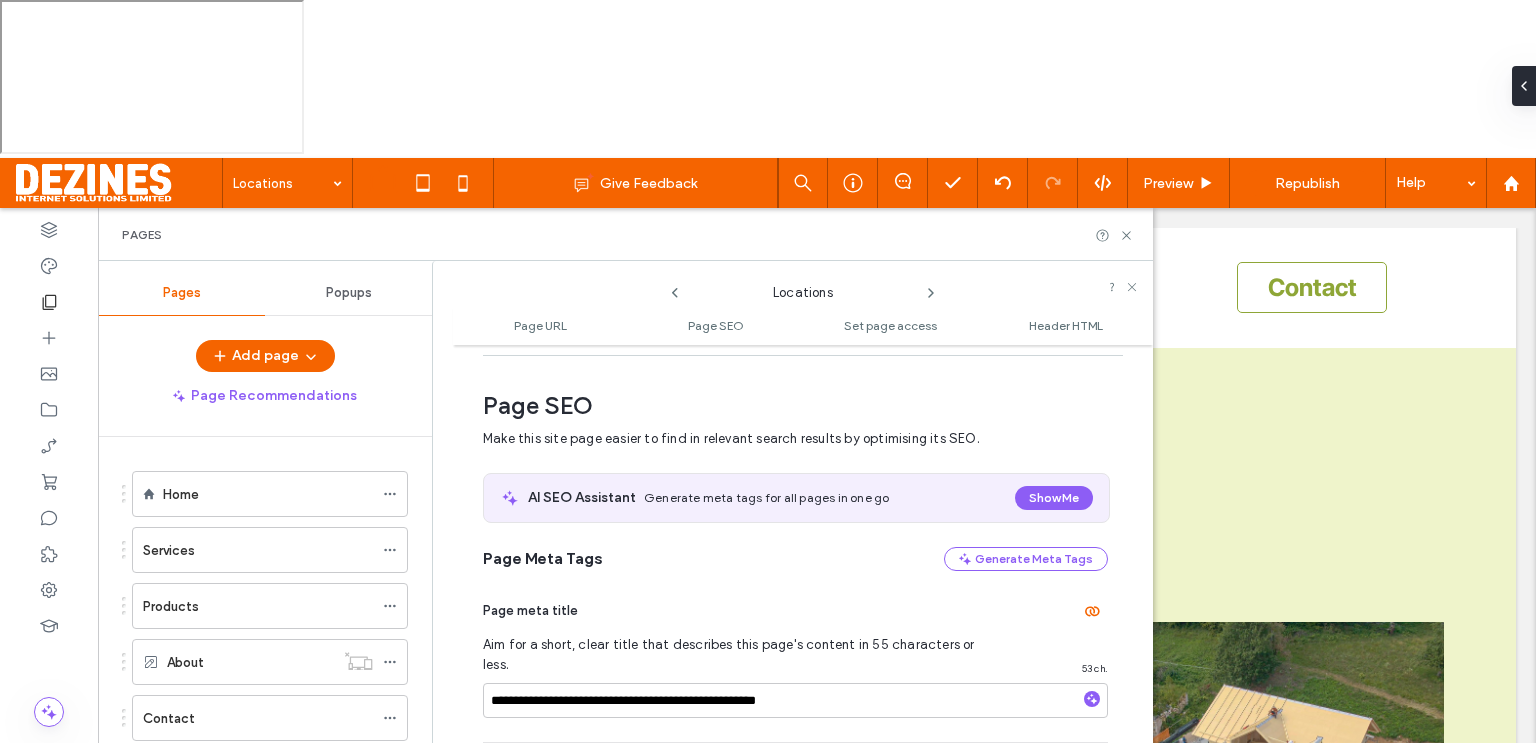 type on "*********" 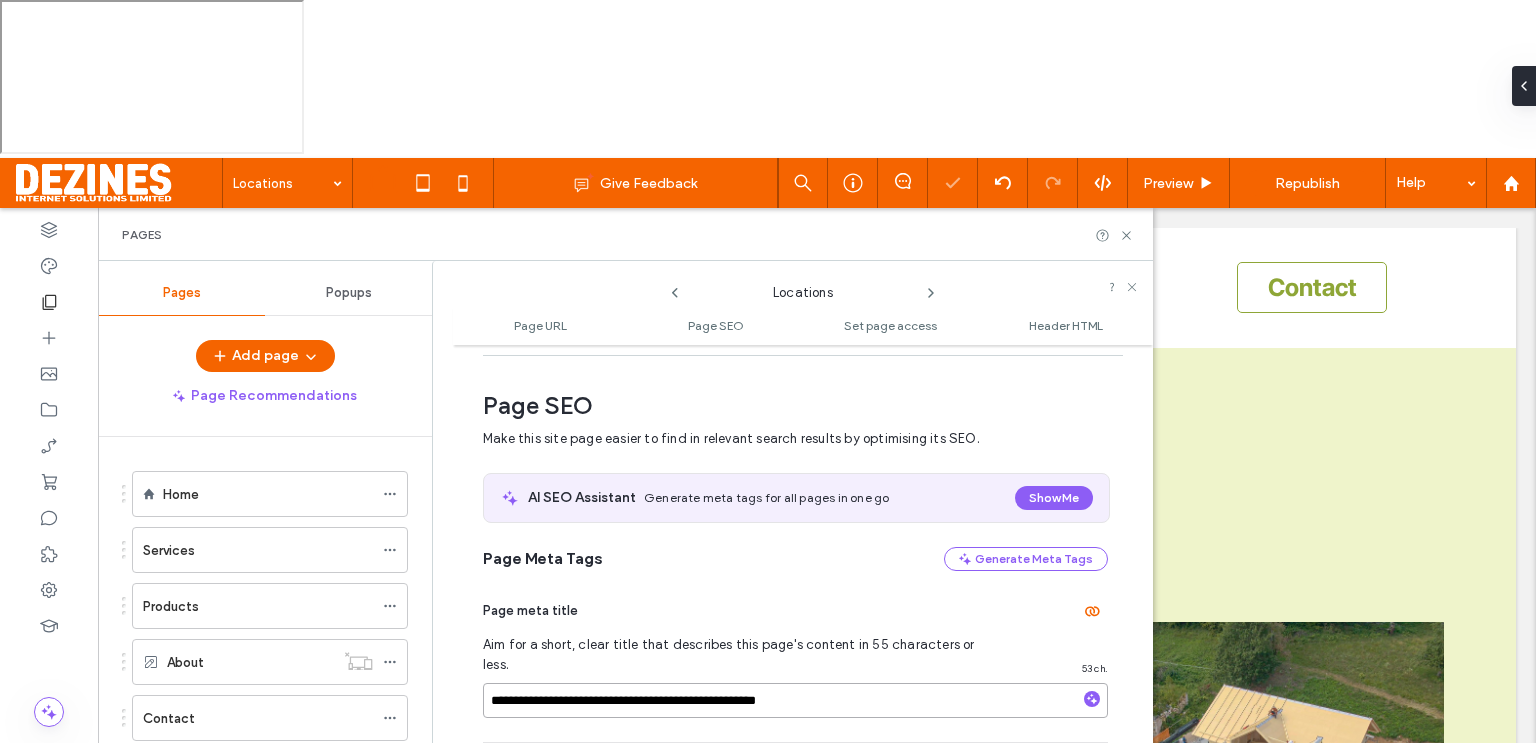 scroll, scrollTop: 0, scrollLeft: 0, axis: both 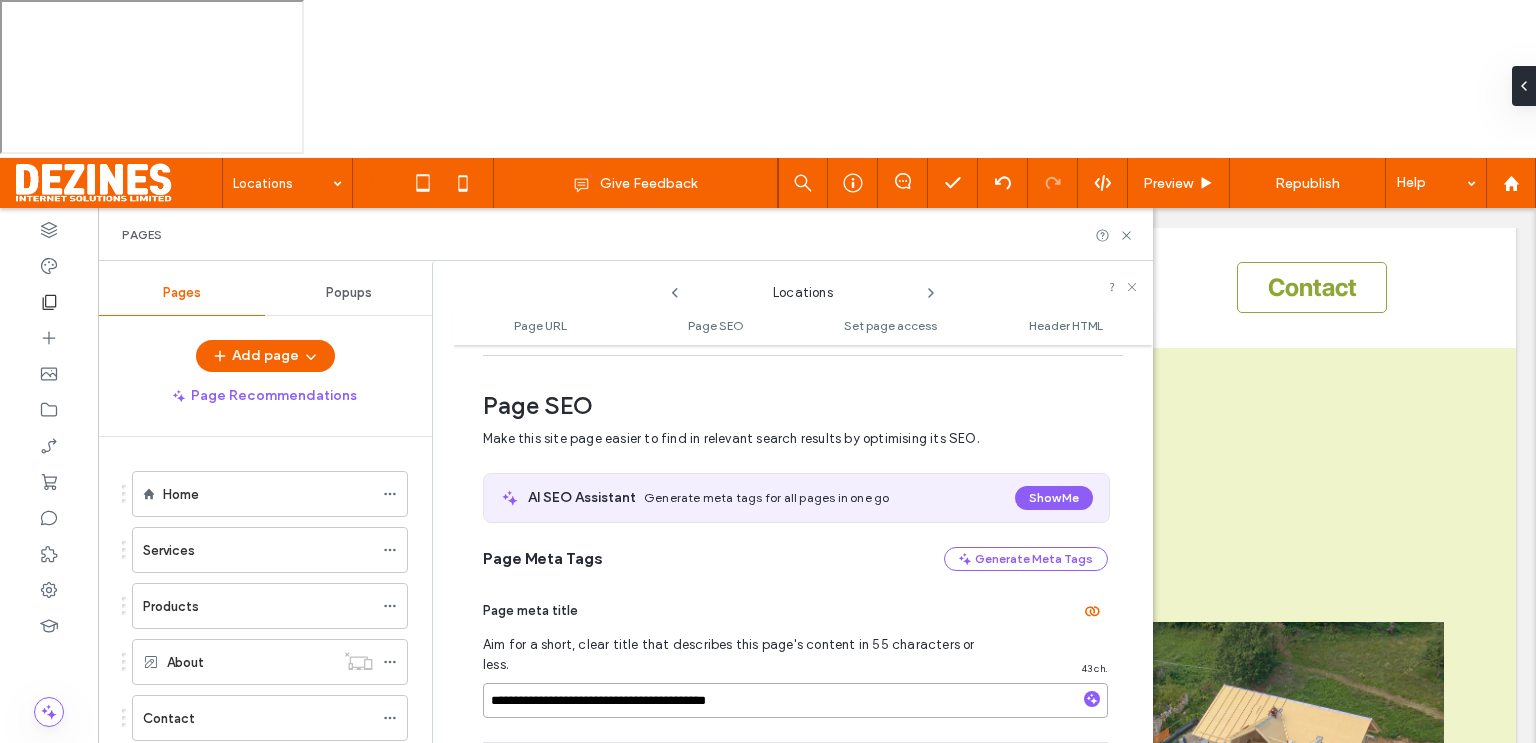 type on "**********" 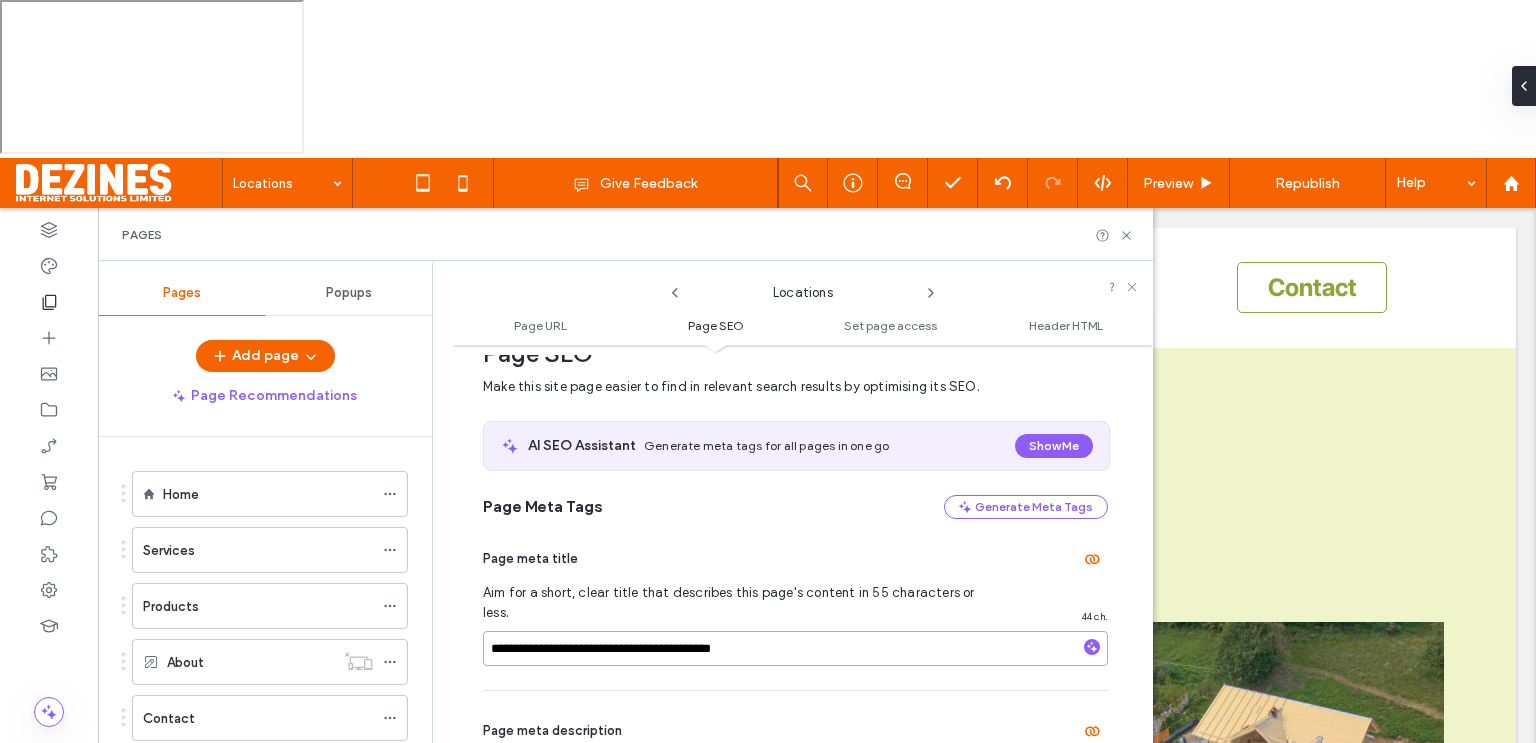 scroll, scrollTop: 307, scrollLeft: 0, axis: vertical 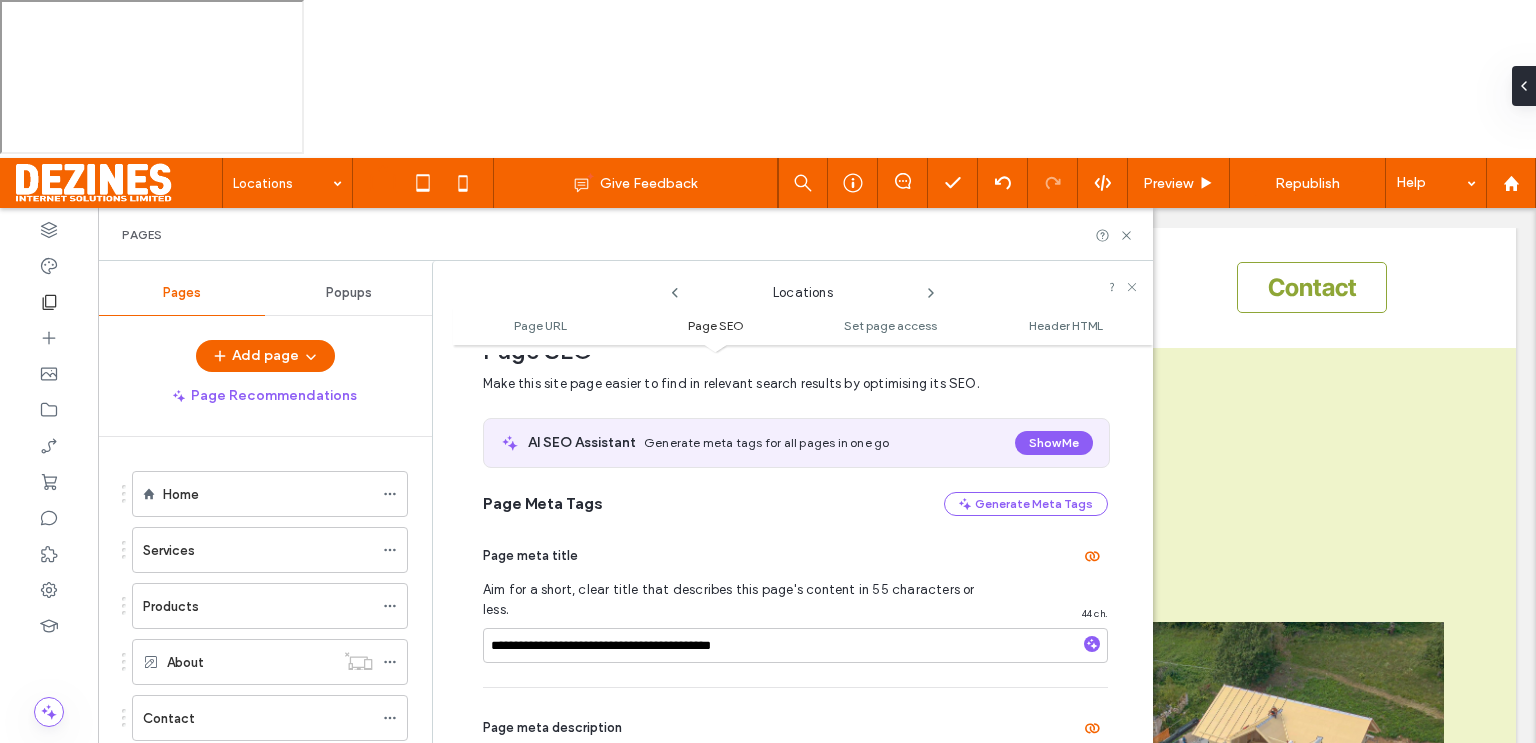 drag, startPoint x: 876, startPoint y: 639, endPoint x: 641, endPoint y: 615, distance: 236.22235 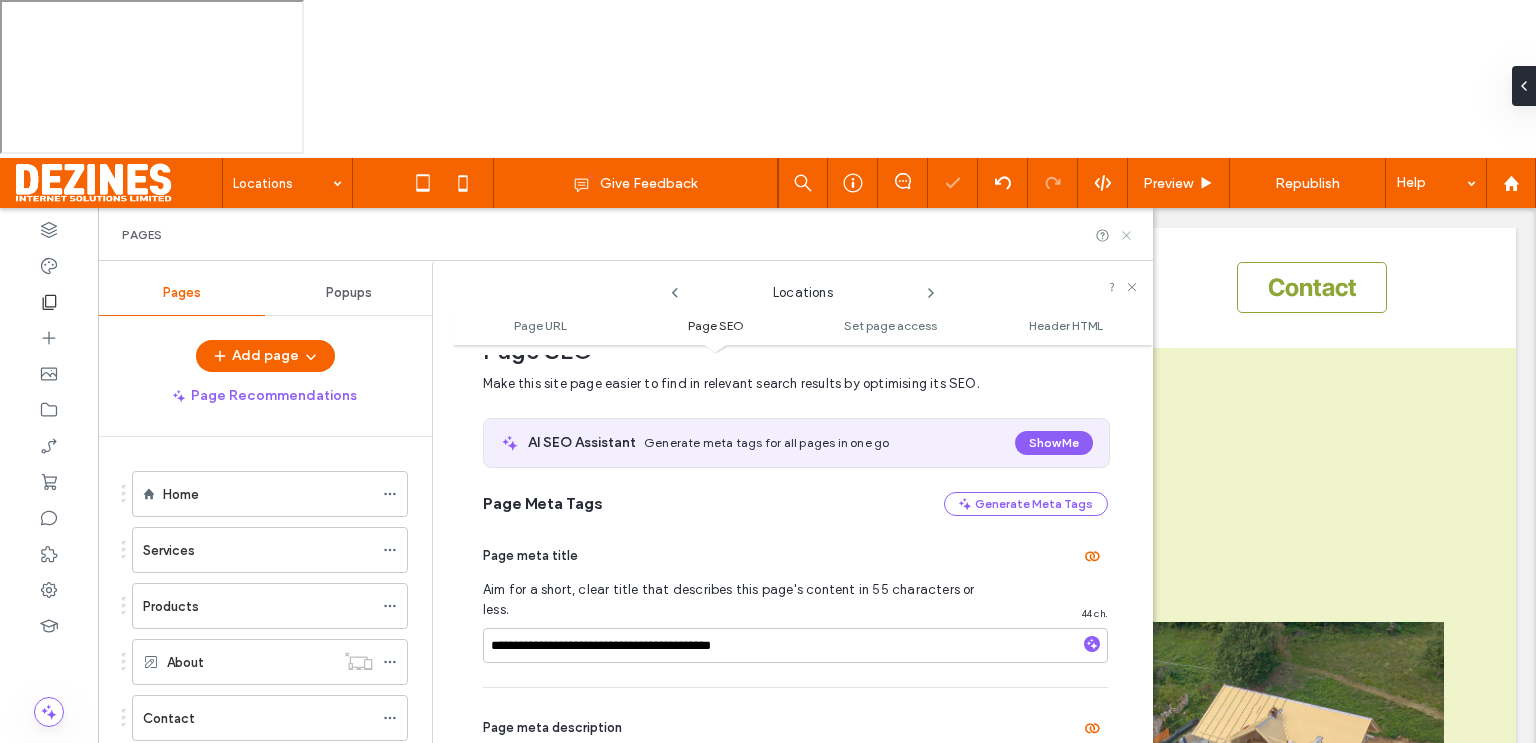 click 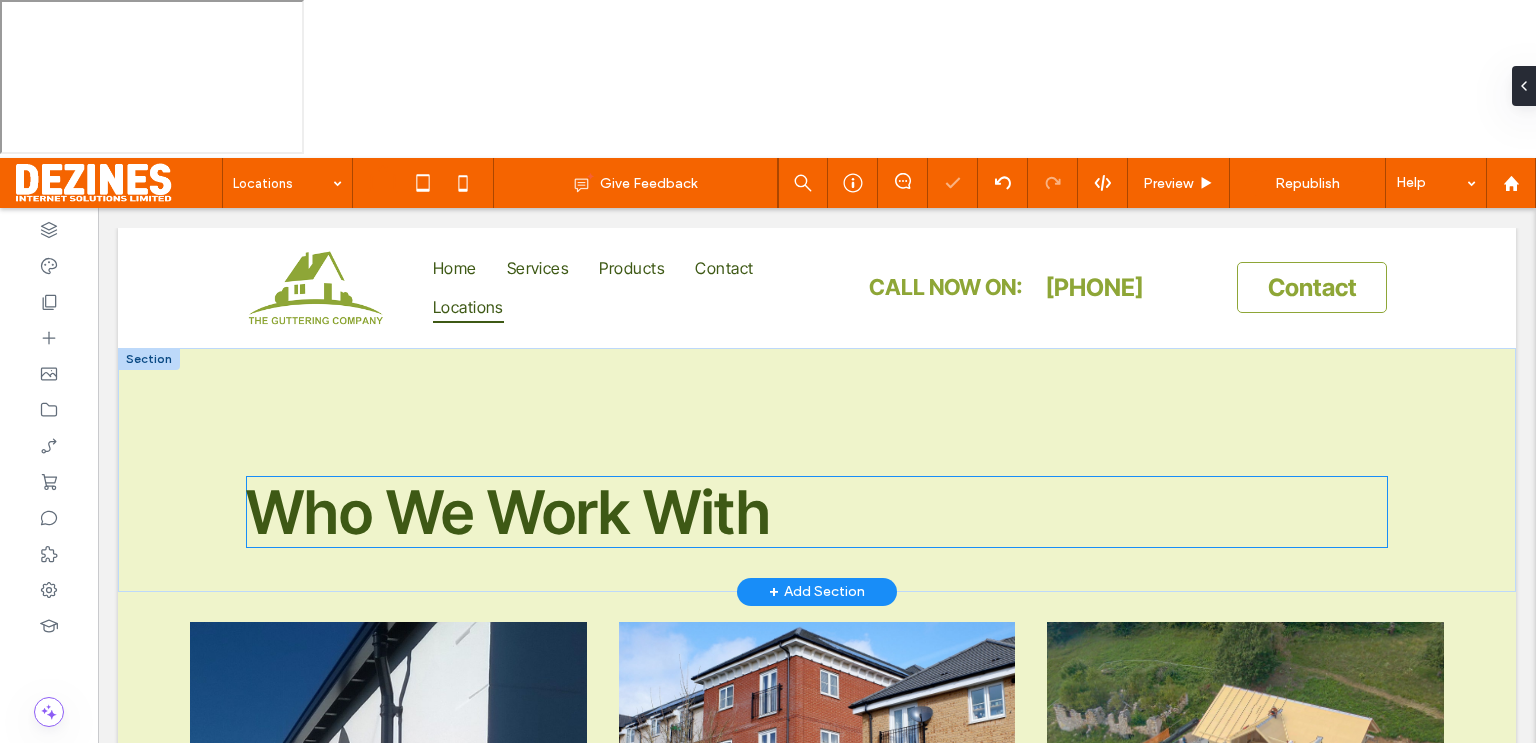 click on "Who We Work With" at bounding box center (508, 512) 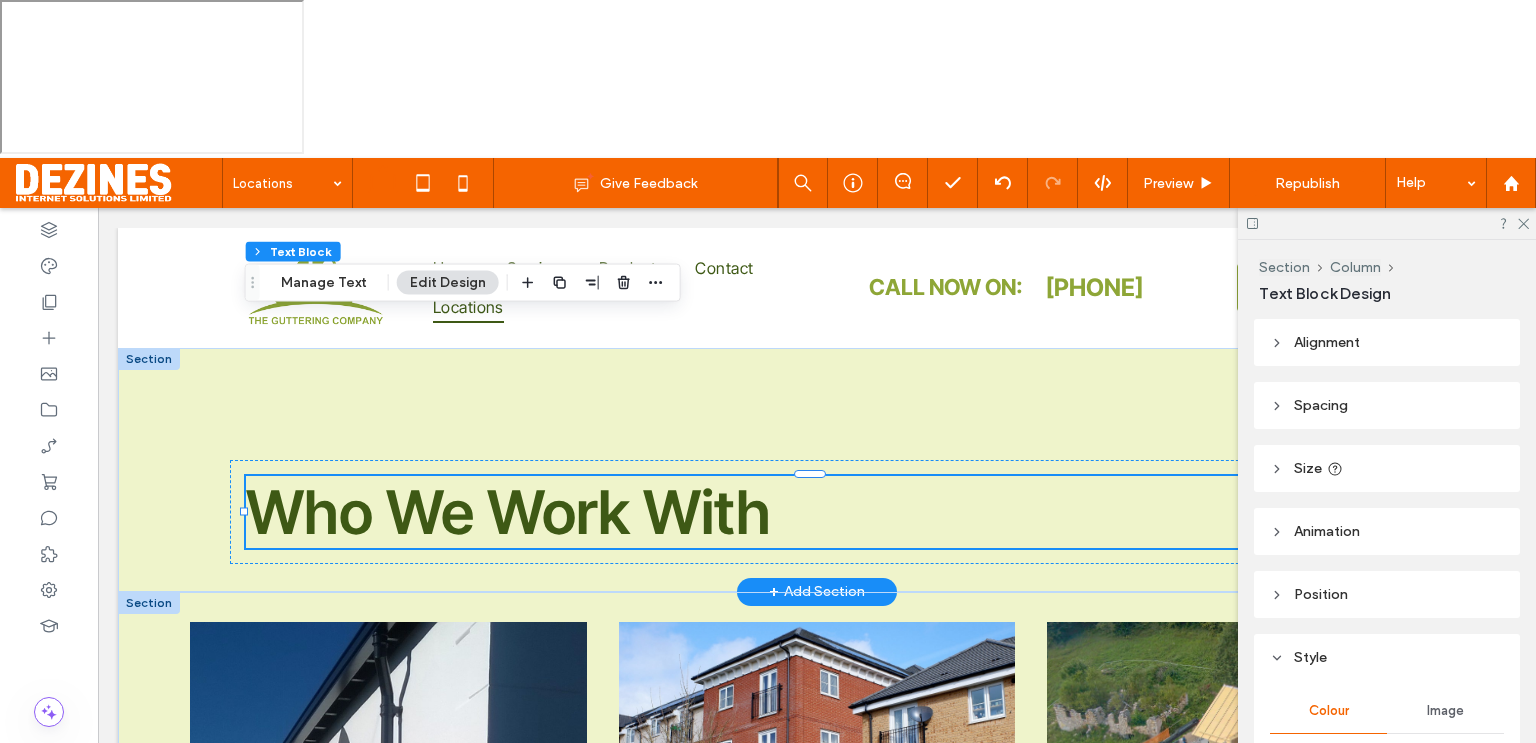click at bounding box center [149, 603] 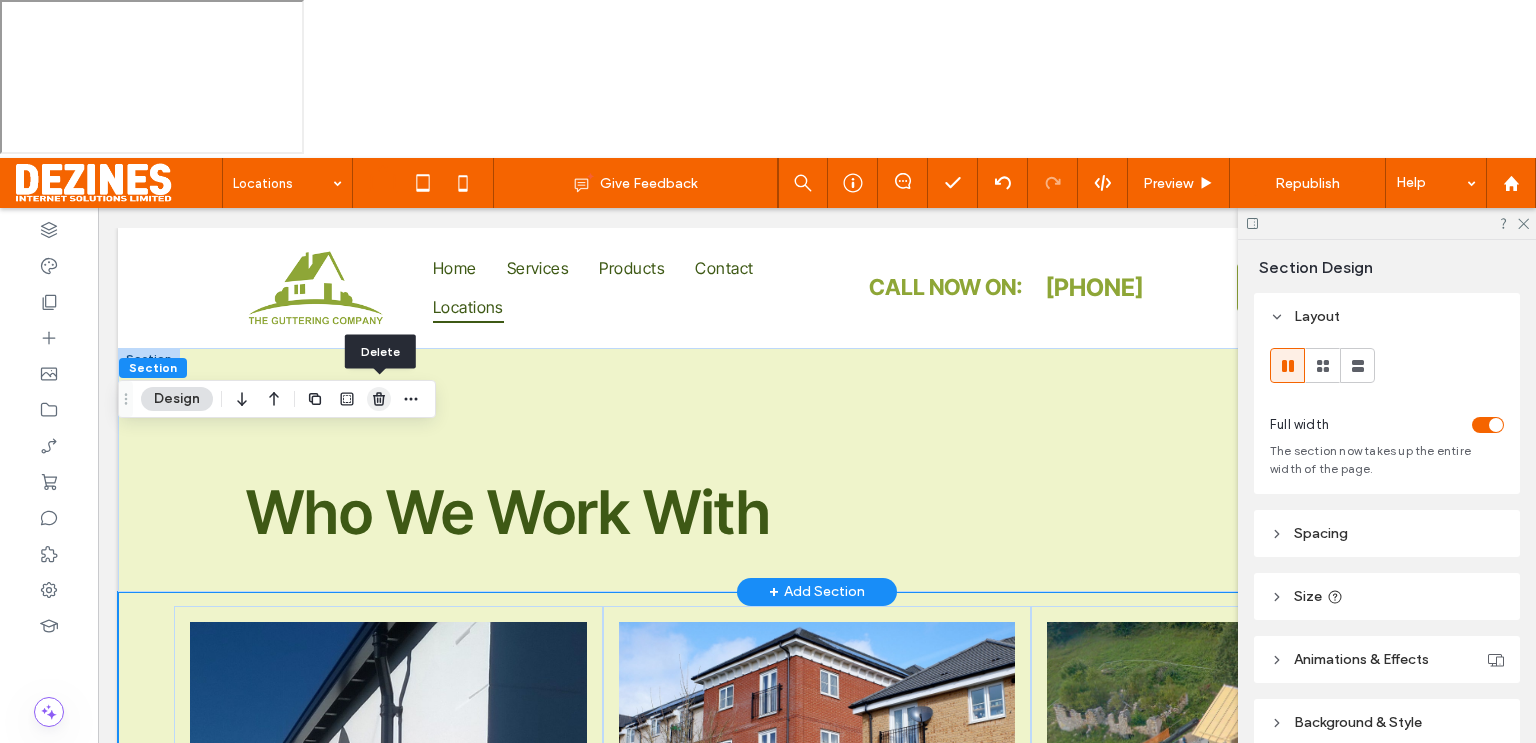 click 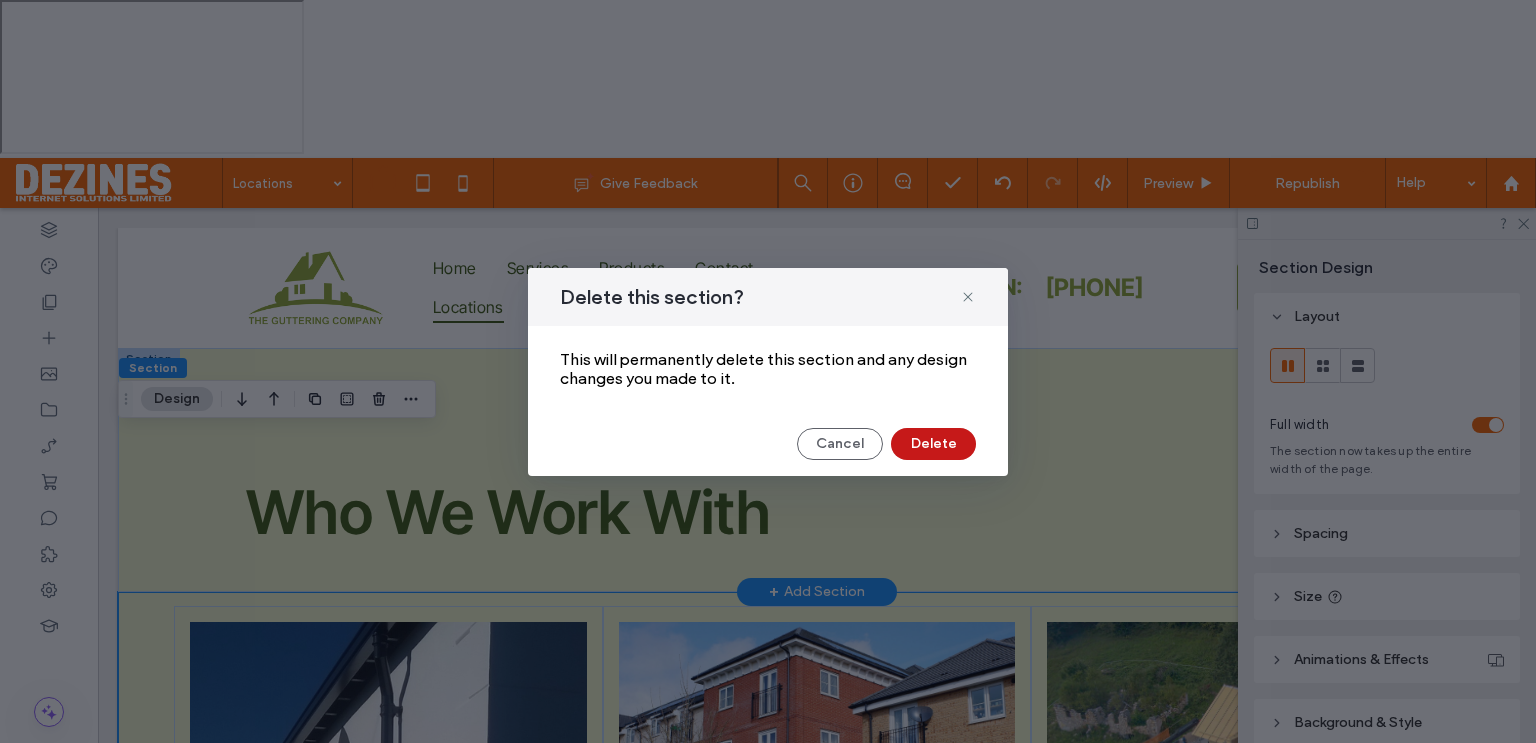drag, startPoint x: 928, startPoint y: 442, endPoint x: 830, endPoint y: 393, distance: 109.56733 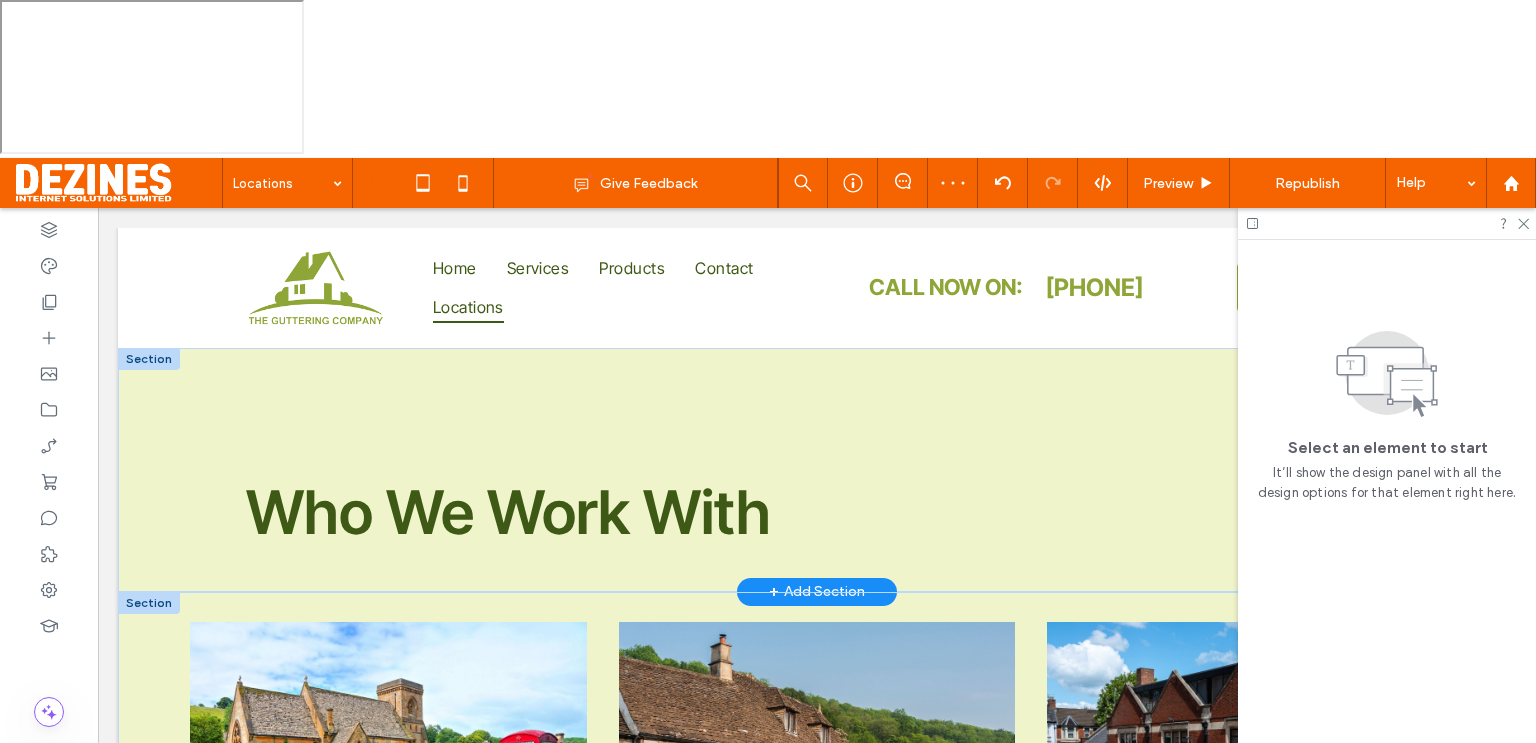 click at bounding box center (149, 603) 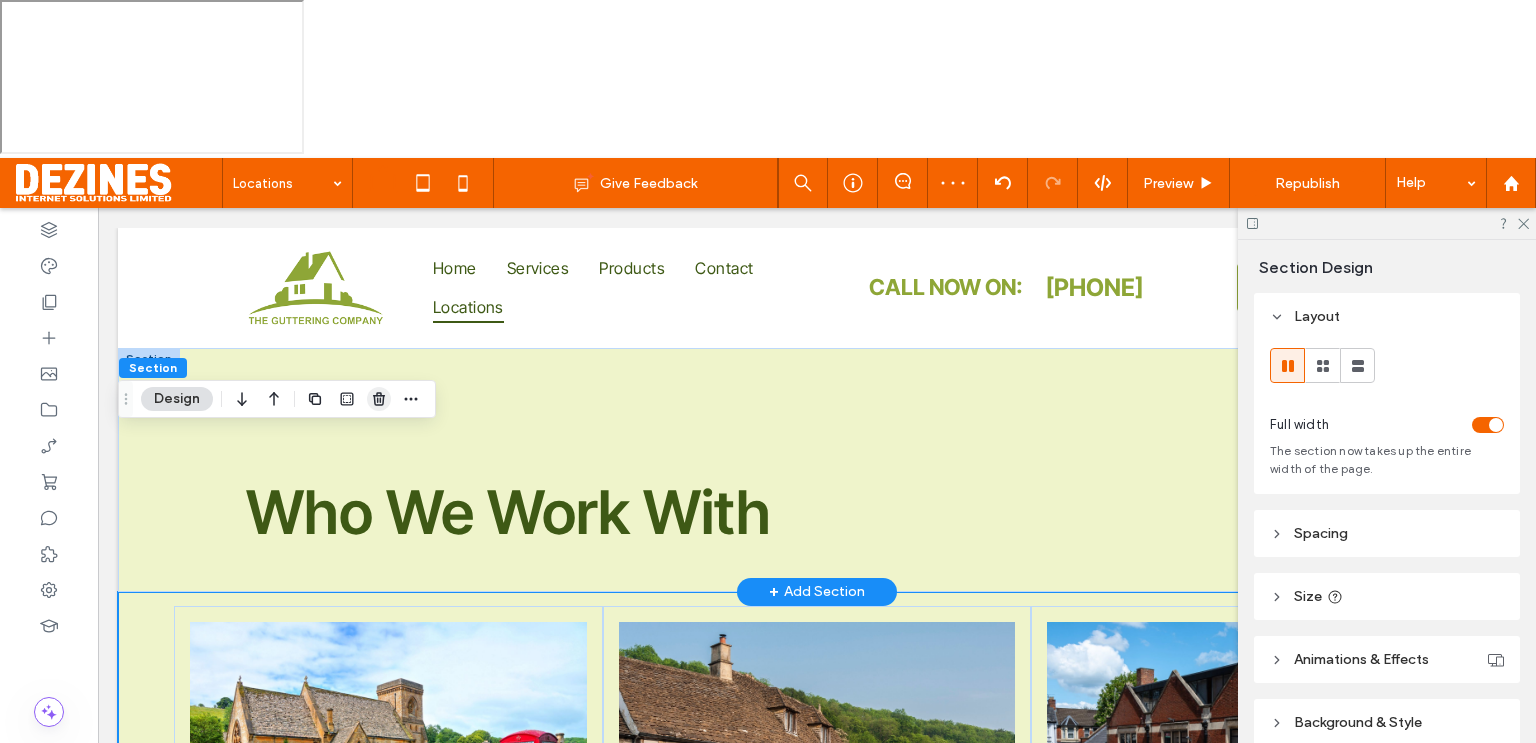 click 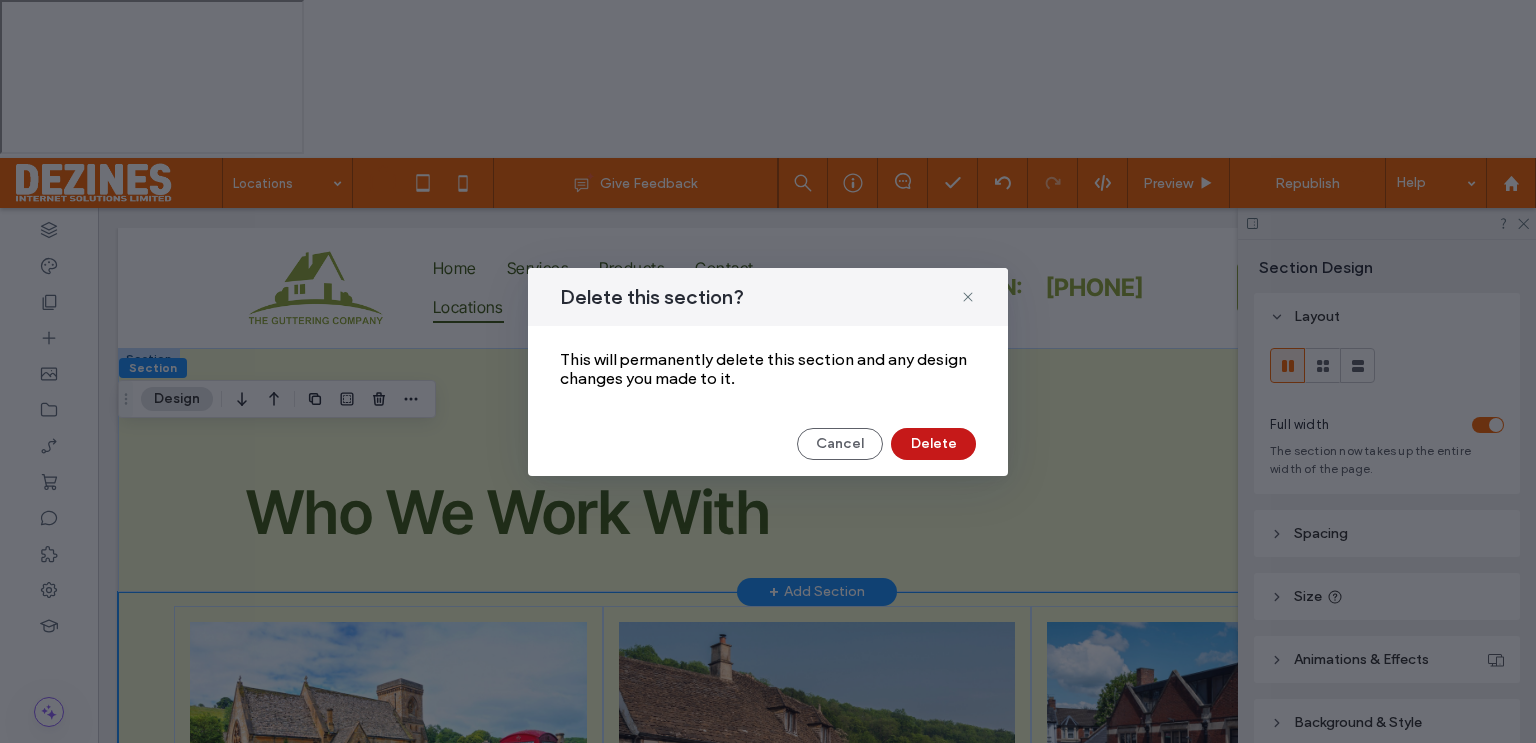 click on "Delete" at bounding box center (933, 444) 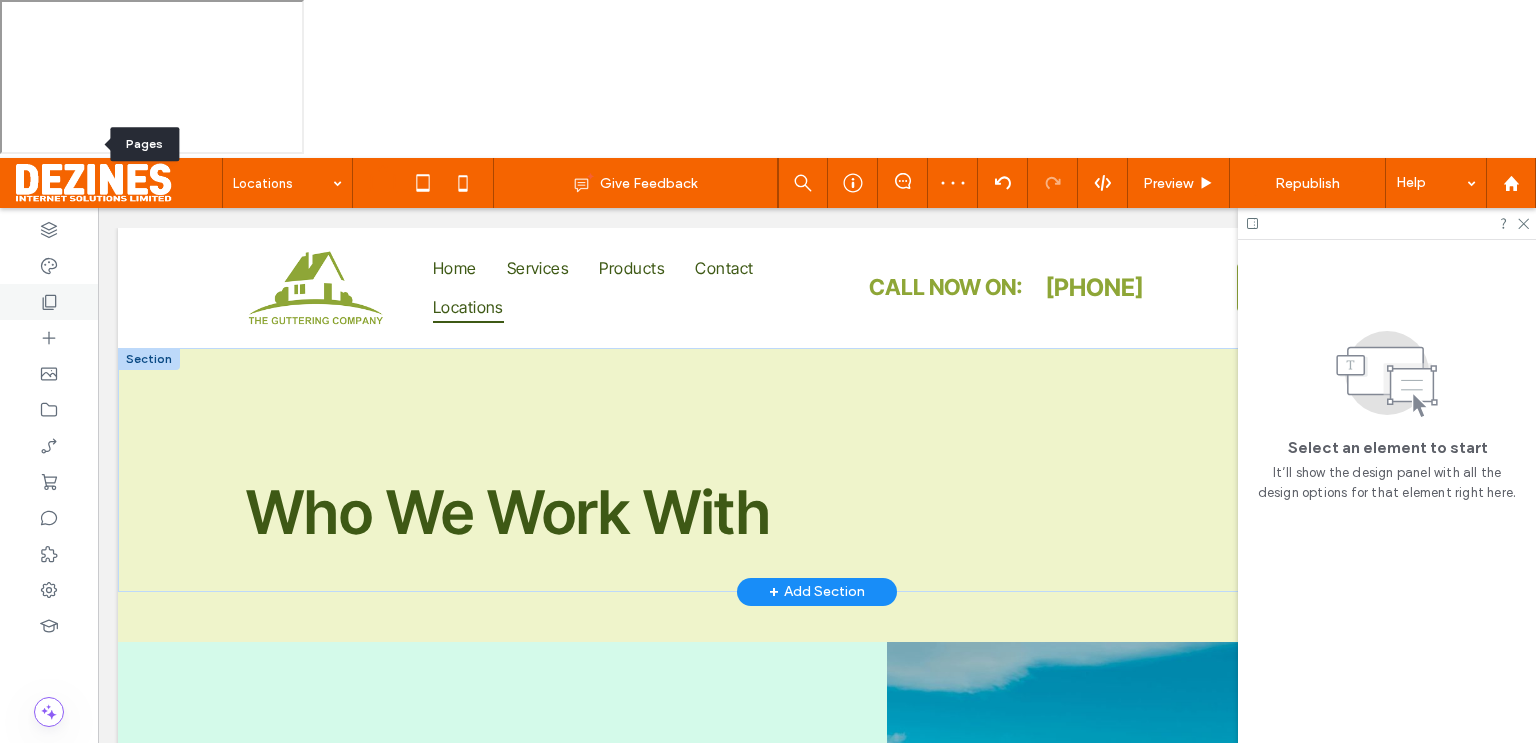 click 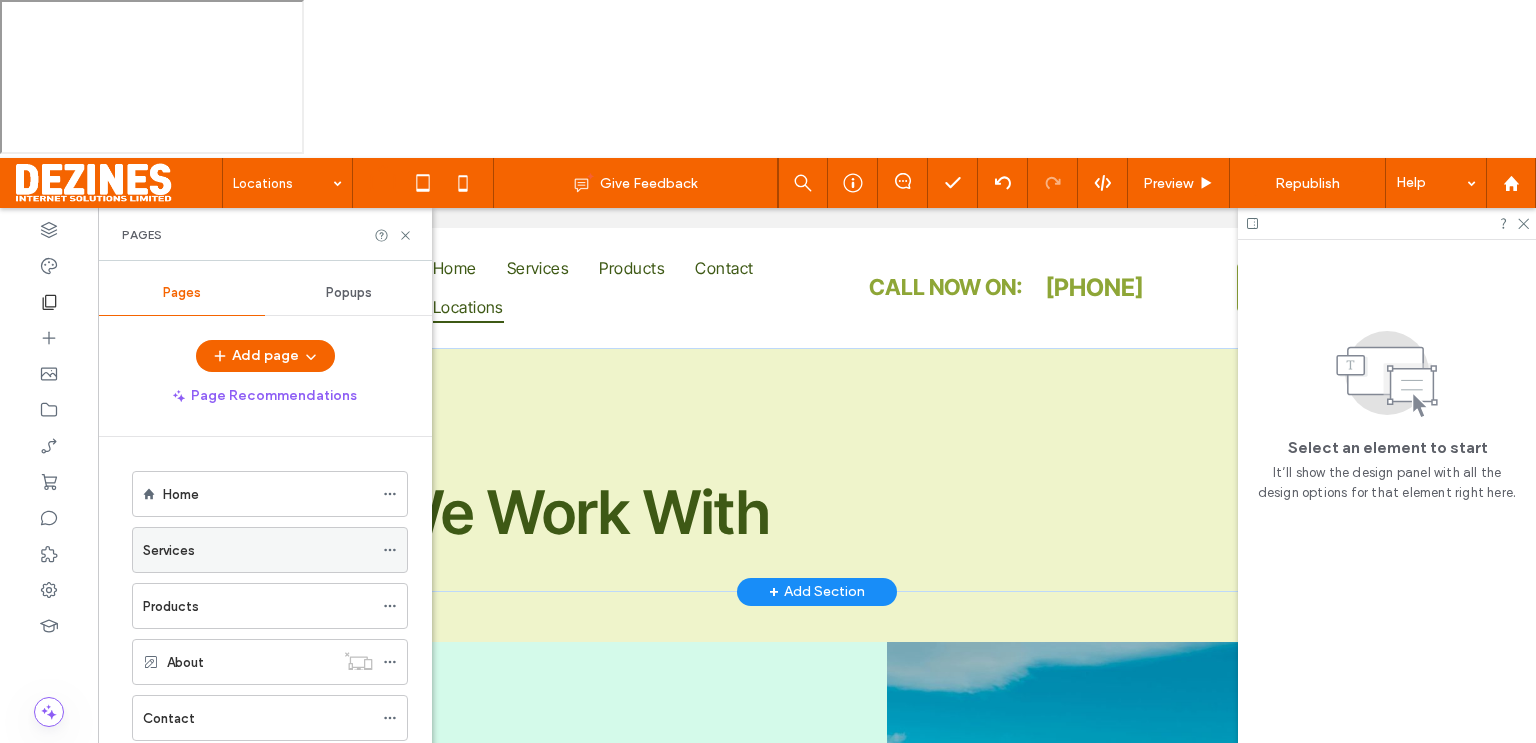 click on "Services" at bounding box center (258, 550) 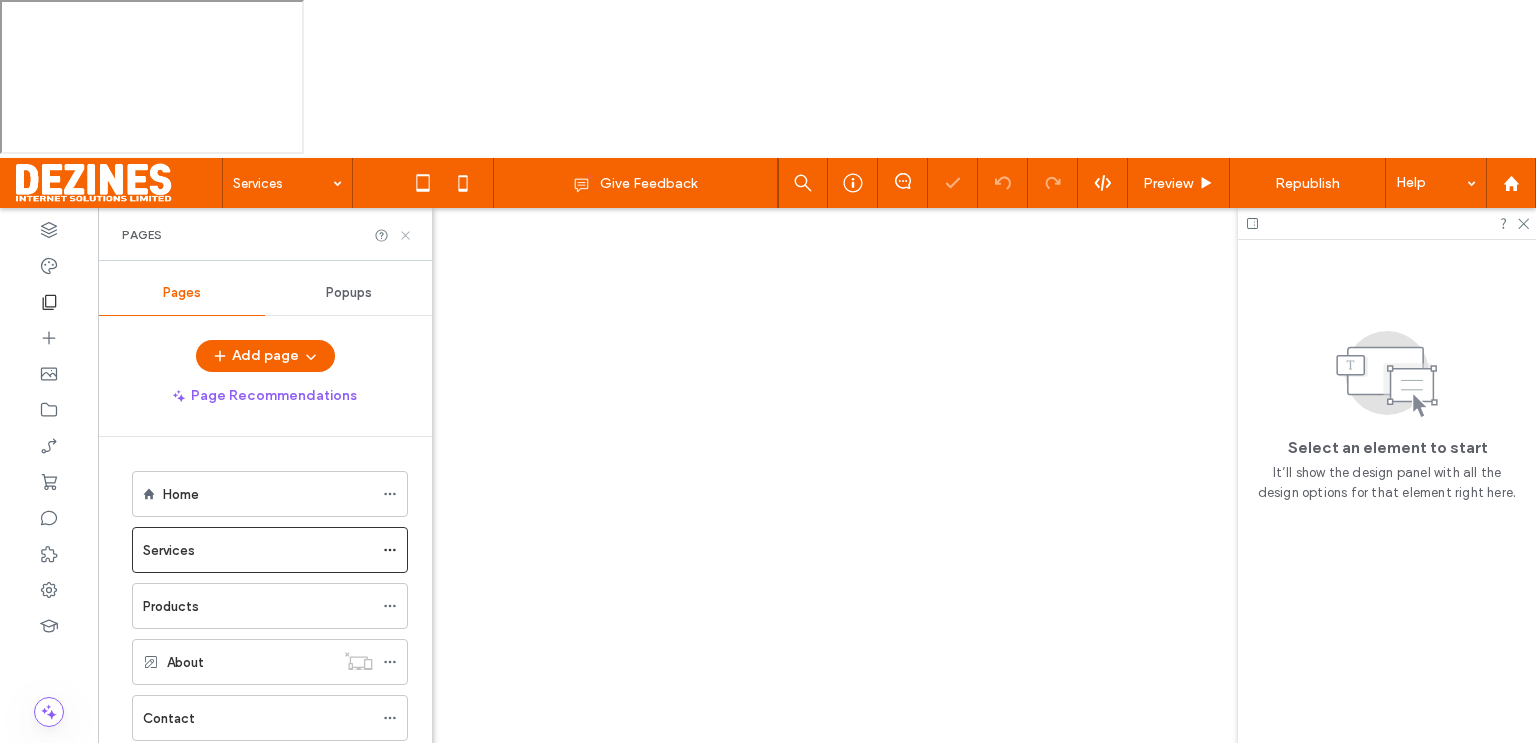 click 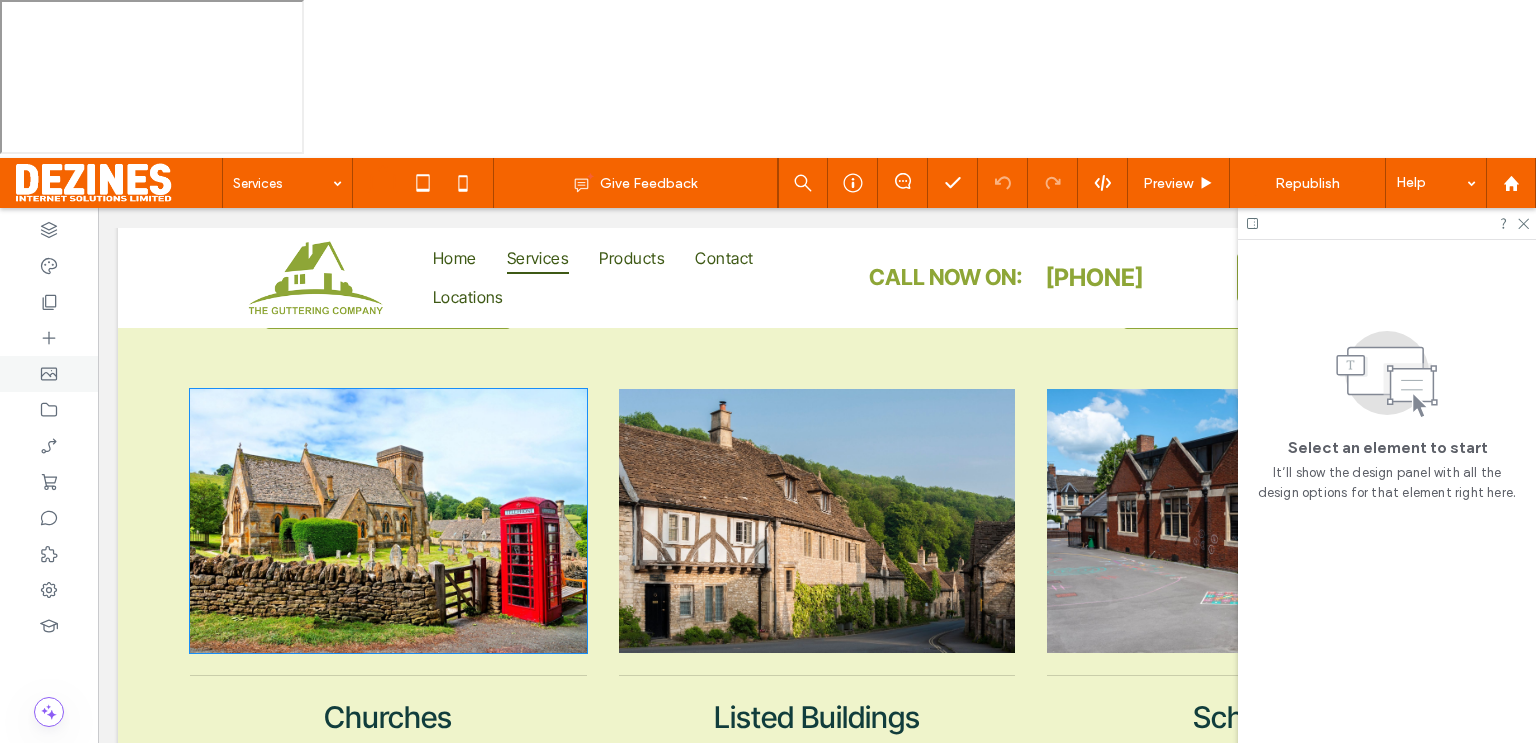 scroll, scrollTop: 1120, scrollLeft: 0, axis: vertical 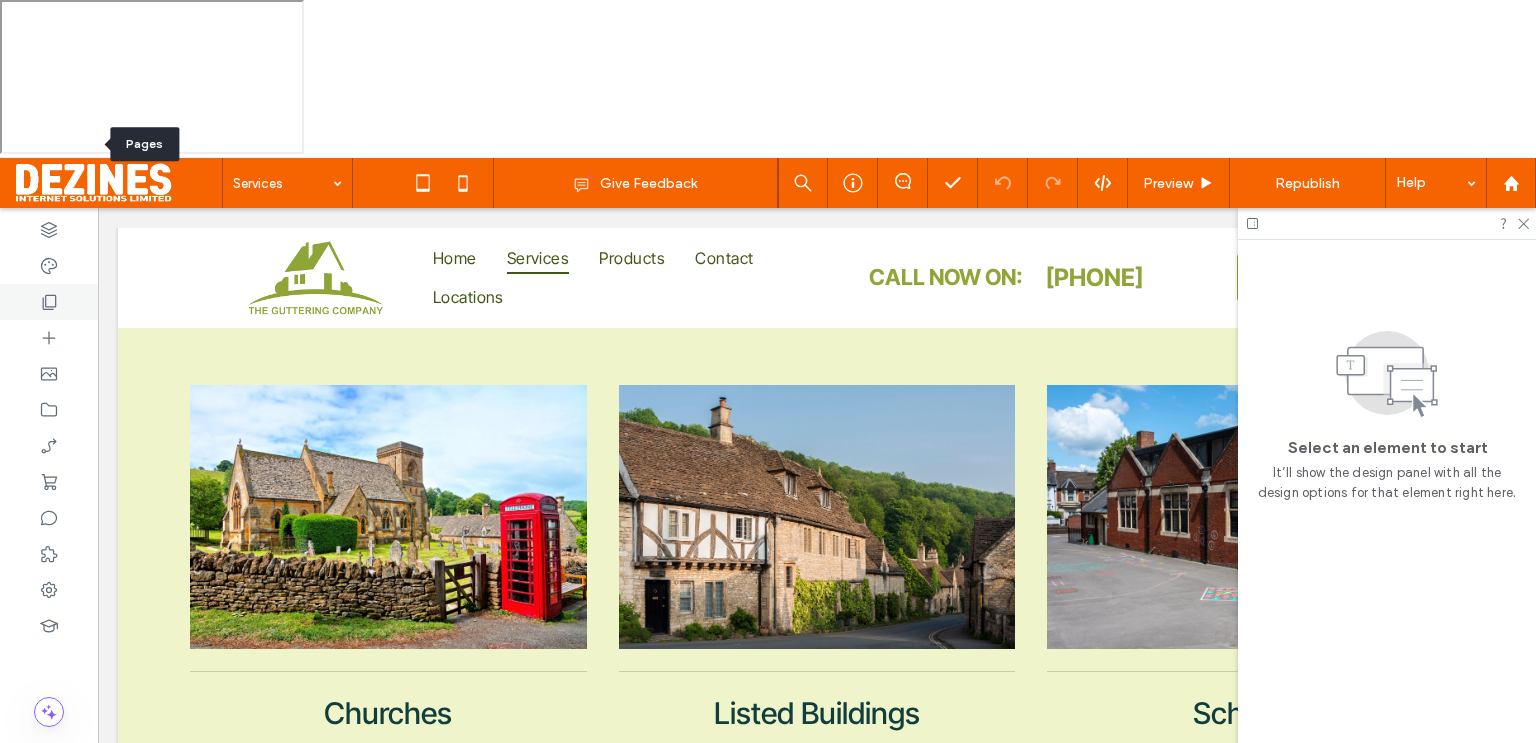 click 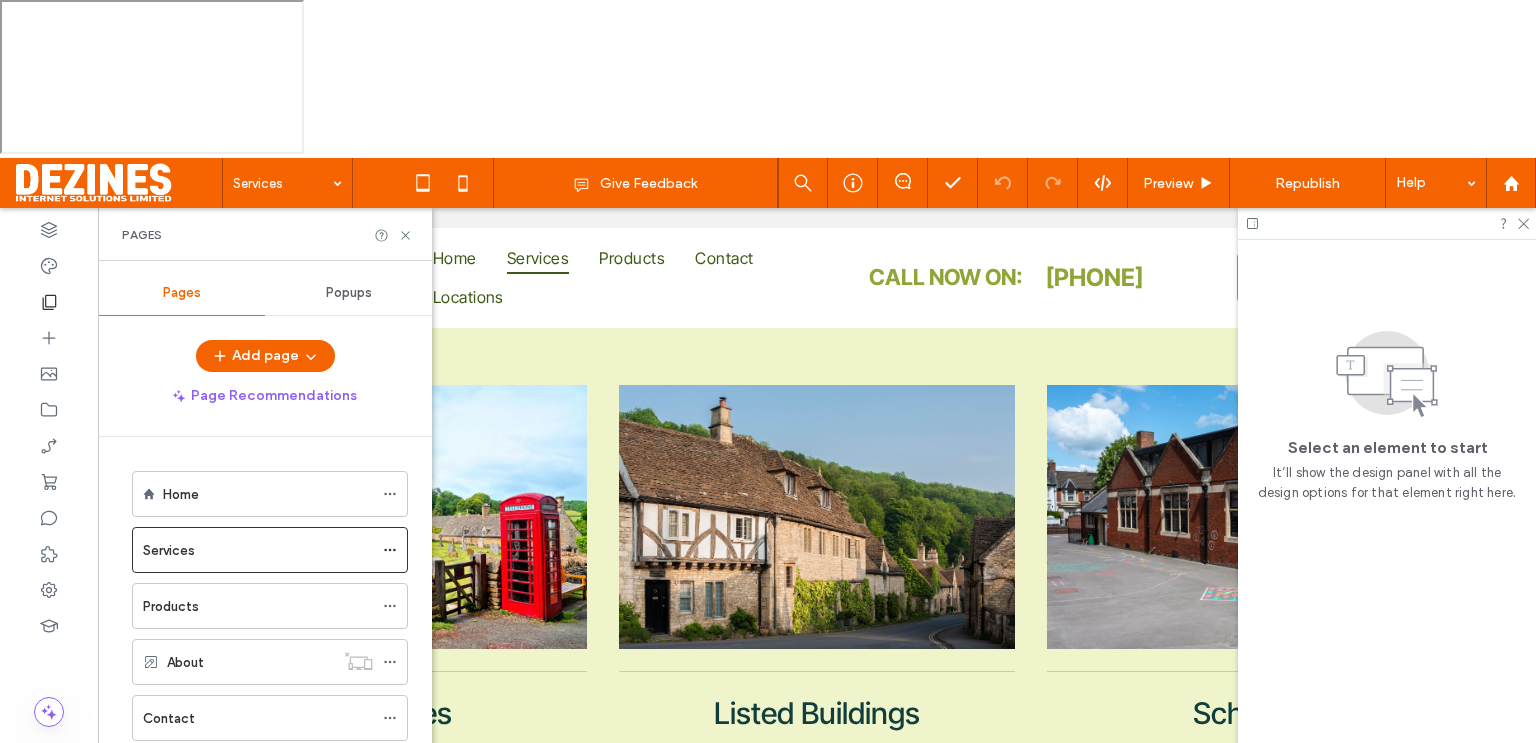 click on "Locations" at bounding box center (258, 830) 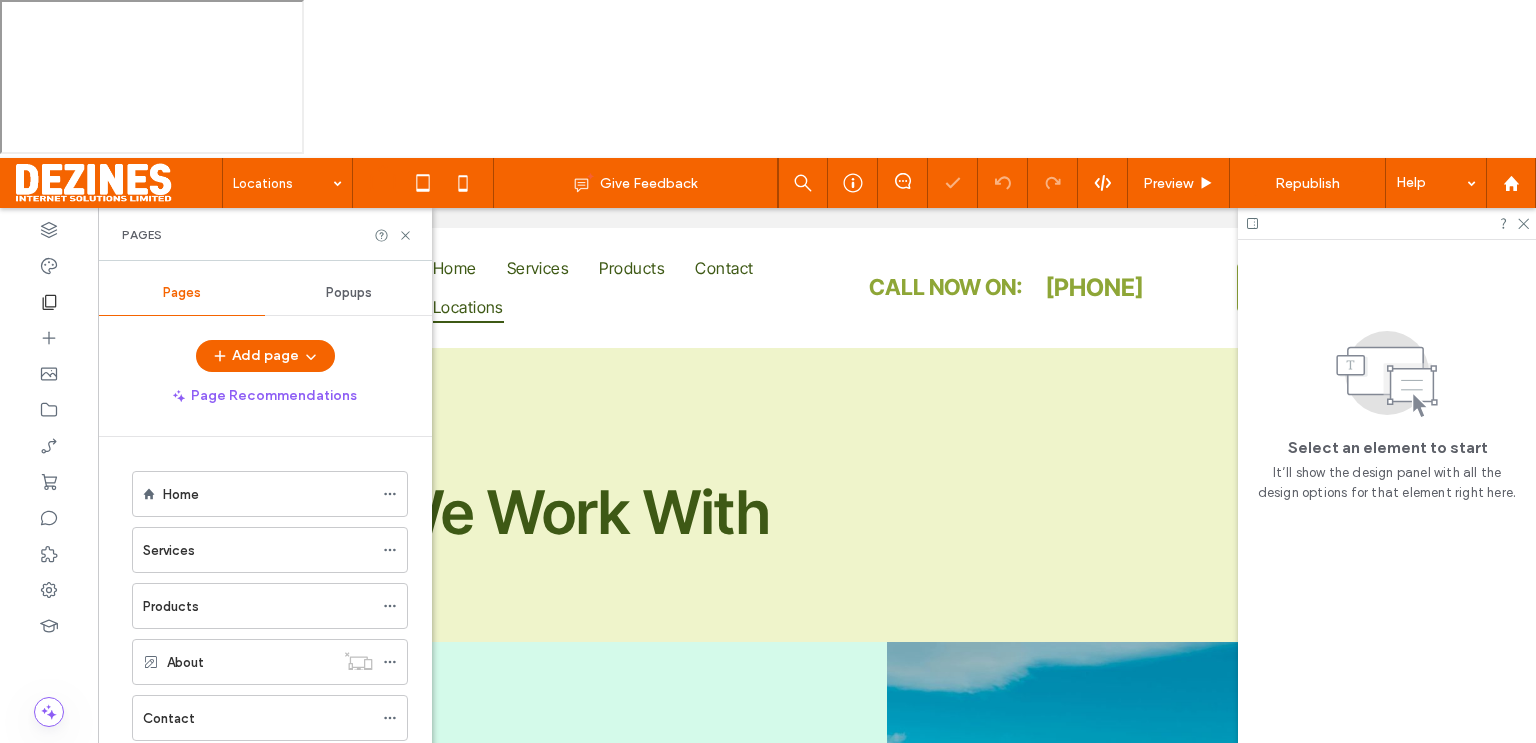 scroll, scrollTop: 0, scrollLeft: 0, axis: both 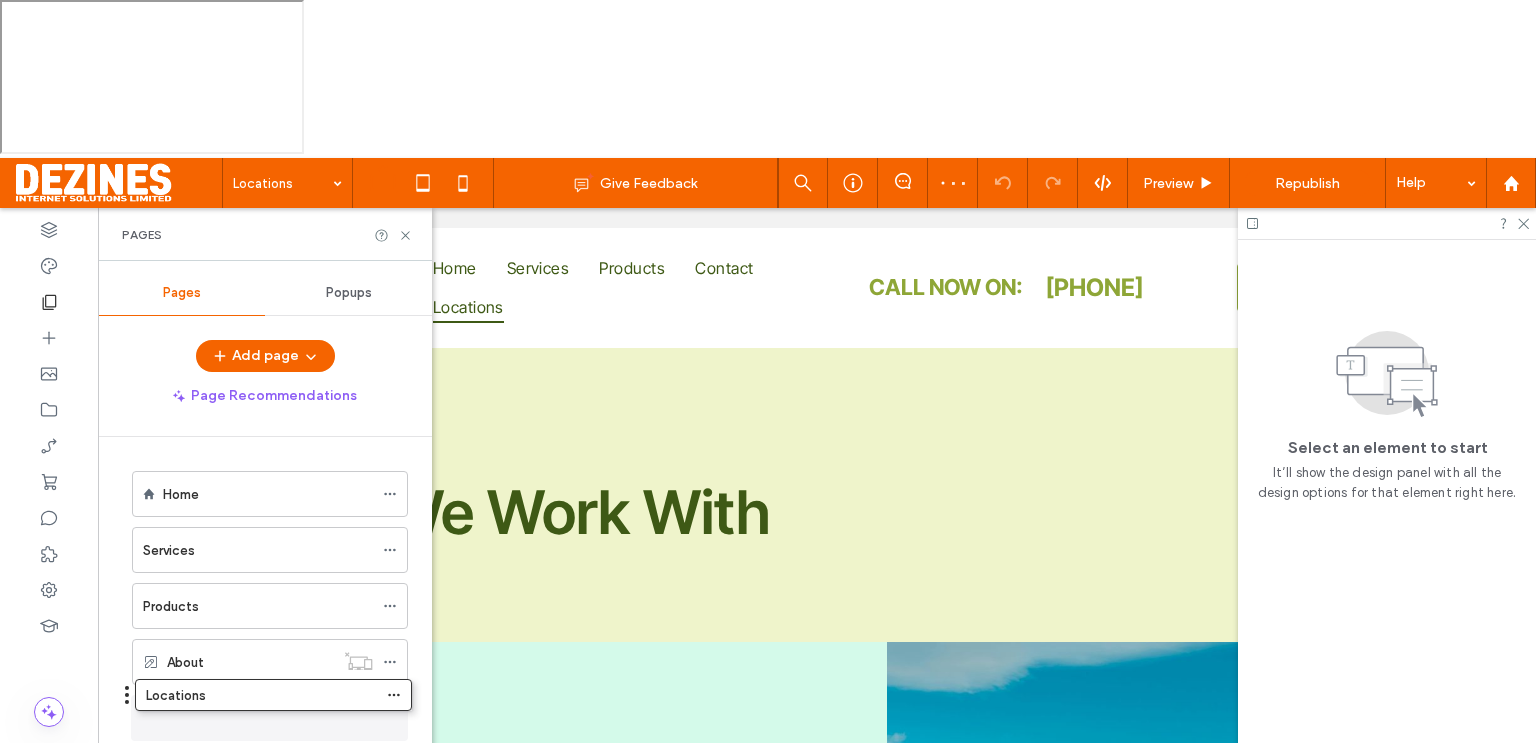 drag, startPoint x: 264, startPoint y: 669, endPoint x: 266, endPoint y: 551, distance: 118.016945 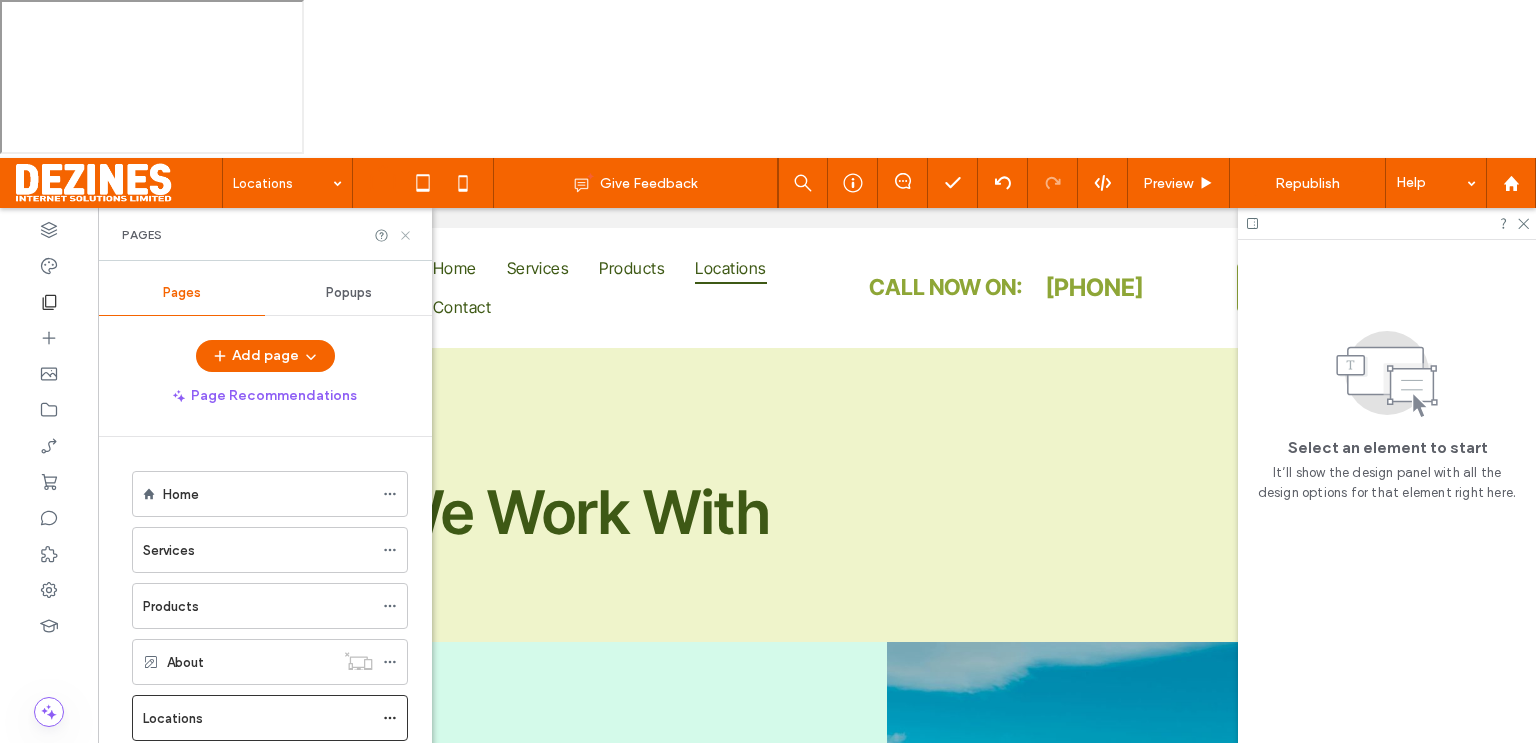 click 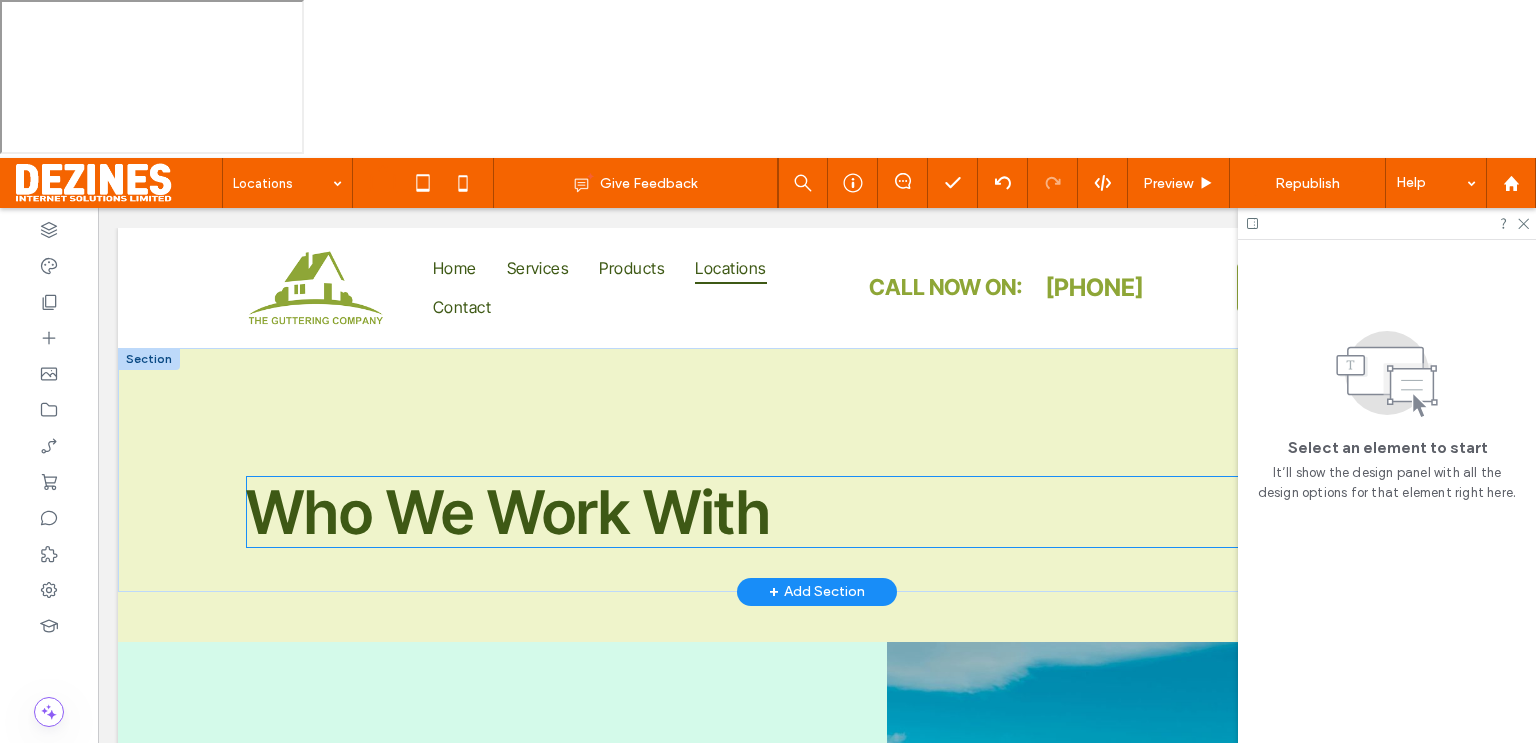 click on "Who We Work With" at bounding box center (508, 512) 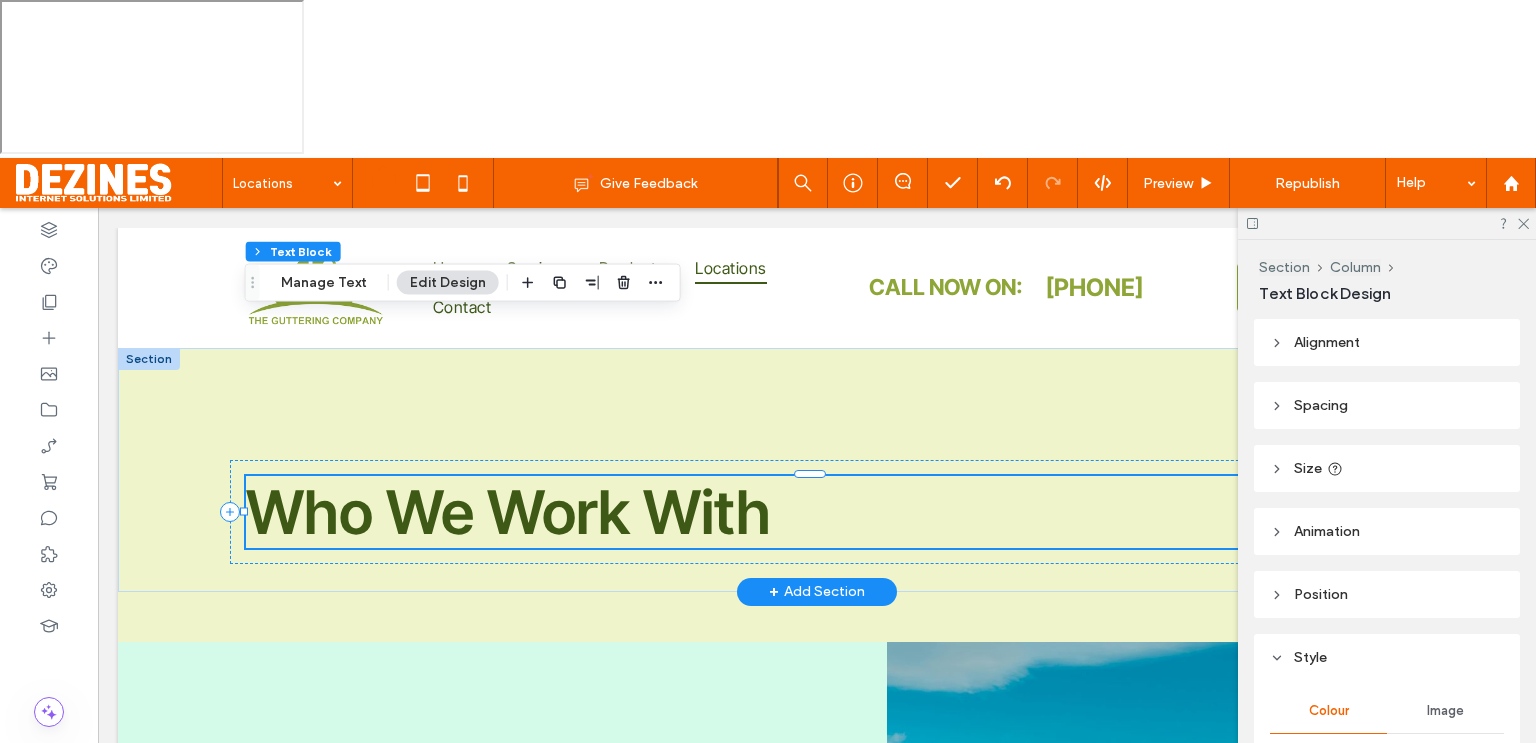 click on "Who We Work With" at bounding box center [508, 512] 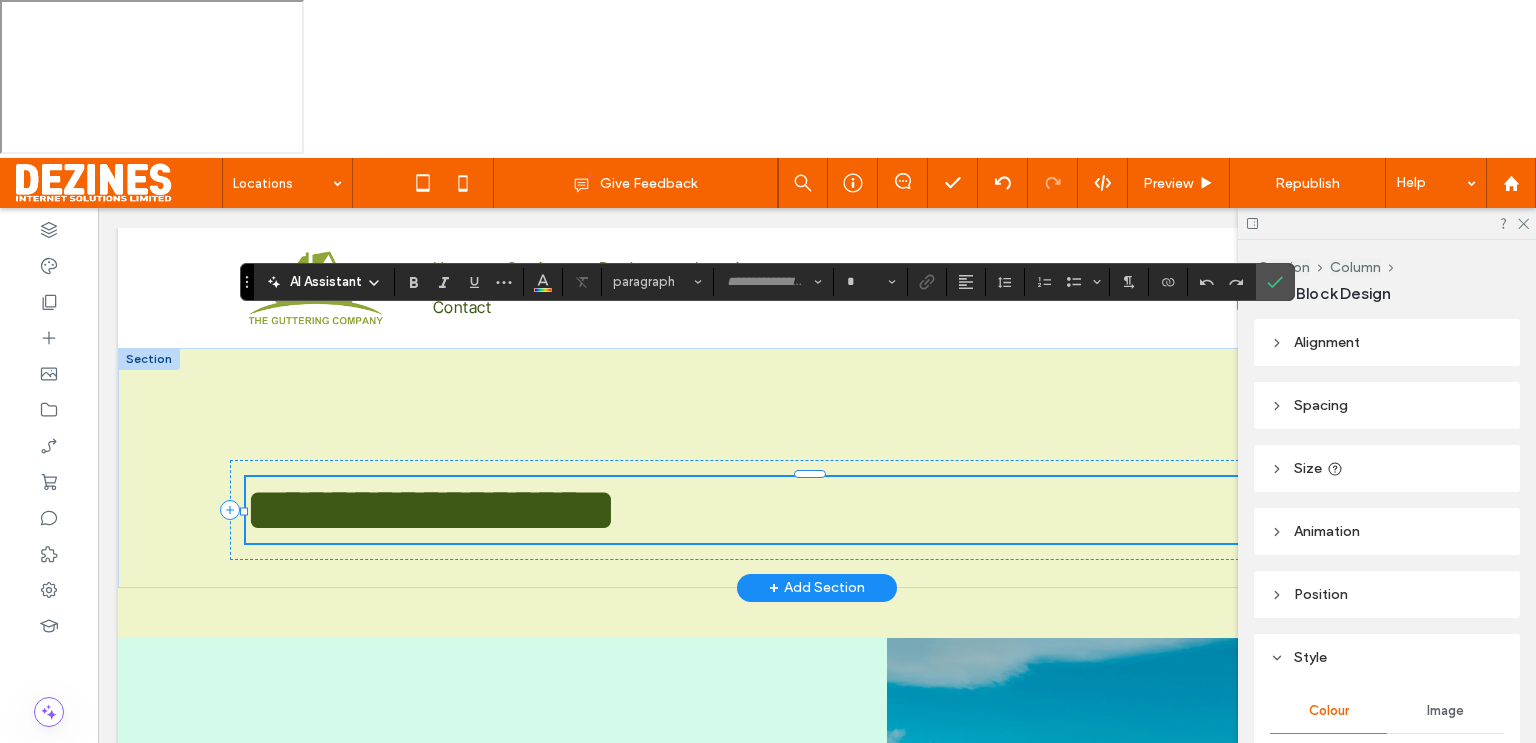 type on "**********" 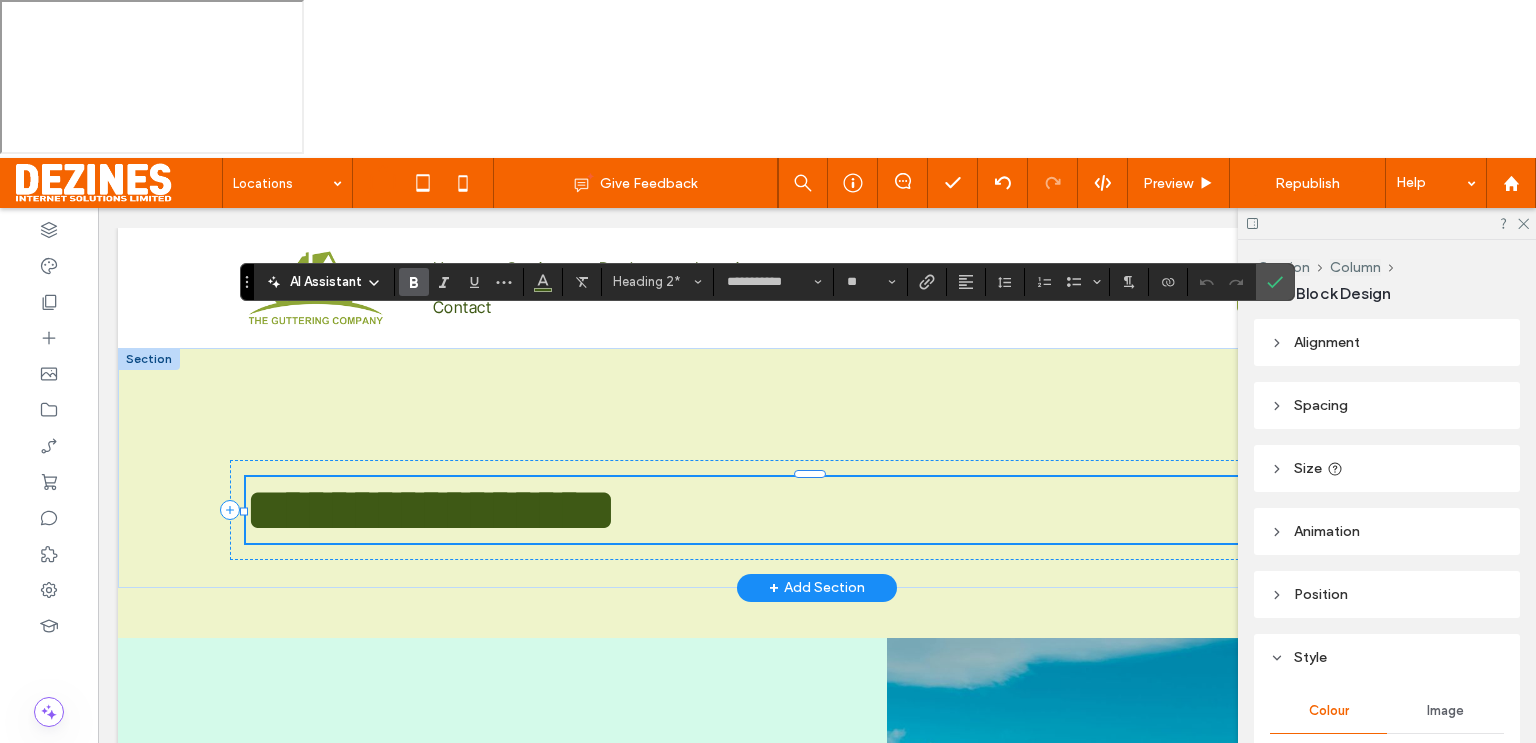 click on "**********" at bounding box center [431, 510] 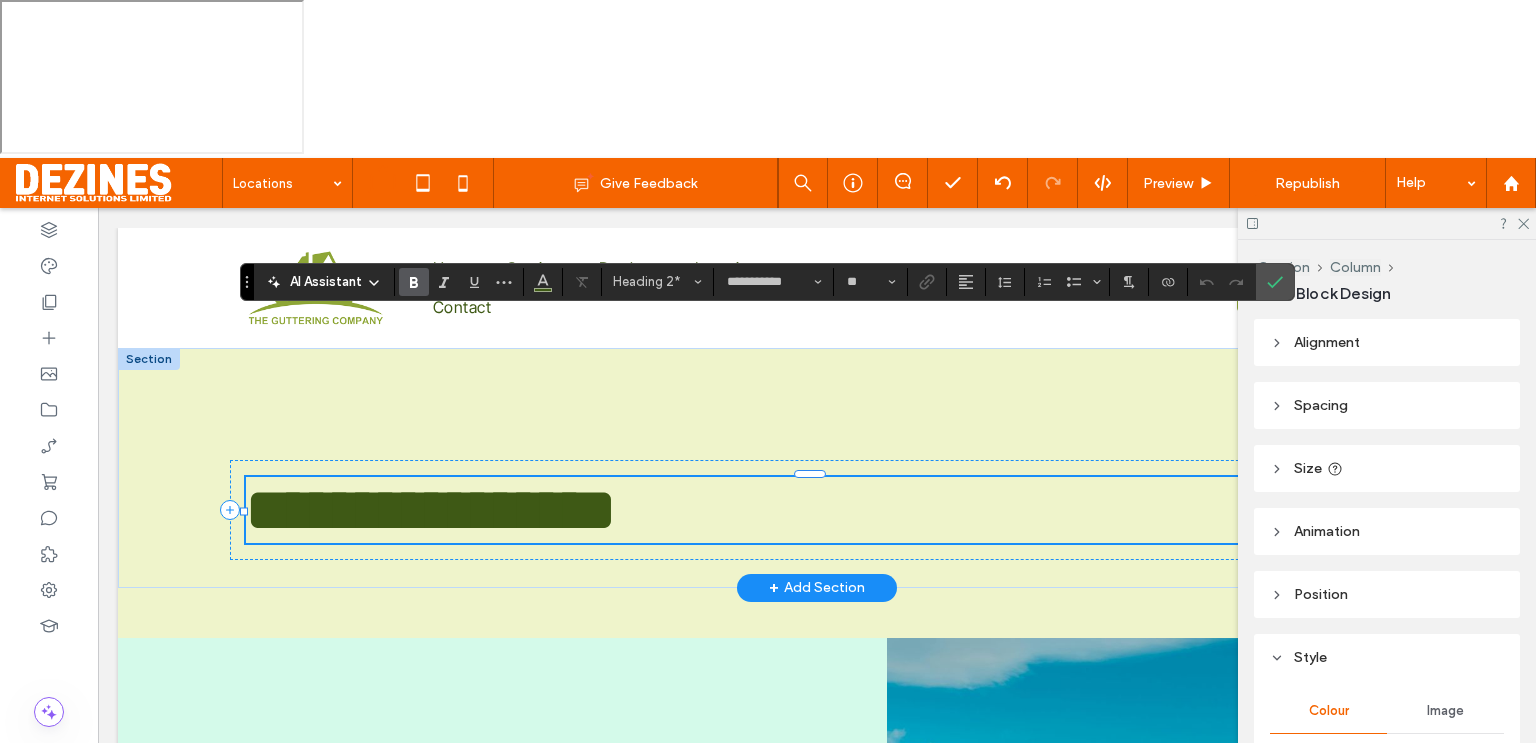 type 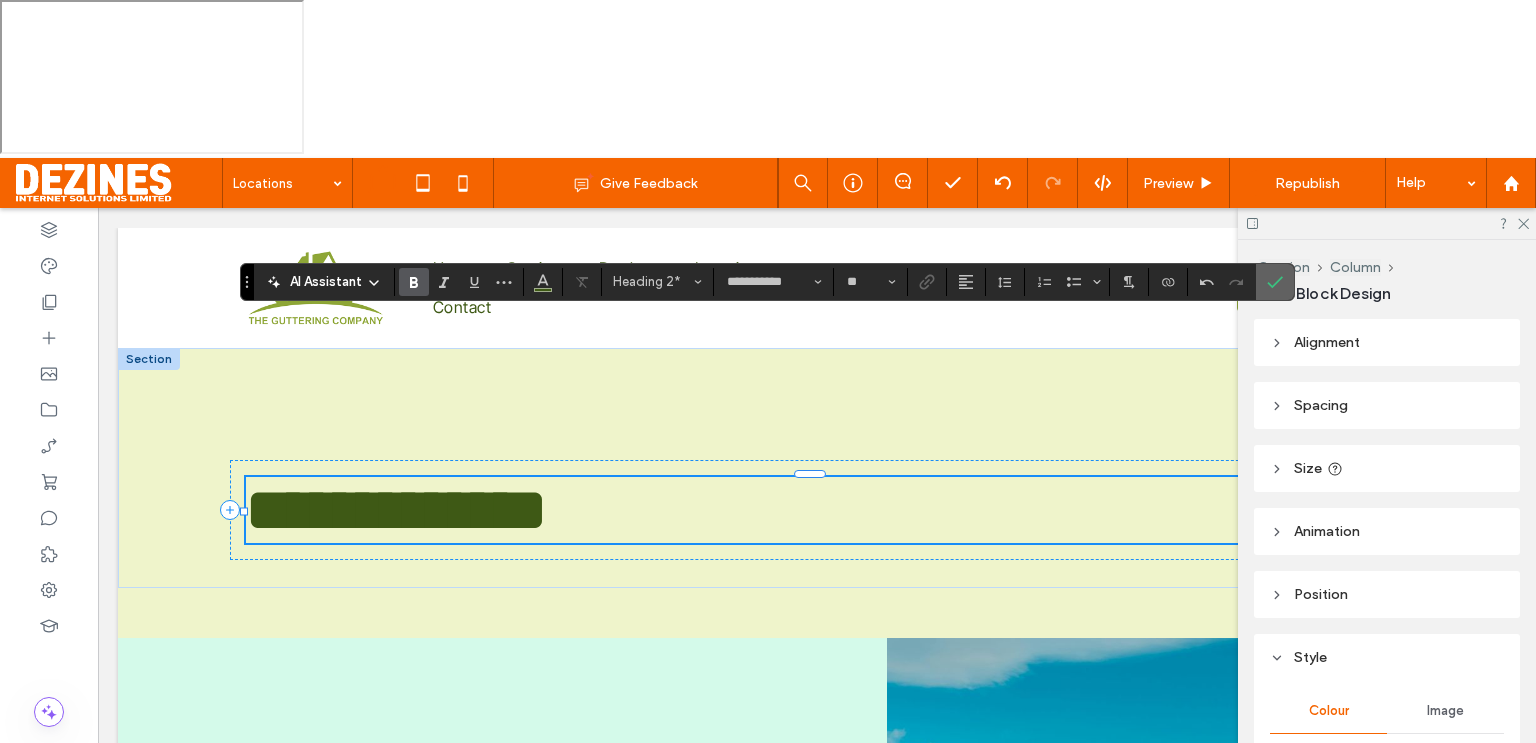 click at bounding box center [1275, 282] 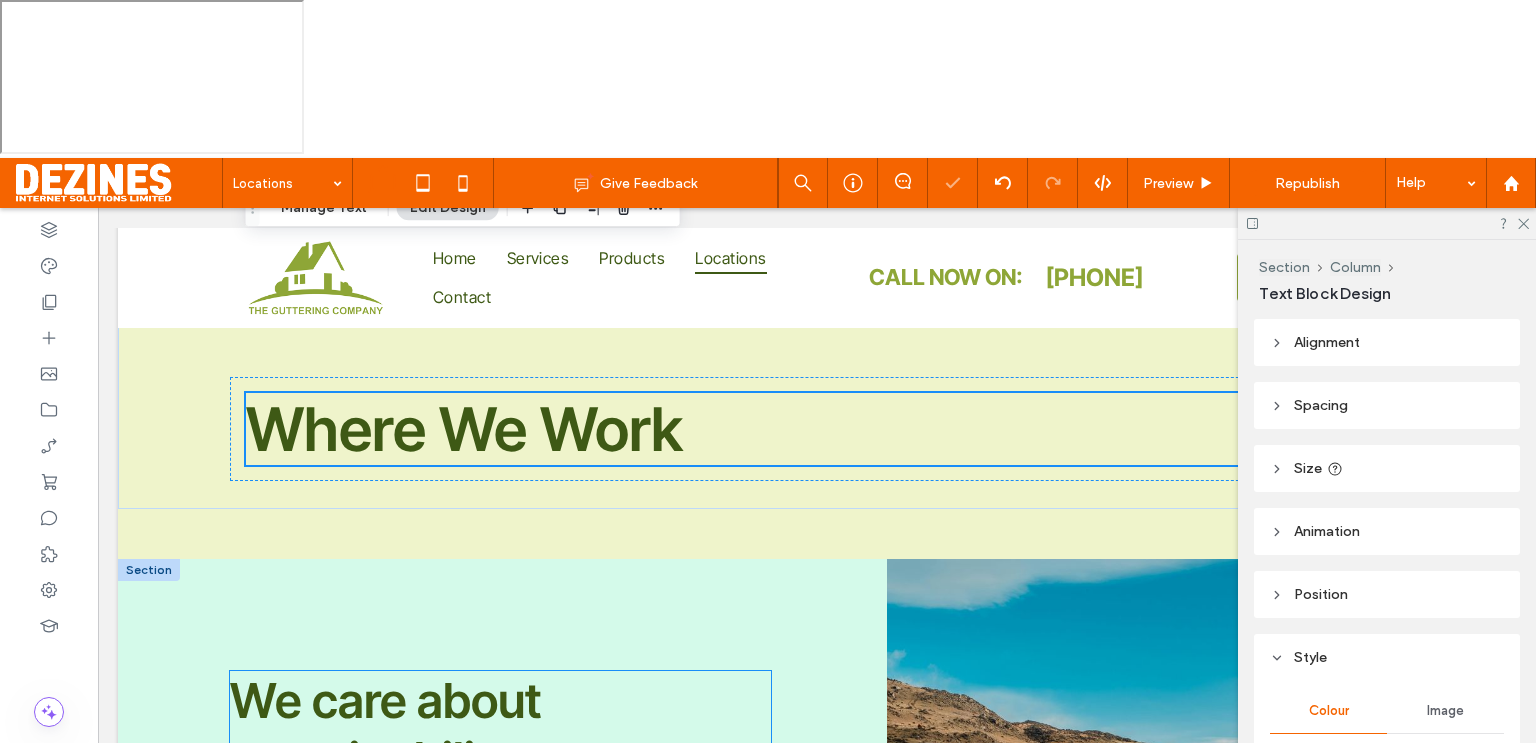 scroll, scrollTop: 83, scrollLeft: 0, axis: vertical 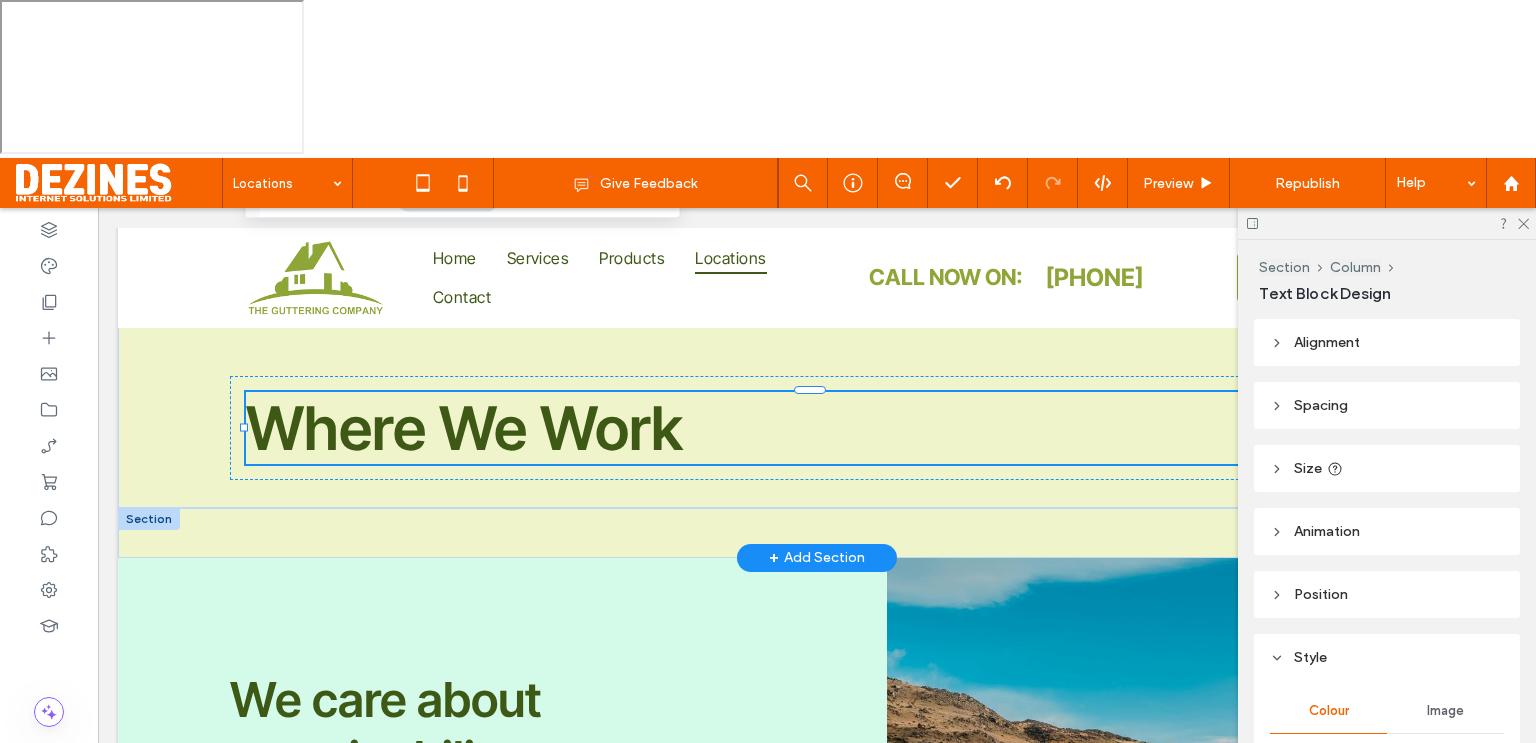 click on "+ Add Section" at bounding box center [817, 558] 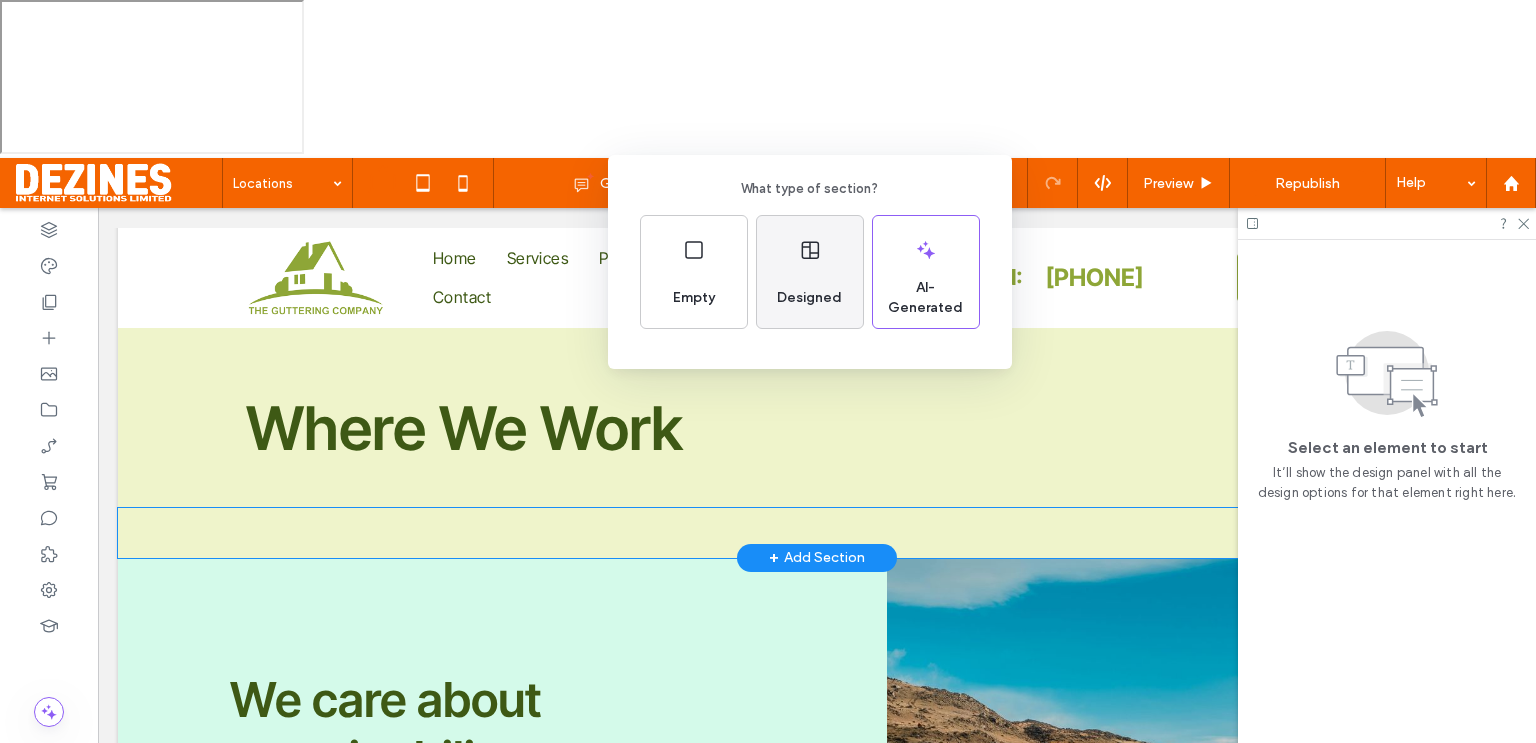 click on "Designed" at bounding box center (810, 272) 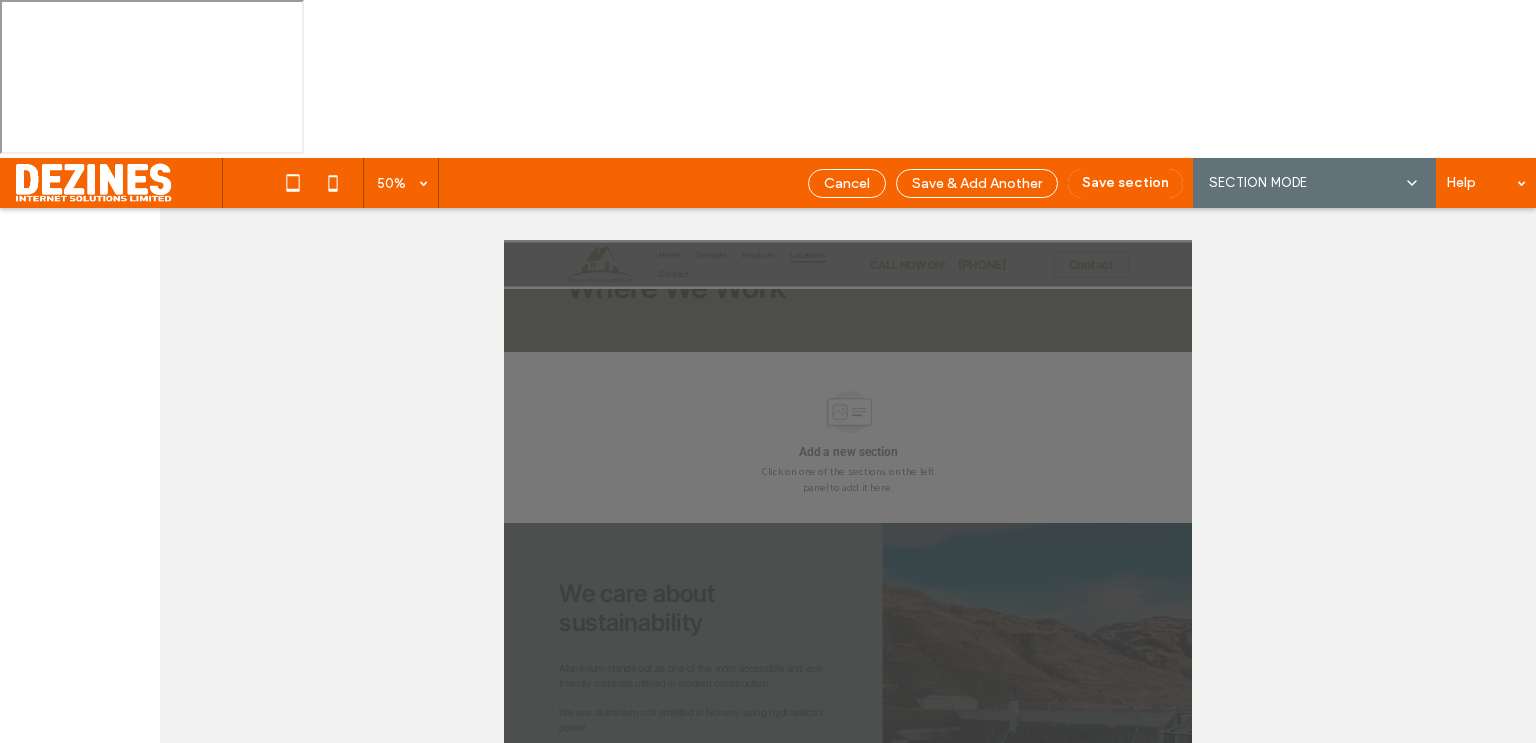 scroll, scrollTop: 169, scrollLeft: 0, axis: vertical 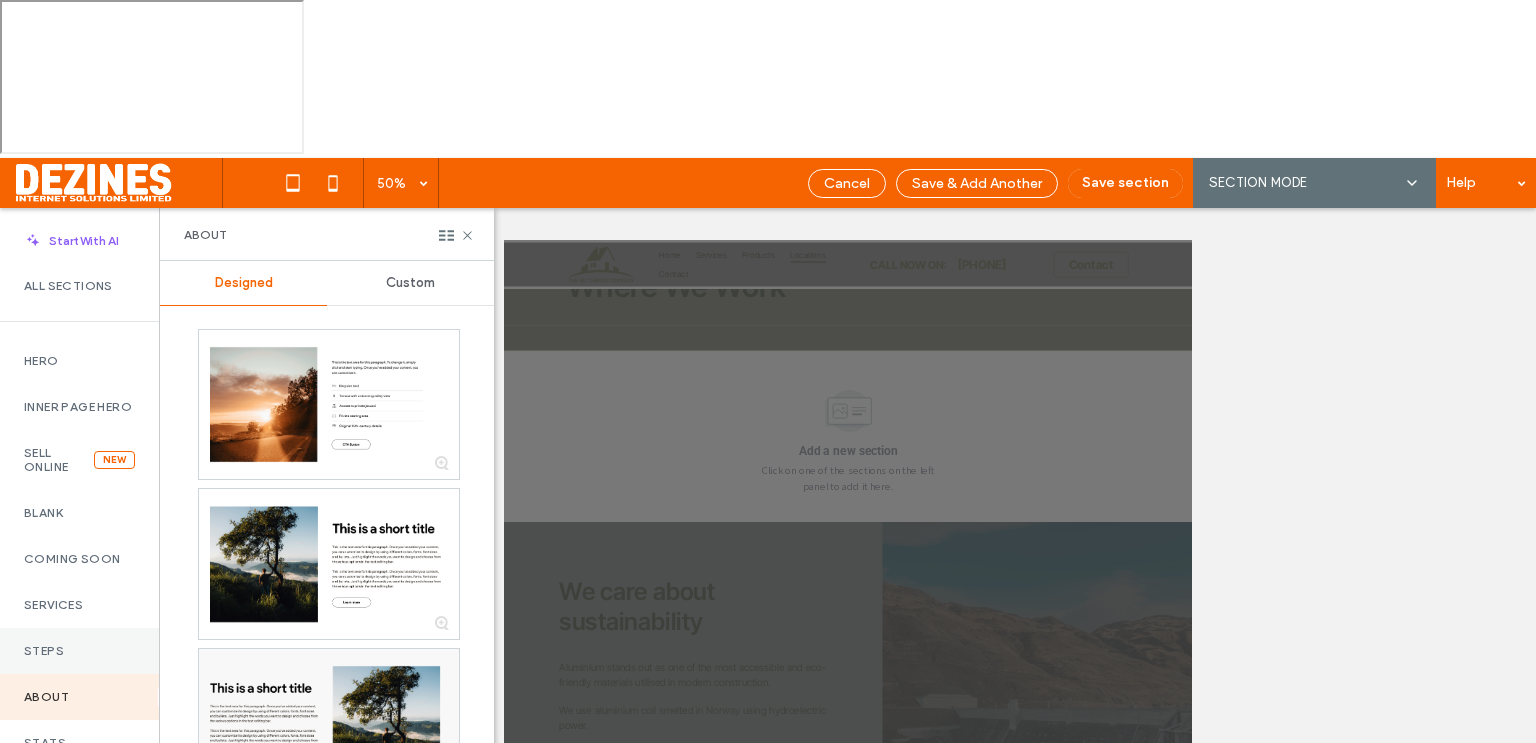 click on "Steps" at bounding box center (79, 651) 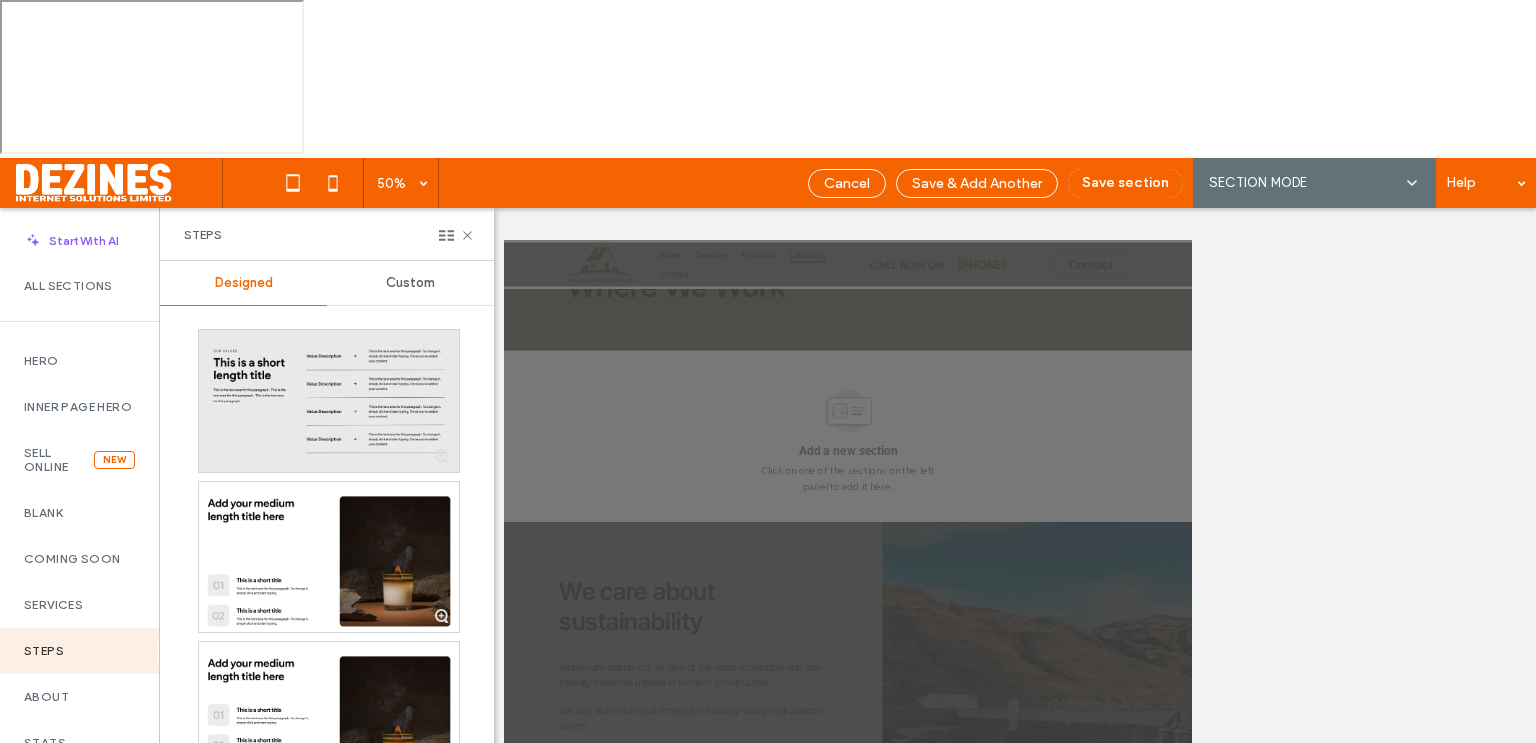 click on "Steps" at bounding box center [79, 651] 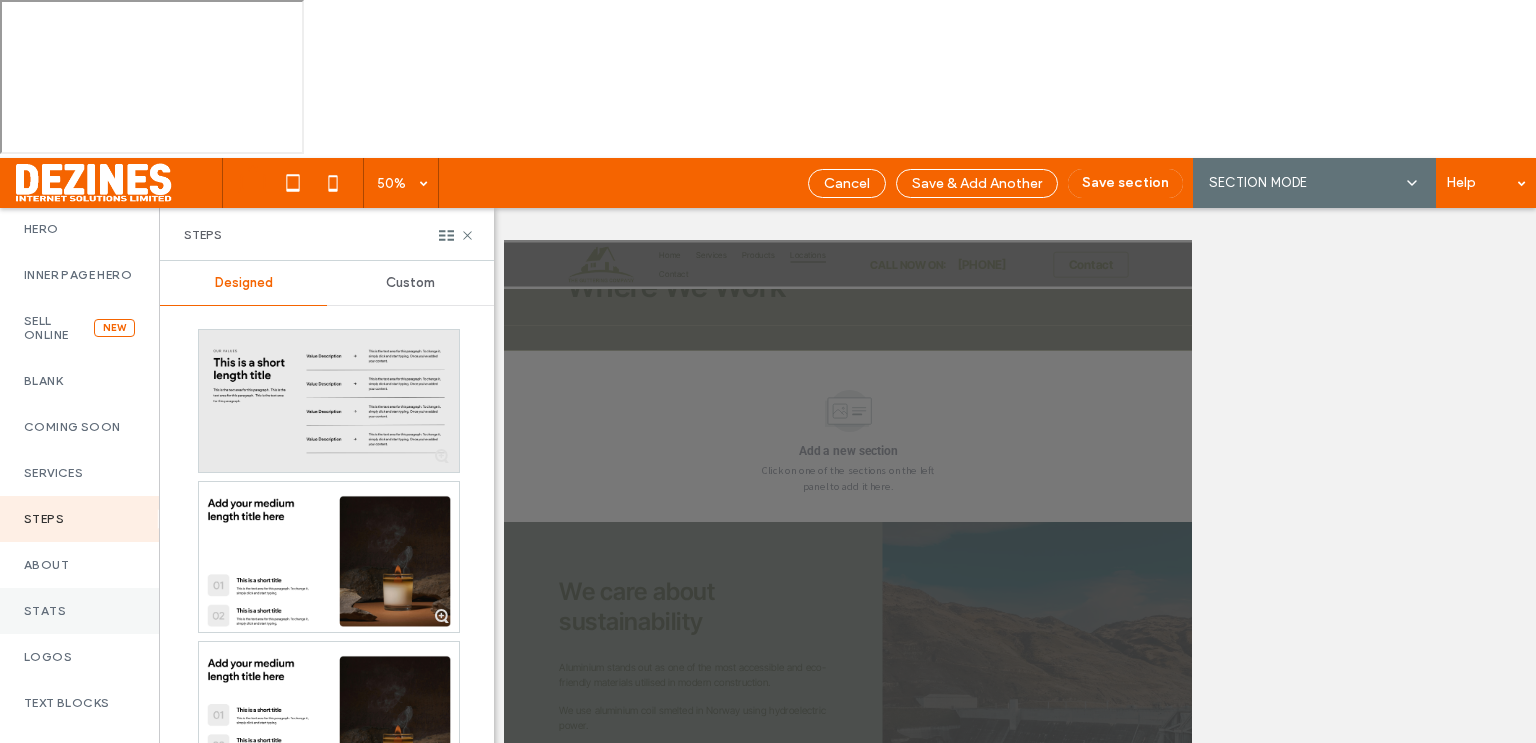 scroll, scrollTop: 133, scrollLeft: 0, axis: vertical 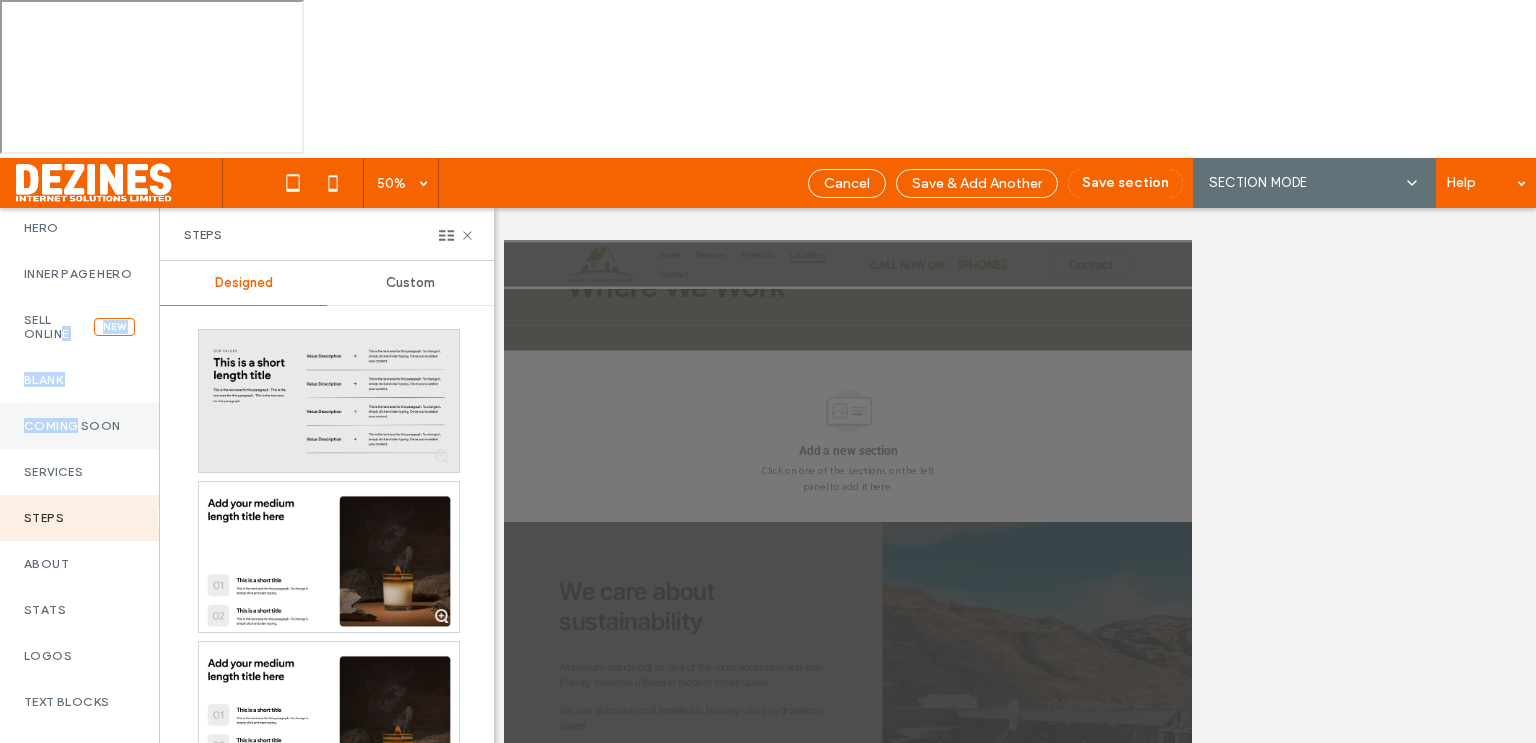 drag, startPoint x: 66, startPoint y: 210, endPoint x: 75, endPoint y: 283, distance: 73.552704 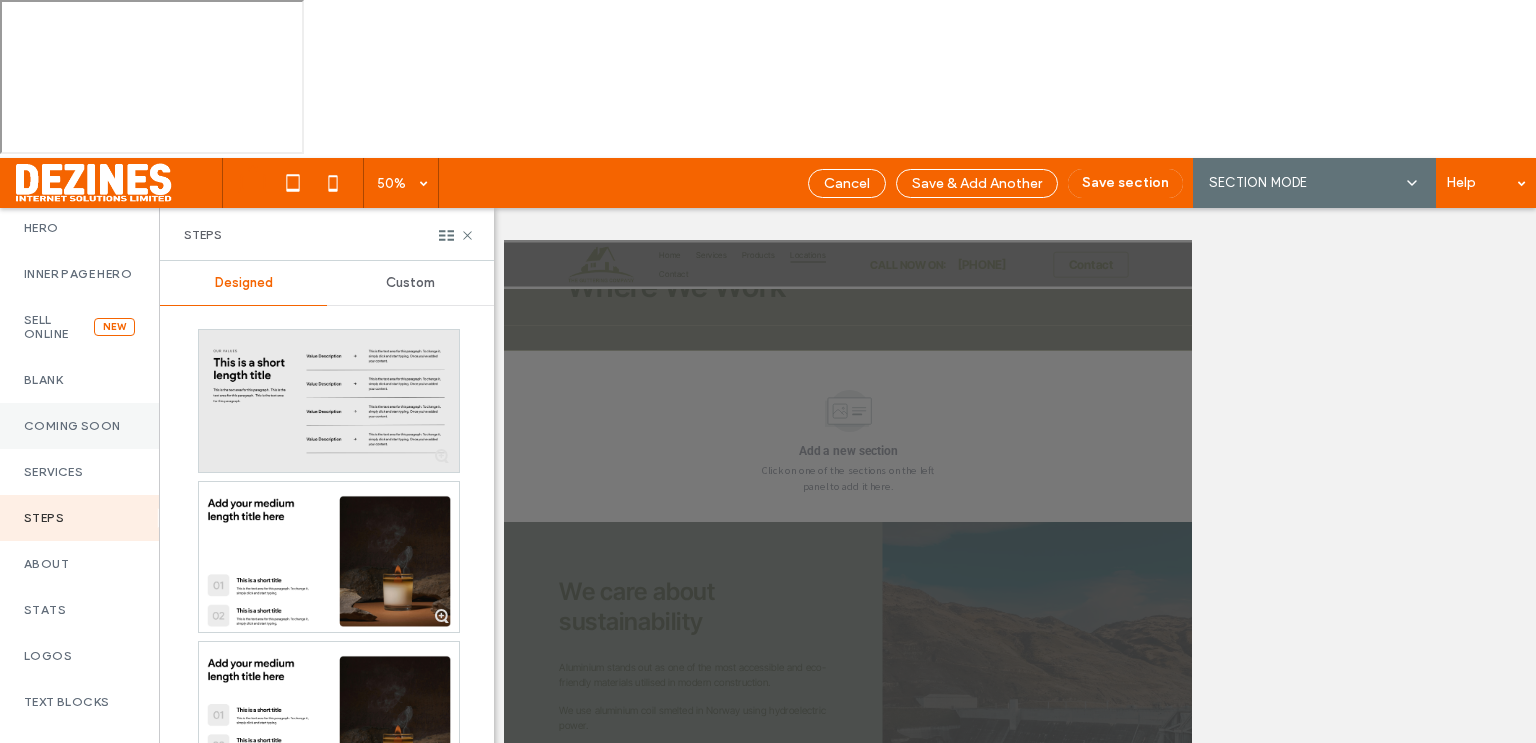 click on "Coming soon" at bounding box center (79, 426) 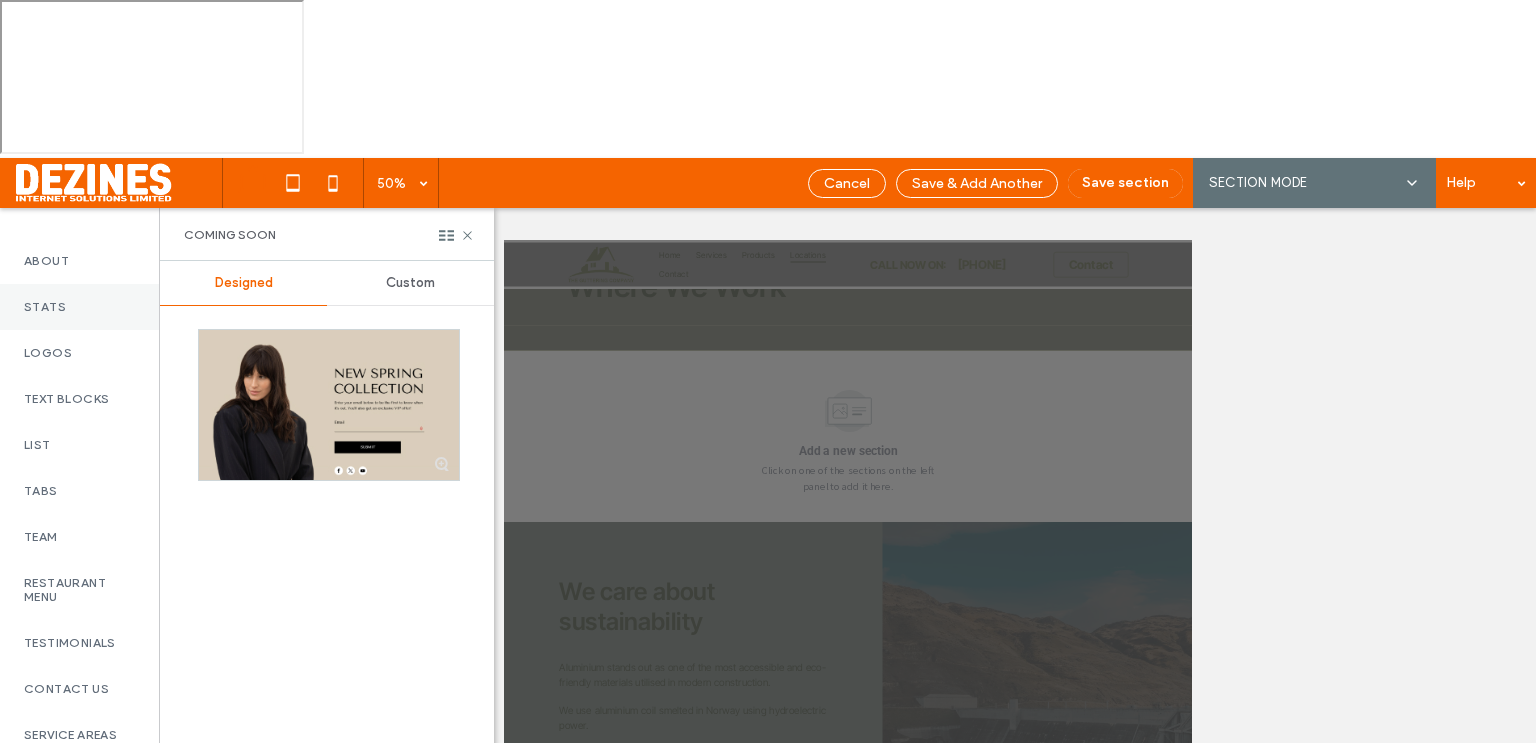 scroll, scrollTop: 448, scrollLeft: 0, axis: vertical 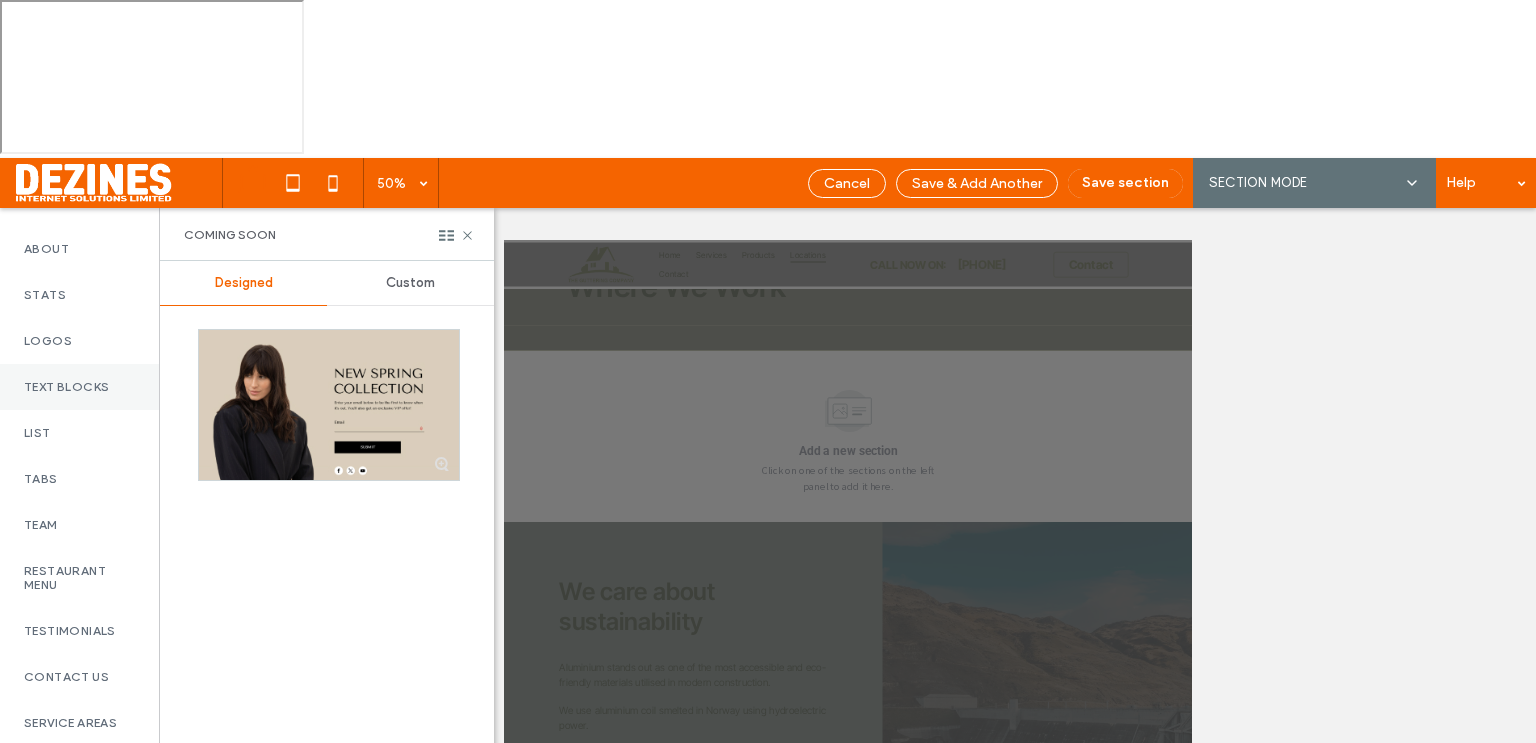 click on "Text Blocks" at bounding box center [79, 387] 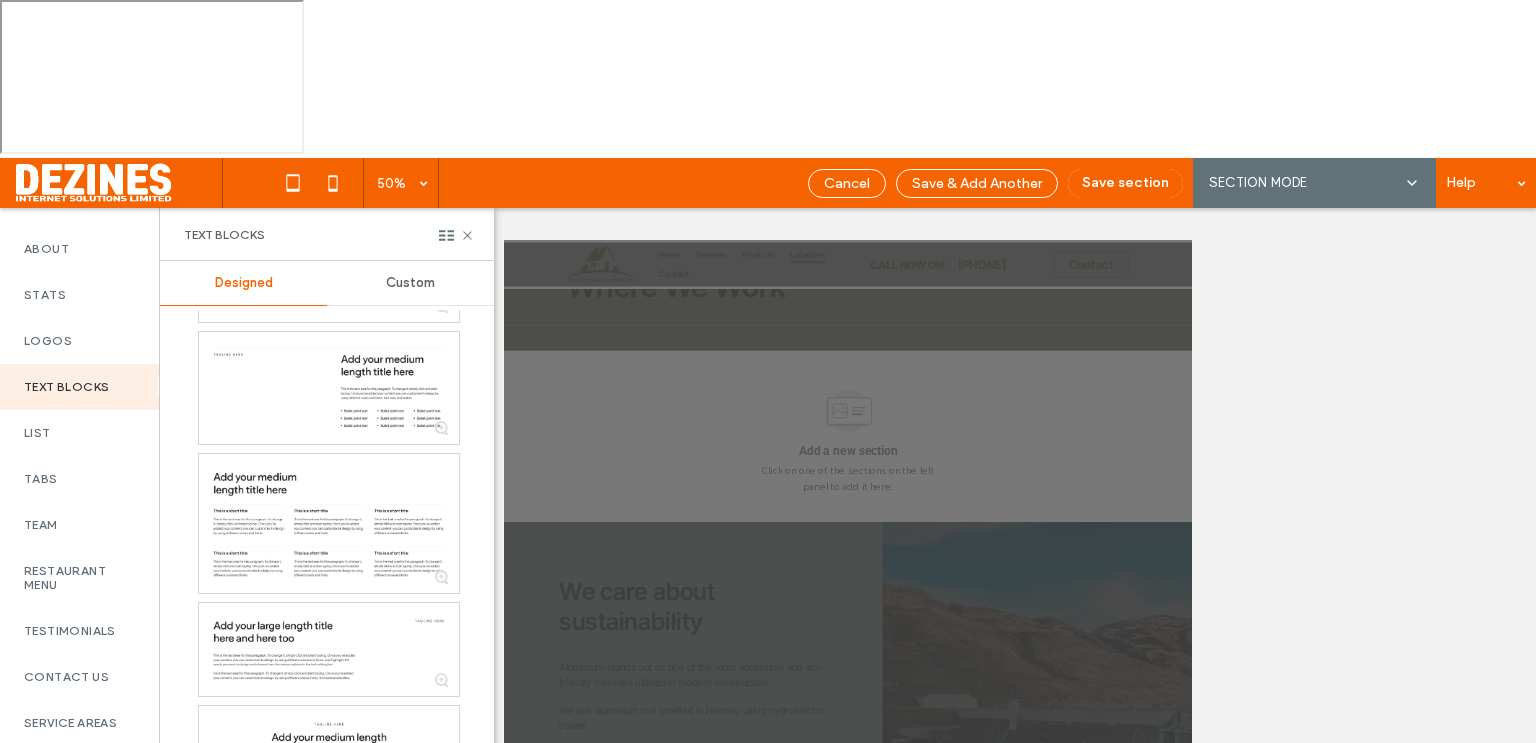 scroll, scrollTop: 969, scrollLeft: 0, axis: vertical 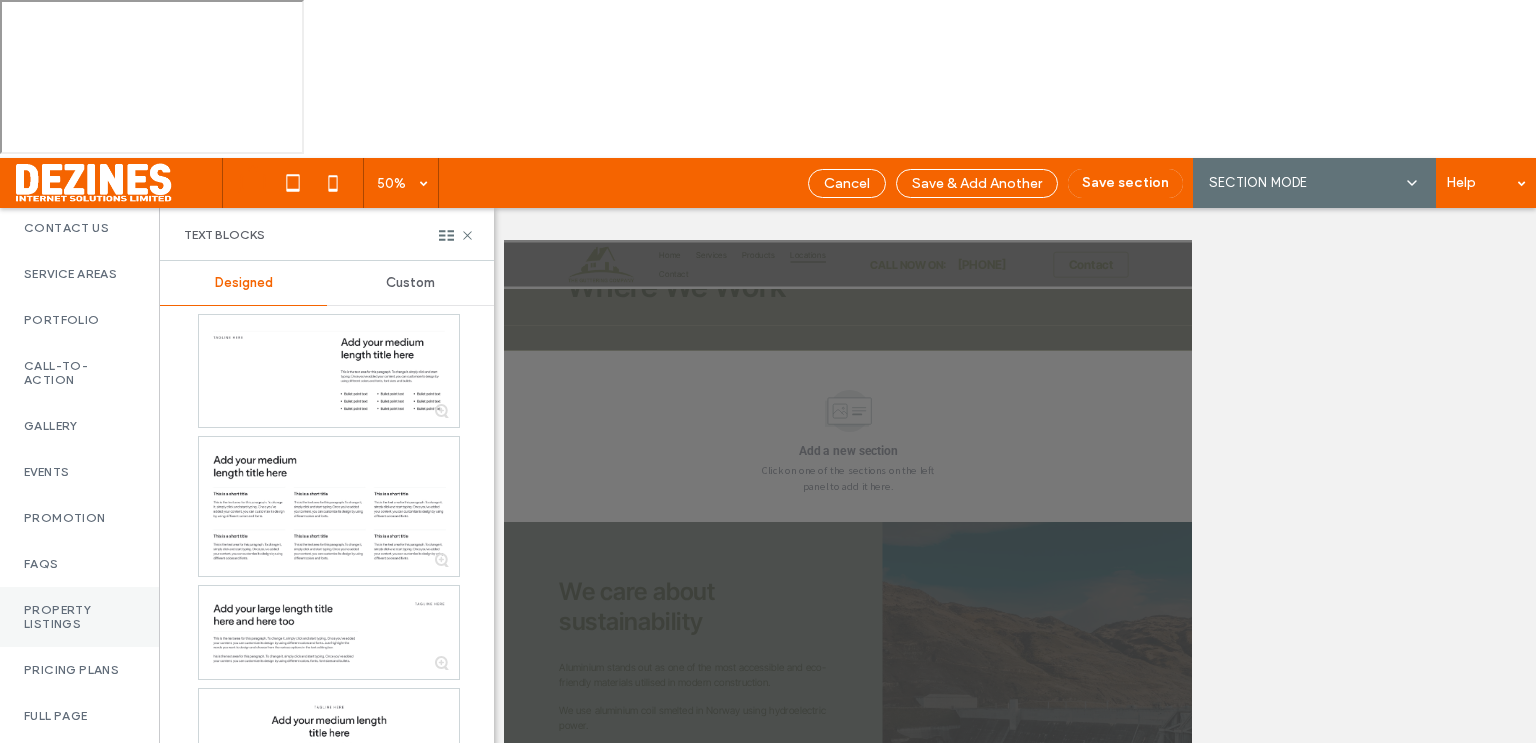 click on "Property Listings" at bounding box center [79, 617] 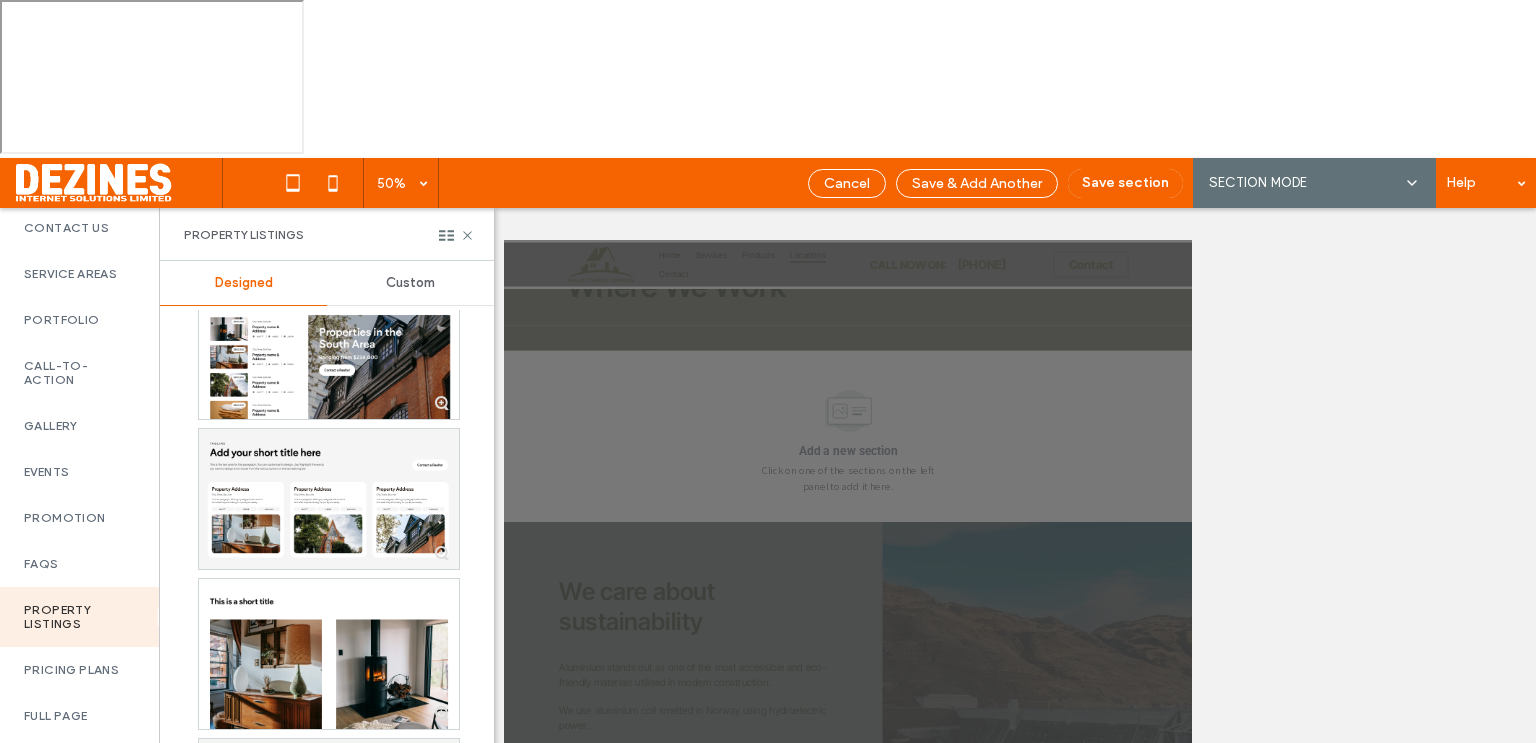 scroll, scrollTop: 613, scrollLeft: 0, axis: vertical 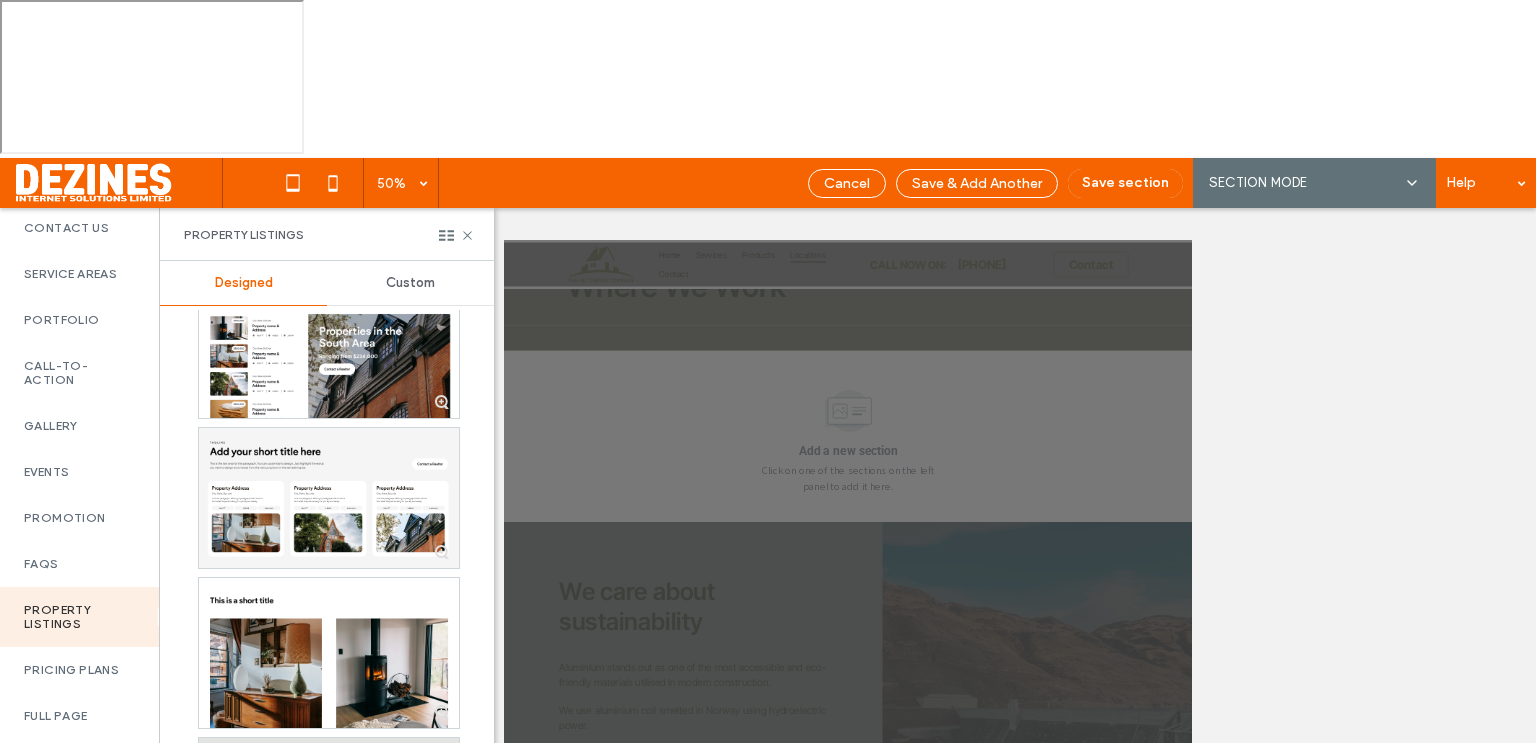 click at bounding box center (329, 813) 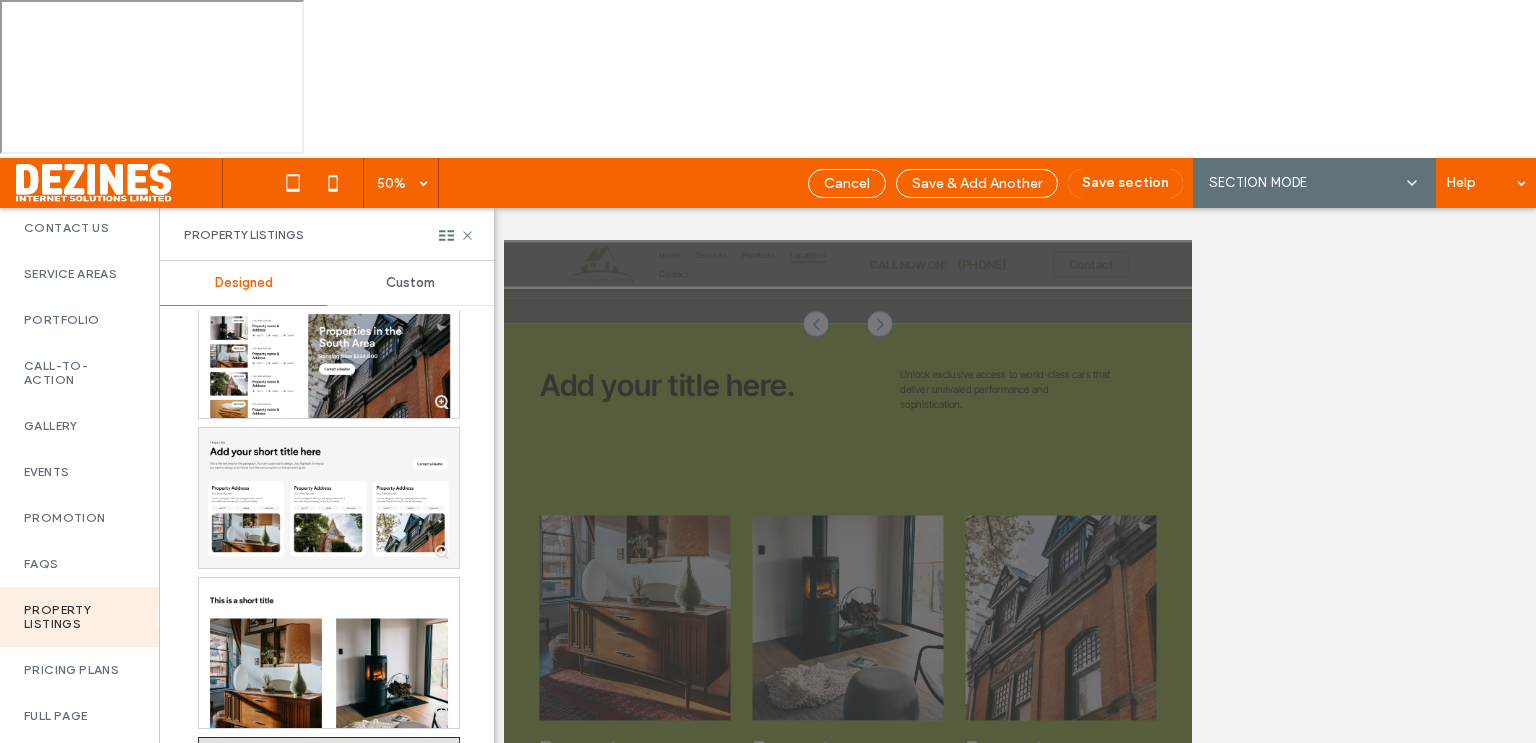 scroll, scrollTop: 226, scrollLeft: 0, axis: vertical 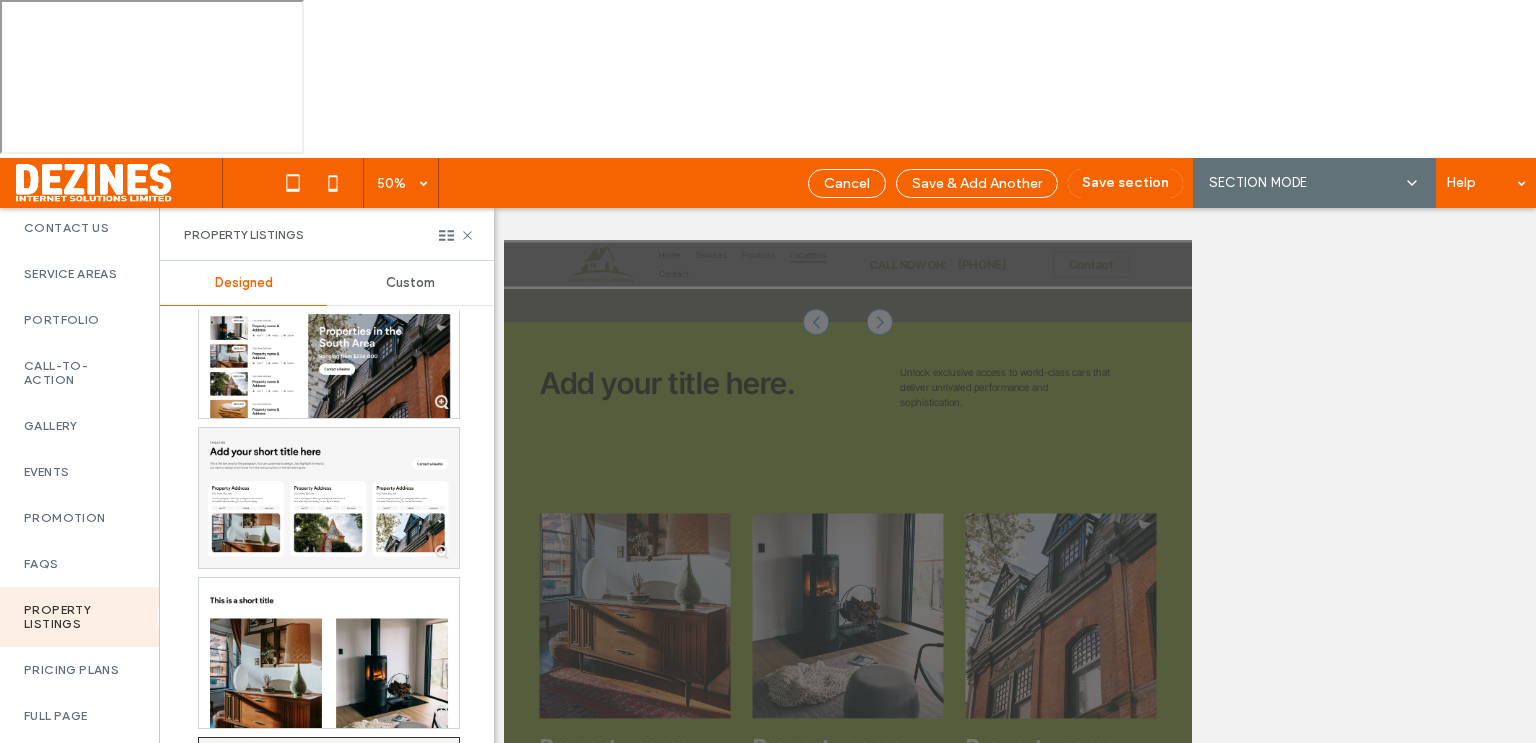 click at bounding box center [1128, 404] 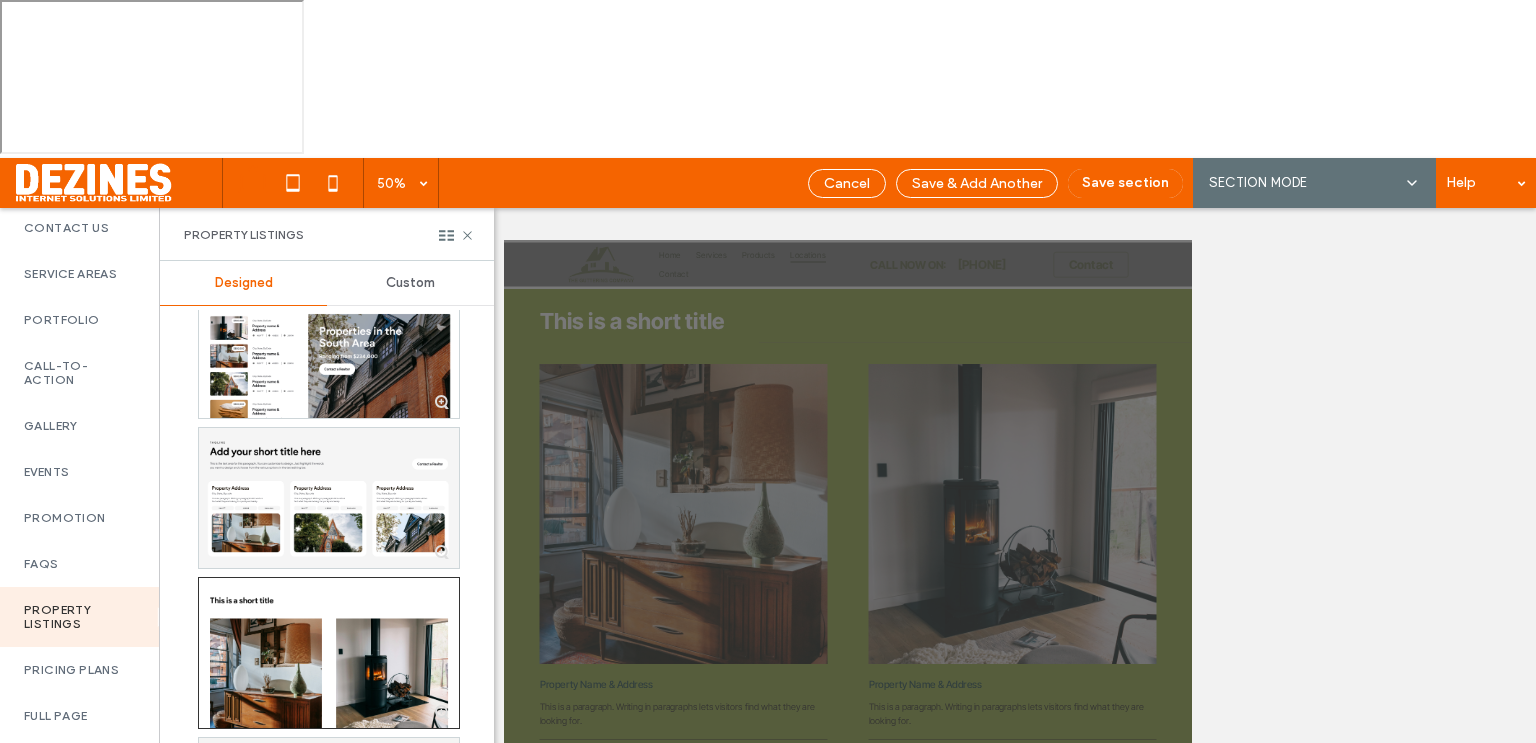 scroll, scrollTop: 318, scrollLeft: 0, axis: vertical 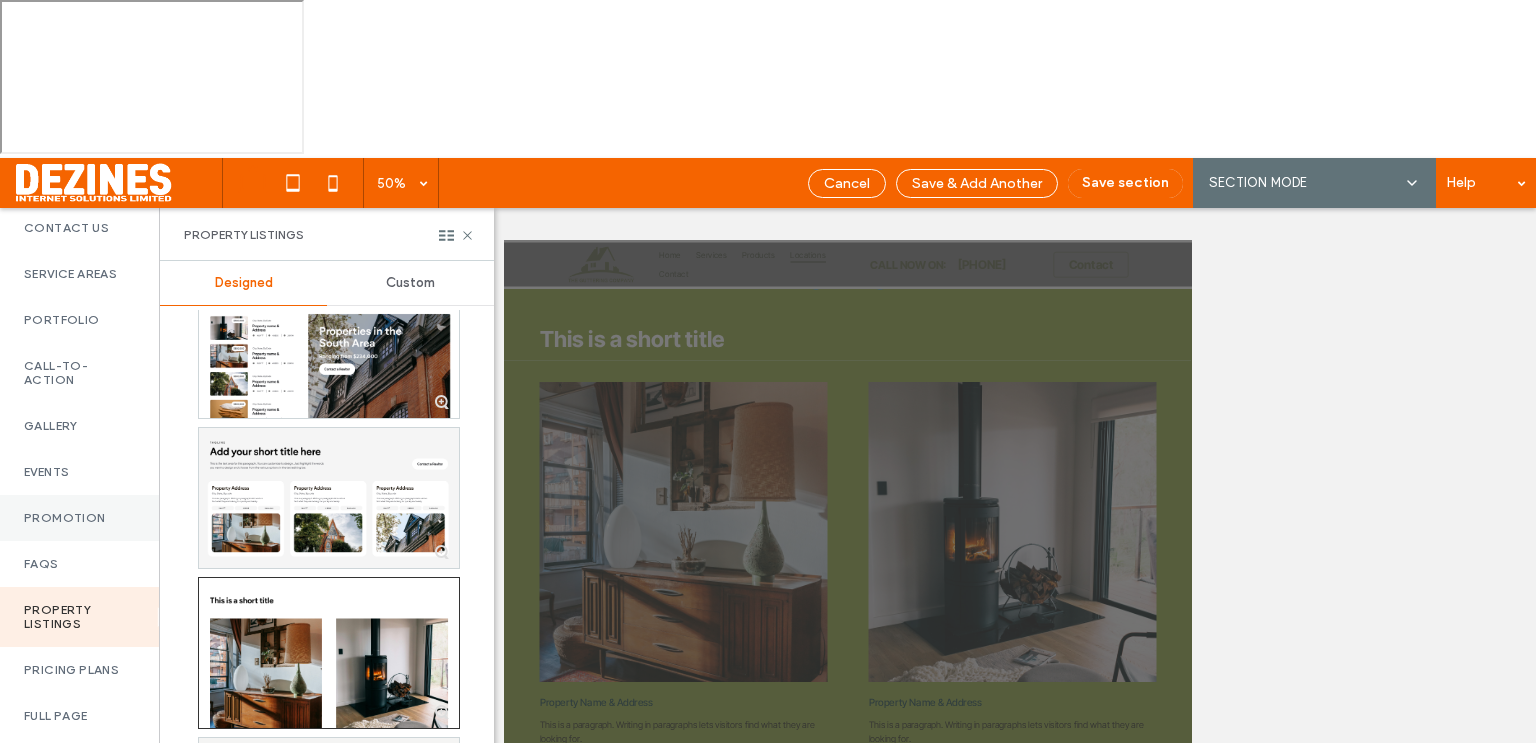 drag, startPoint x: 89, startPoint y: 328, endPoint x: 82, endPoint y: 345, distance: 18.384777 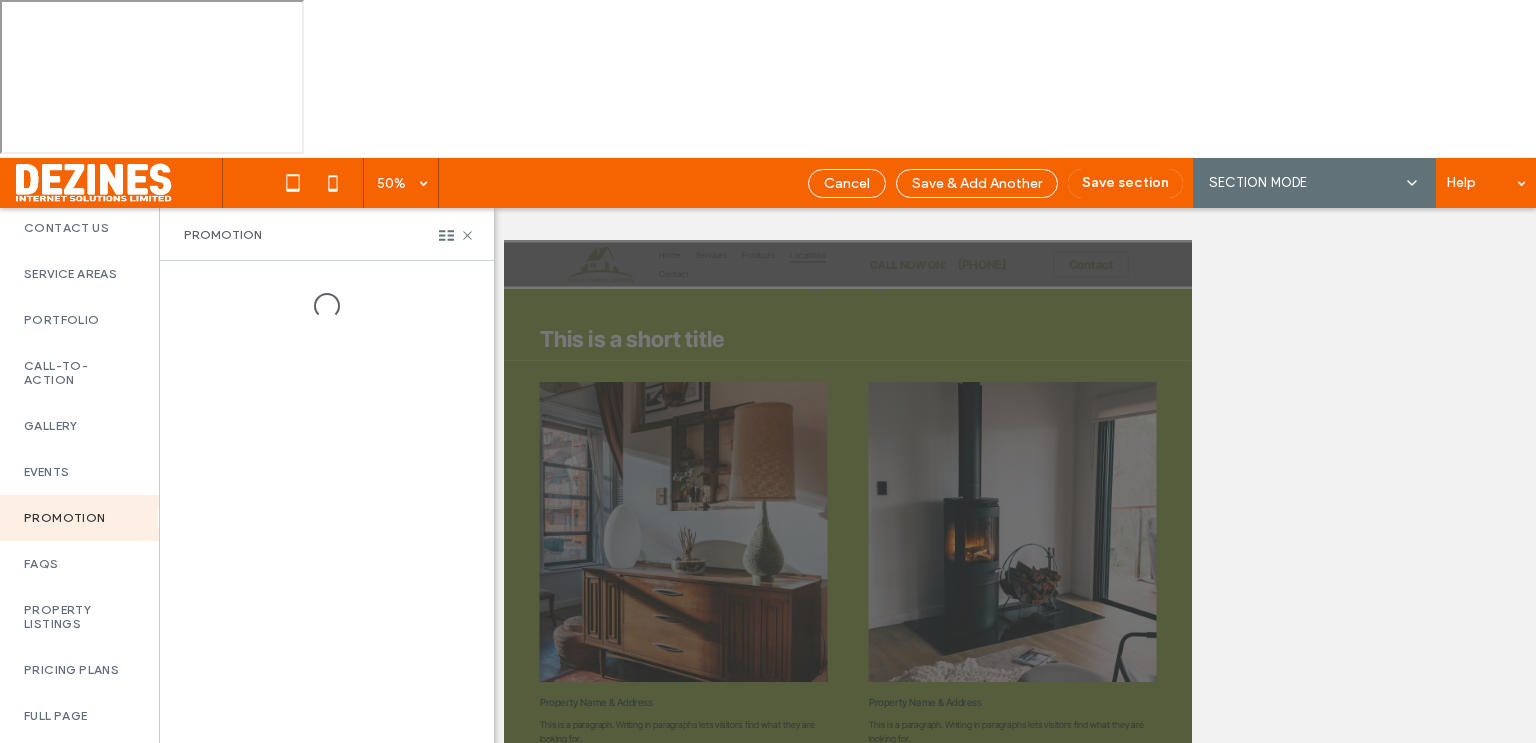 click on "Promotion" at bounding box center [79, 518] 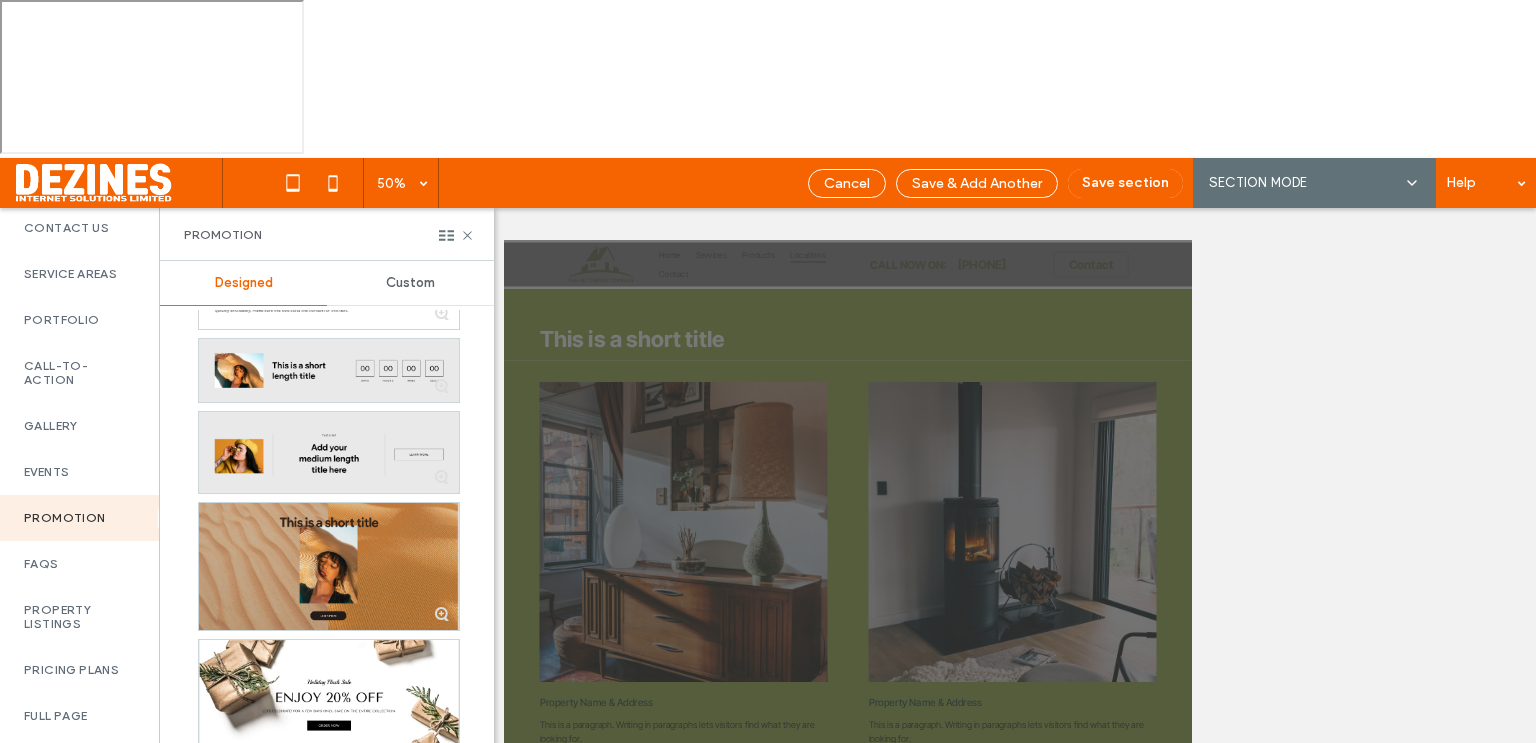 scroll, scrollTop: 72, scrollLeft: 0, axis: vertical 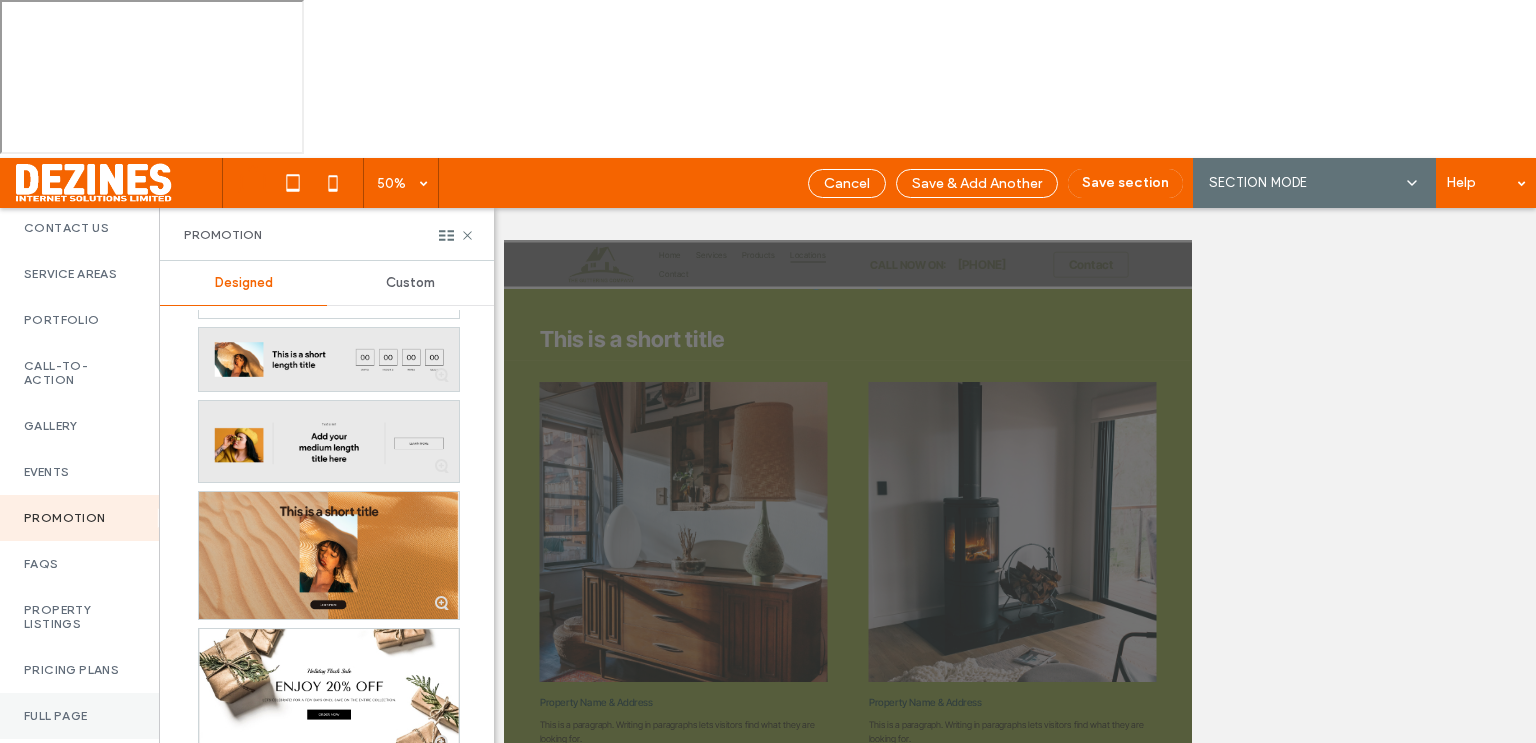 click on "Full Page" at bounding box center [79, 716] 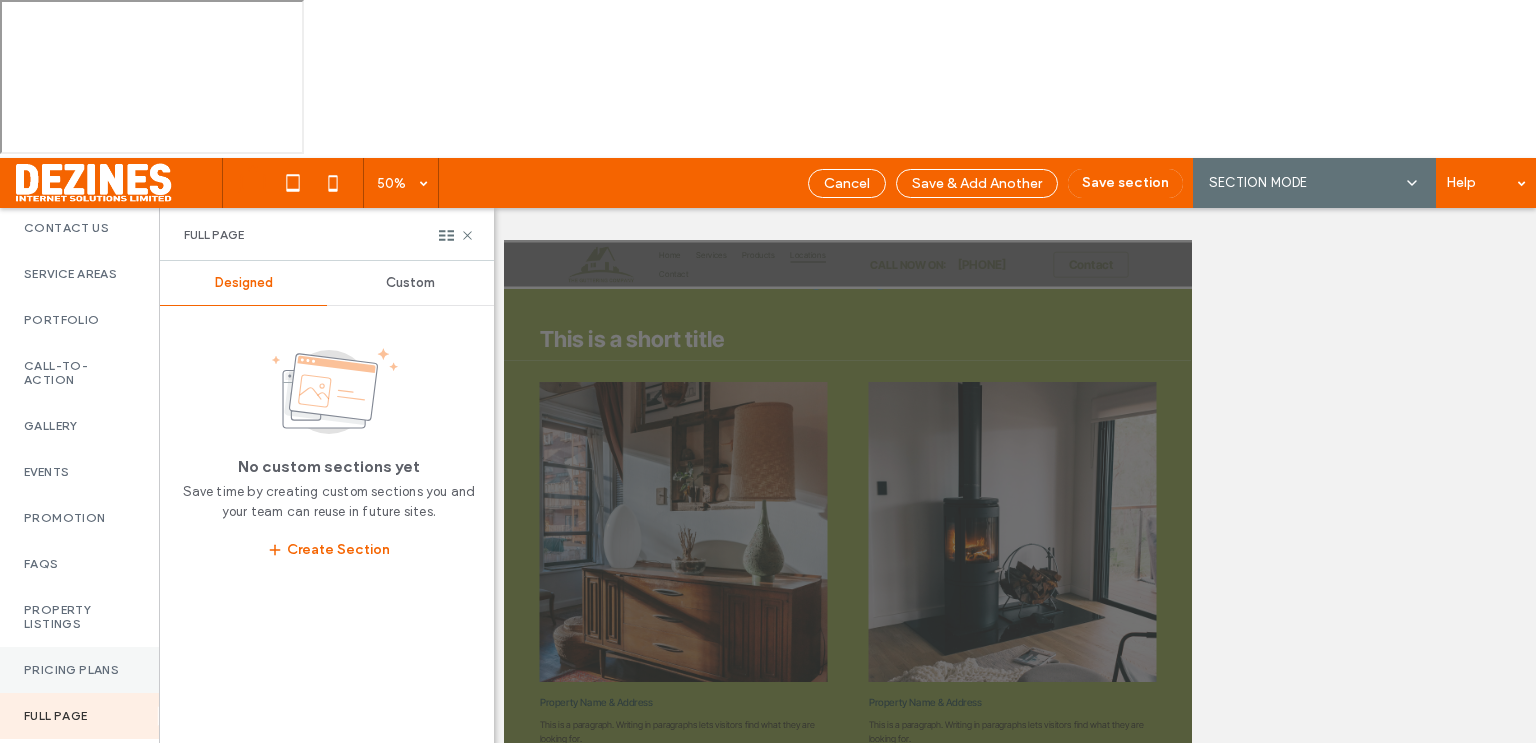 click on "Pricing Plans" at bounding box center (79, 670) 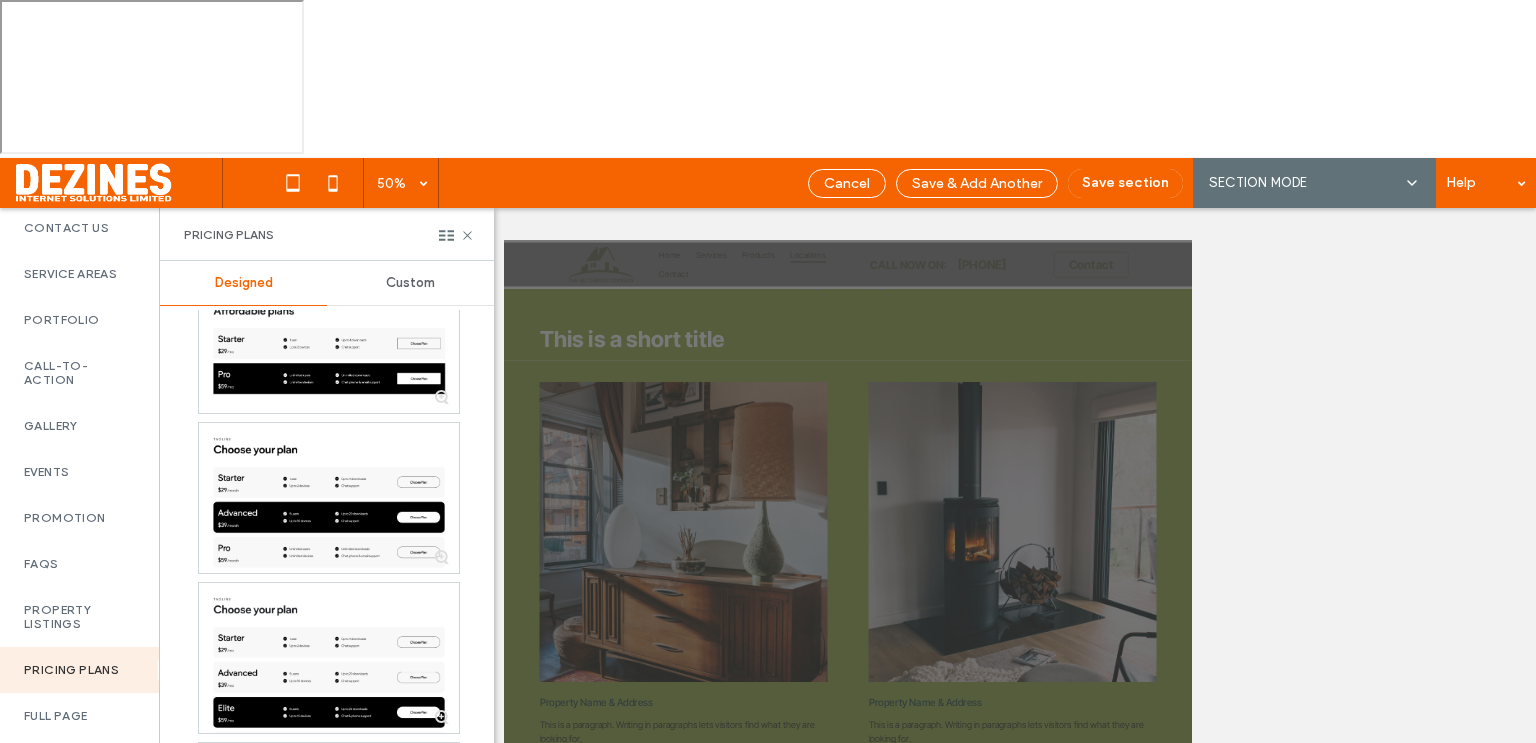 scroll, scrollTop: 1772, scrollLeft: 0, axis: vertical 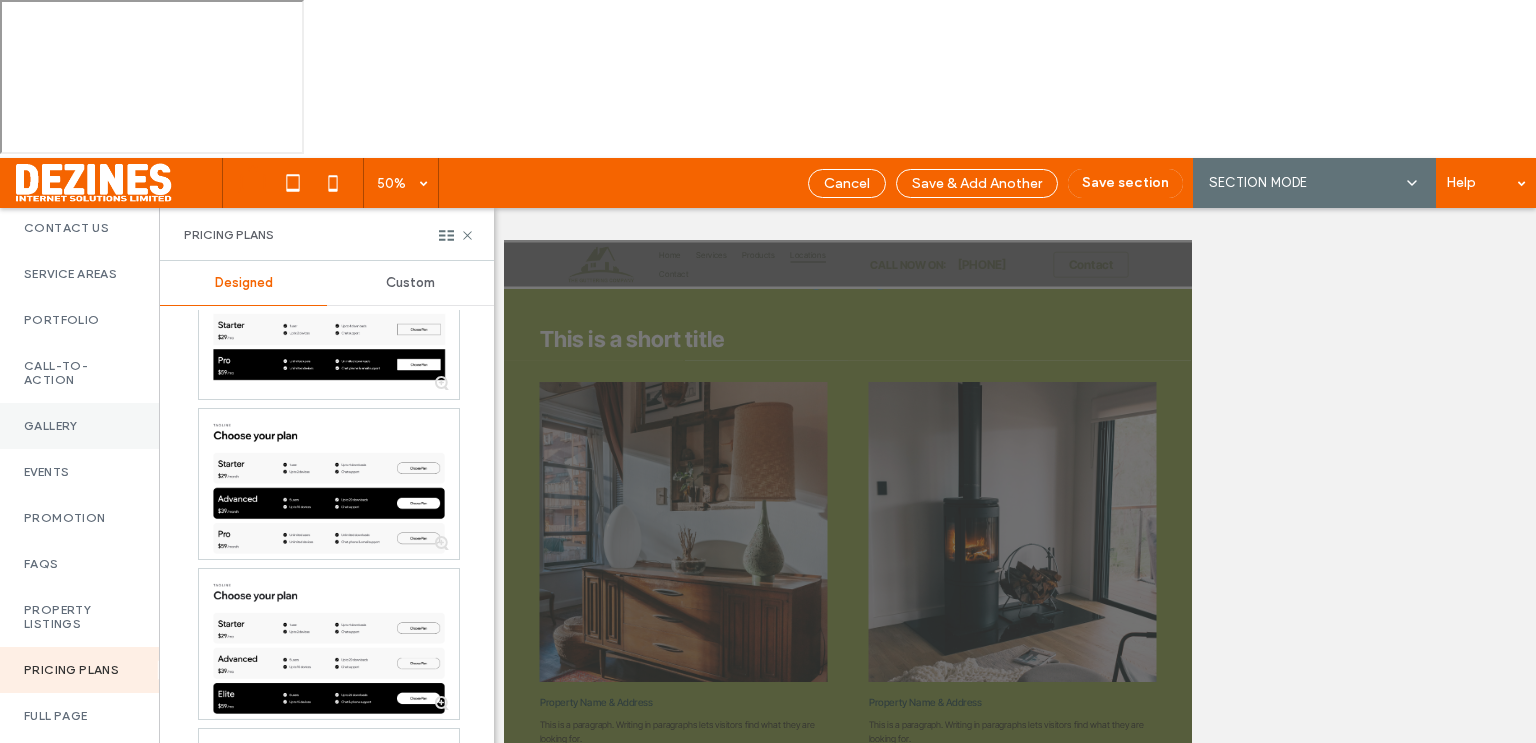 click on "Gallery" at bounding box center (79, 426) 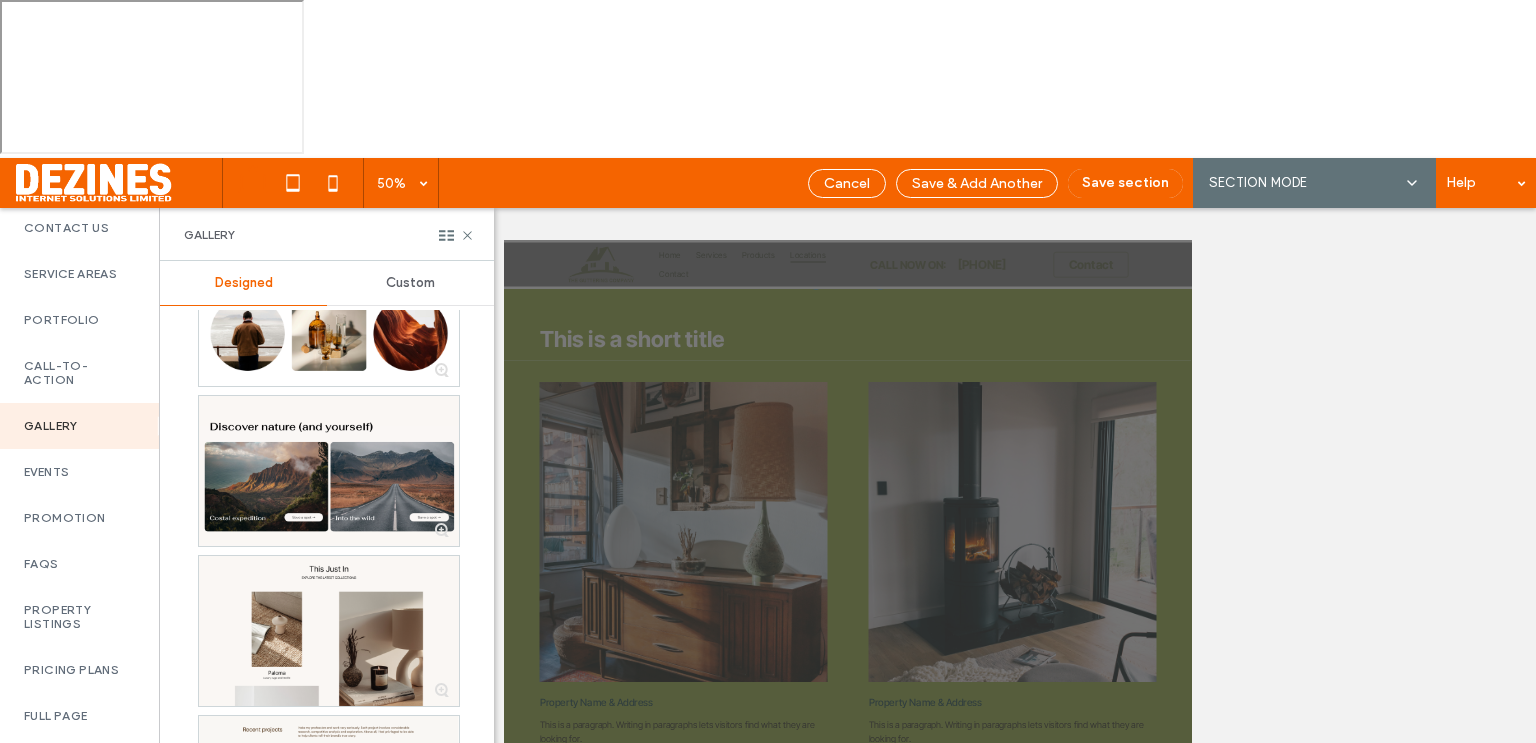 scroll, scrollTop: 2223, scrollLeft: 0, axis: vertical 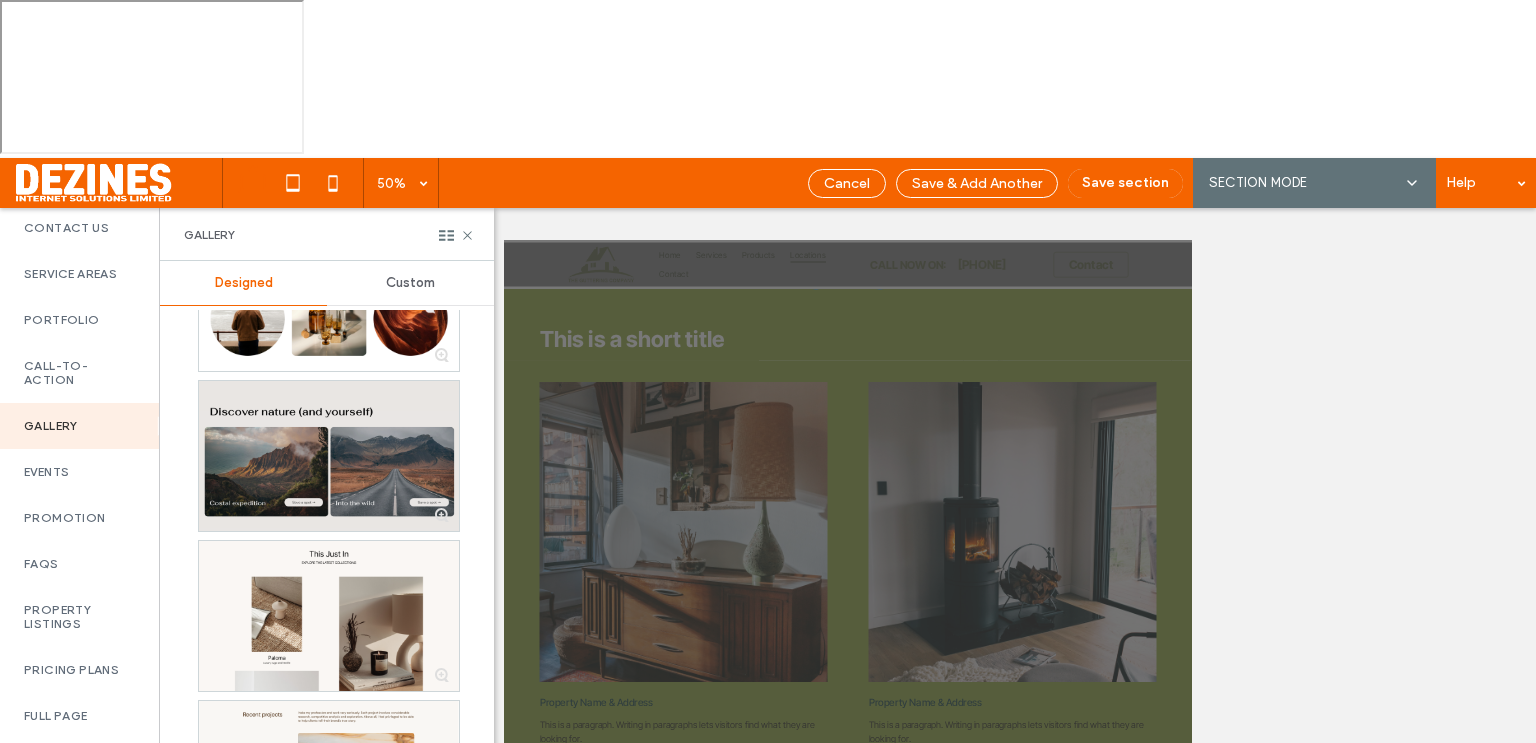 click at bounding box center (329, 456) 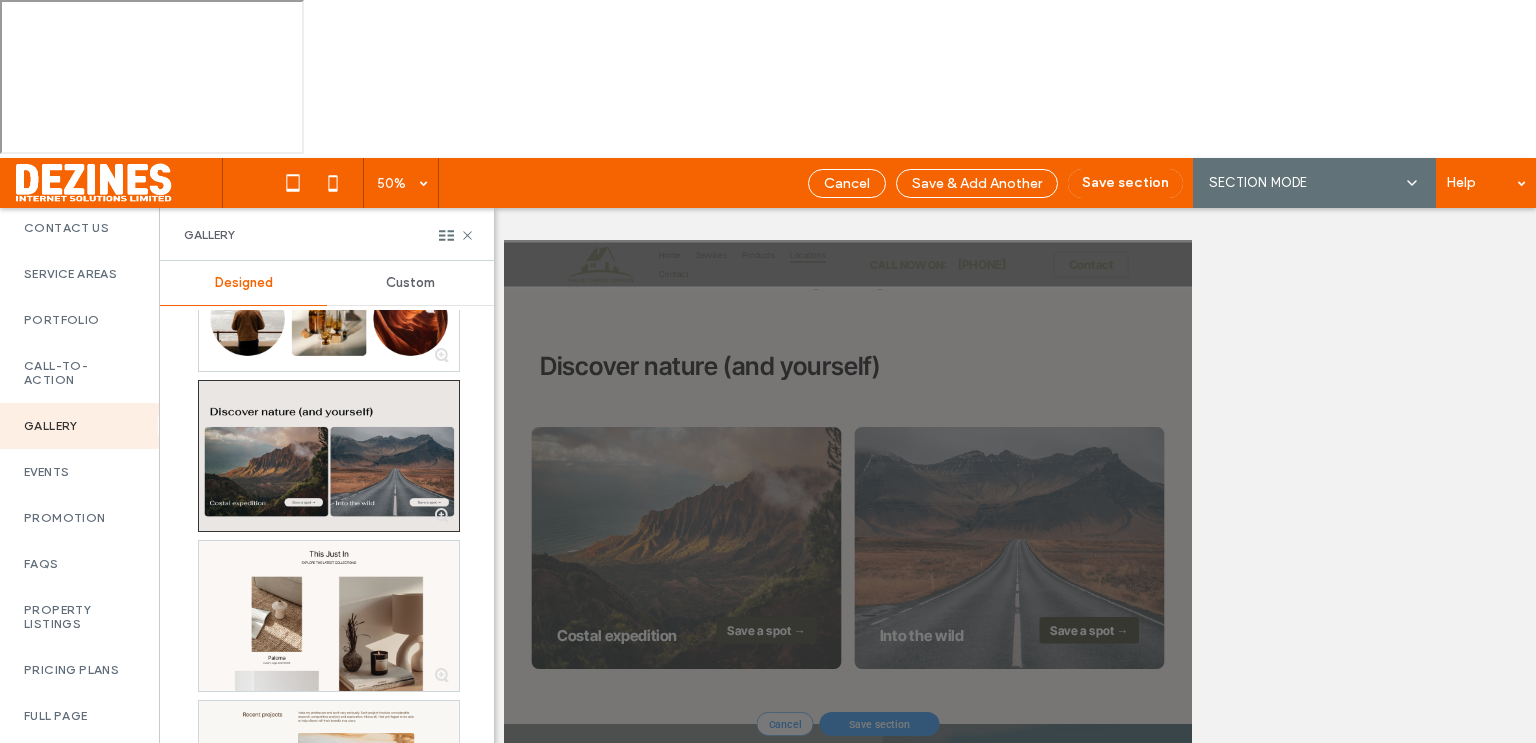 scroll, scrollTop: 226, scrollLeft: 0, axis: vertical 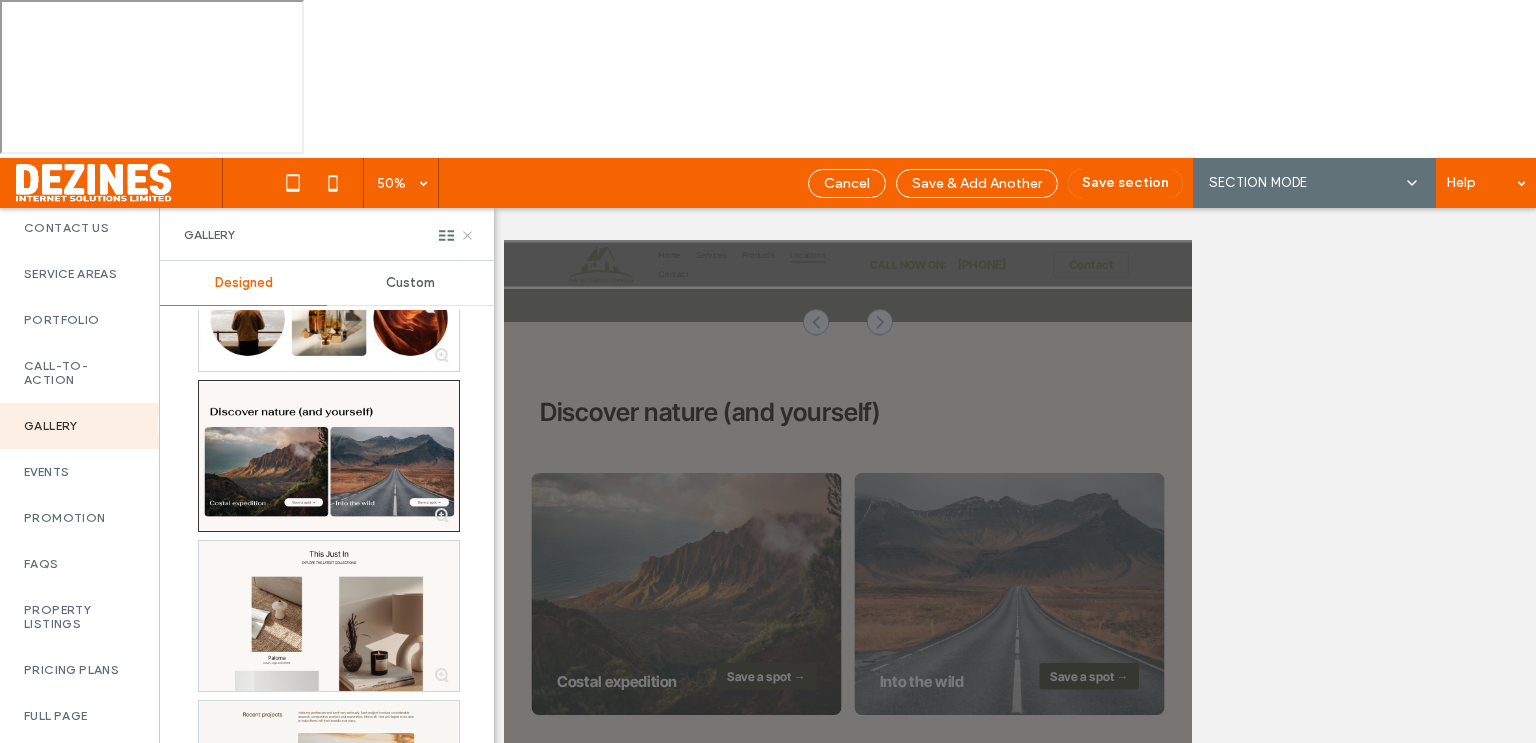 click 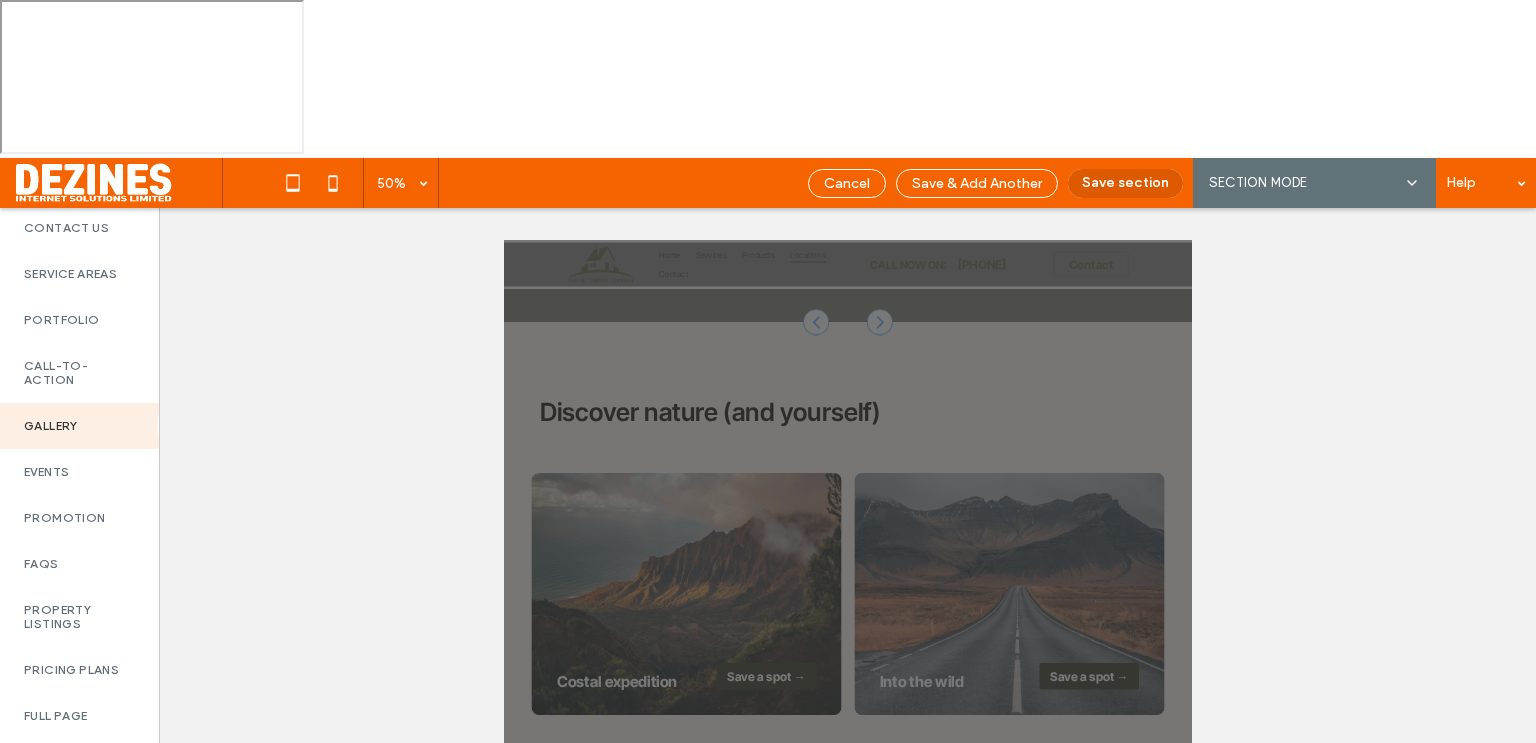 click on "Save section" at bounding box center (1125, 183) 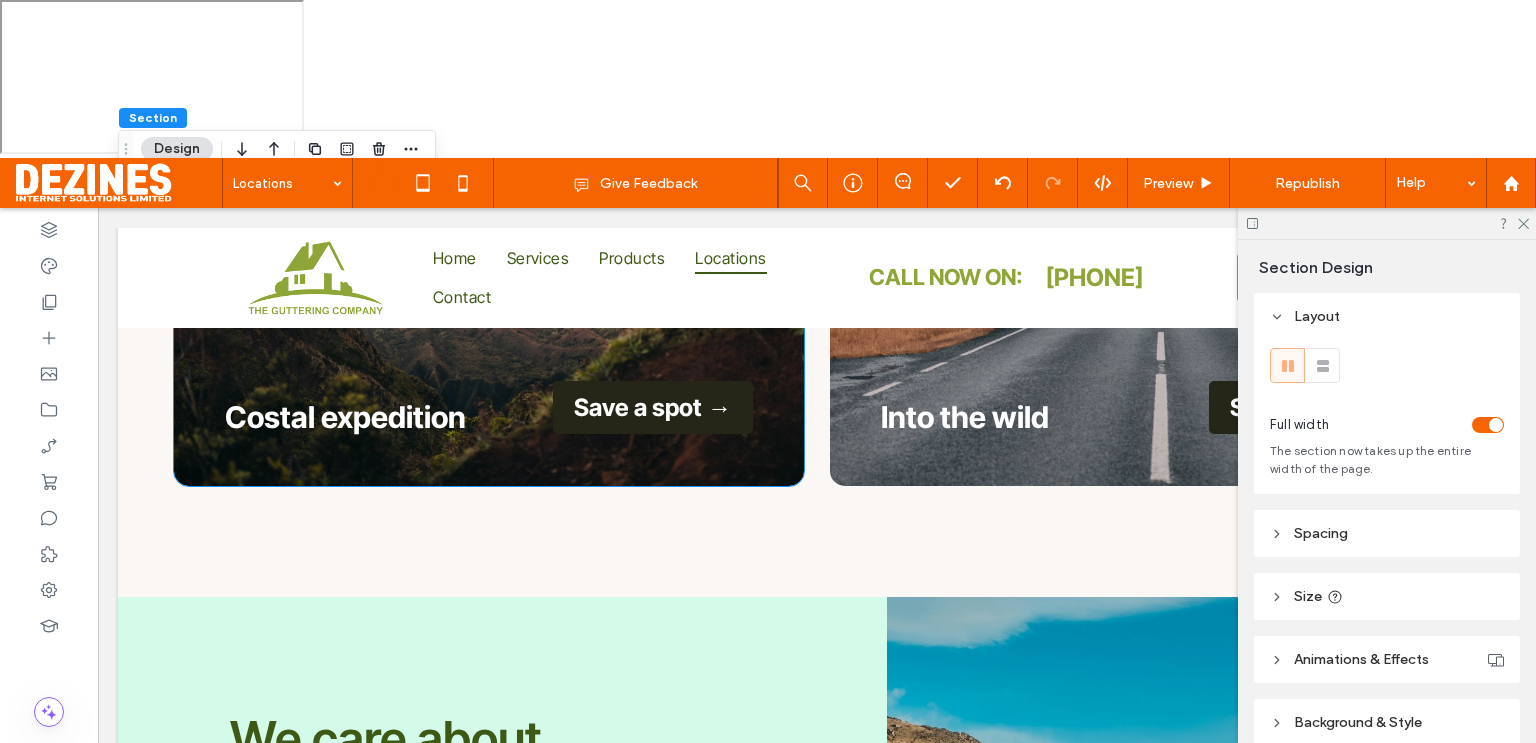 scroll, scrollTop: 936, scrollLeft: 0, axis: vertical 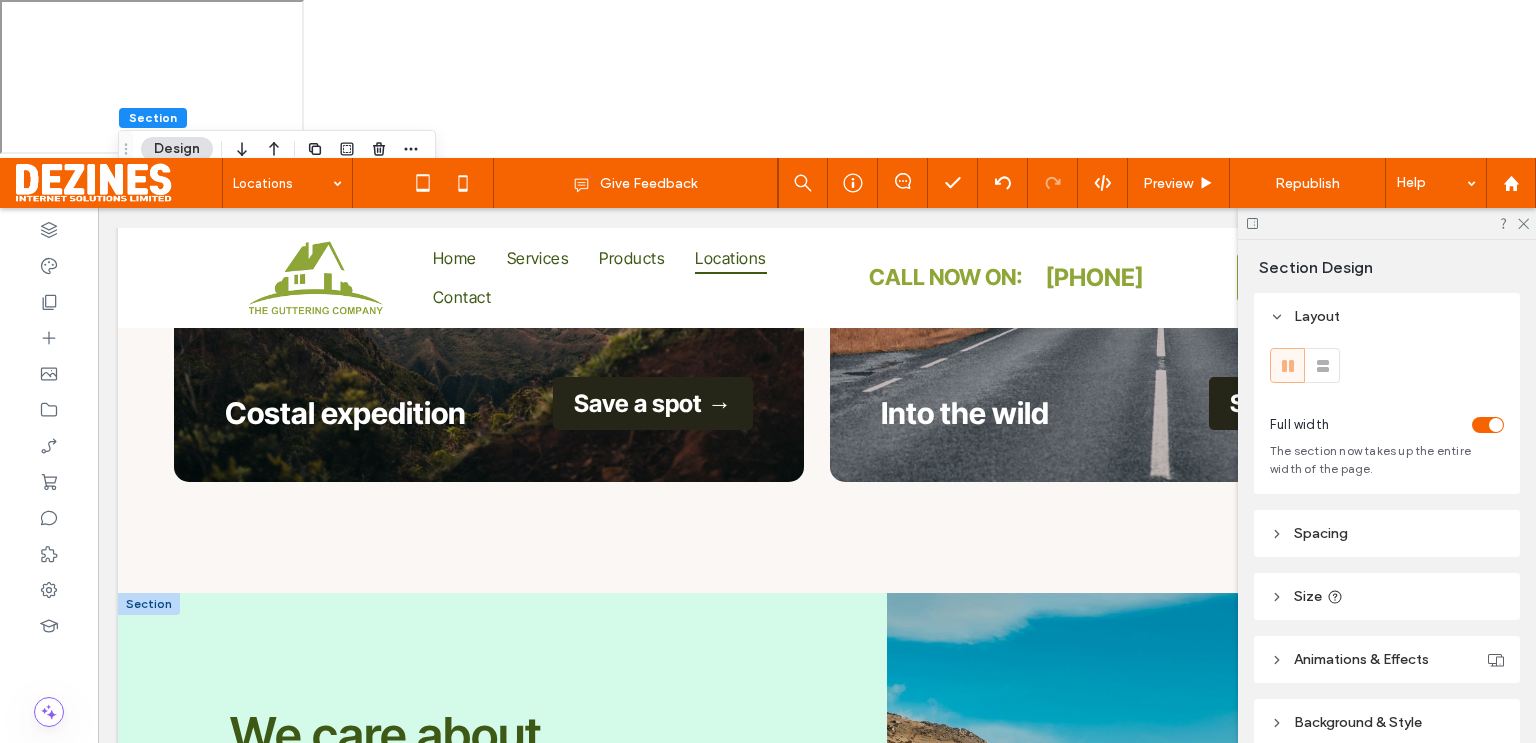 click at bounding box center (149, 604) 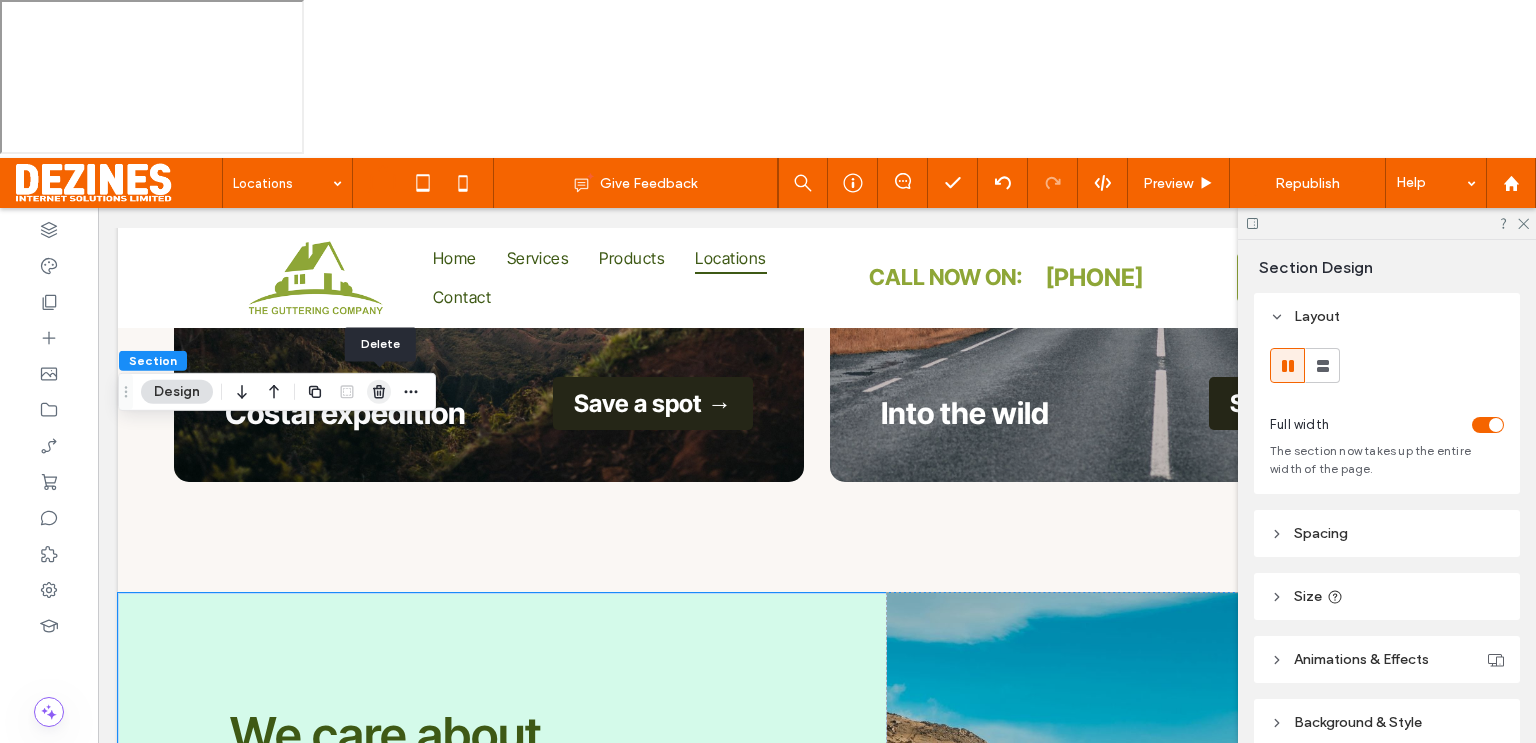 click 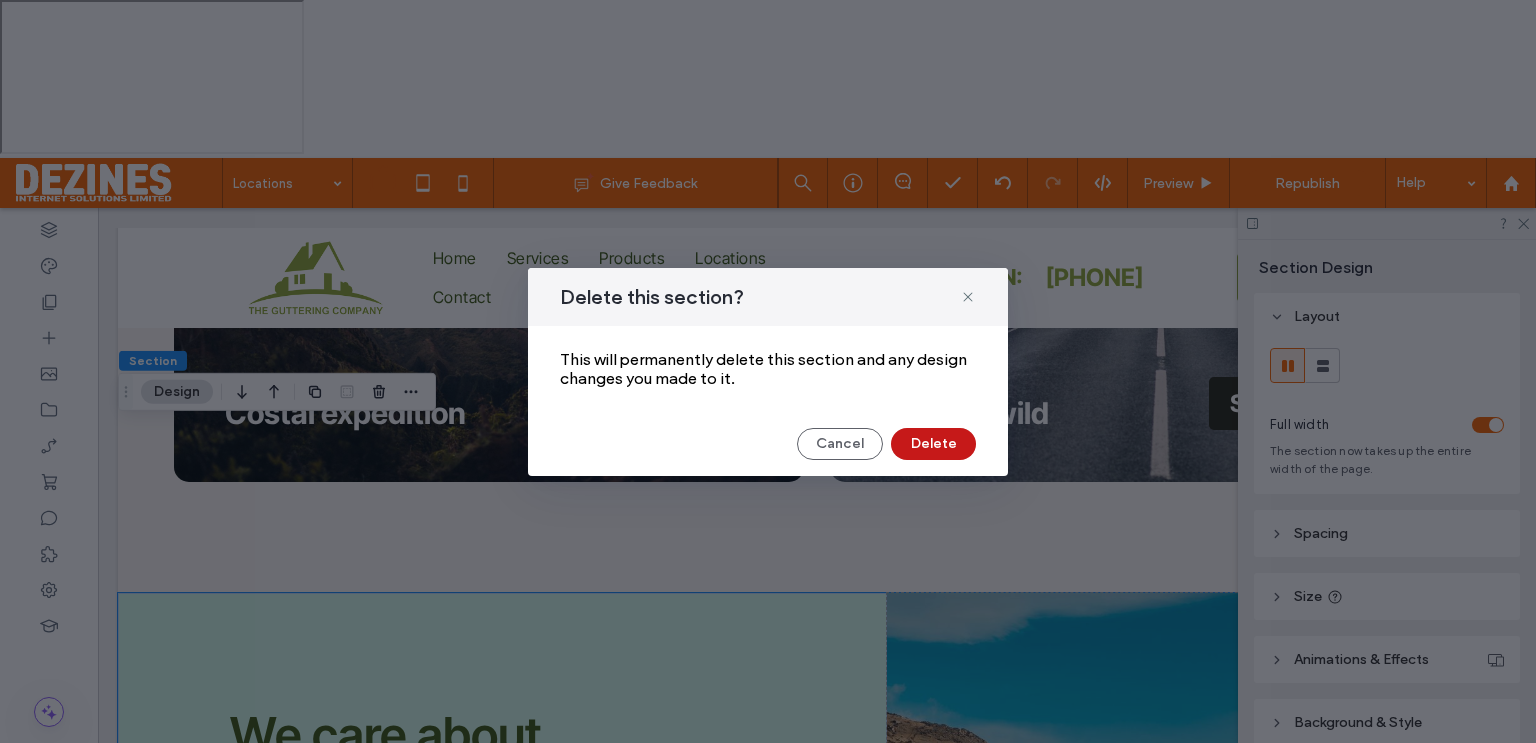 click on "Delete" at bounding box center (933, 444) 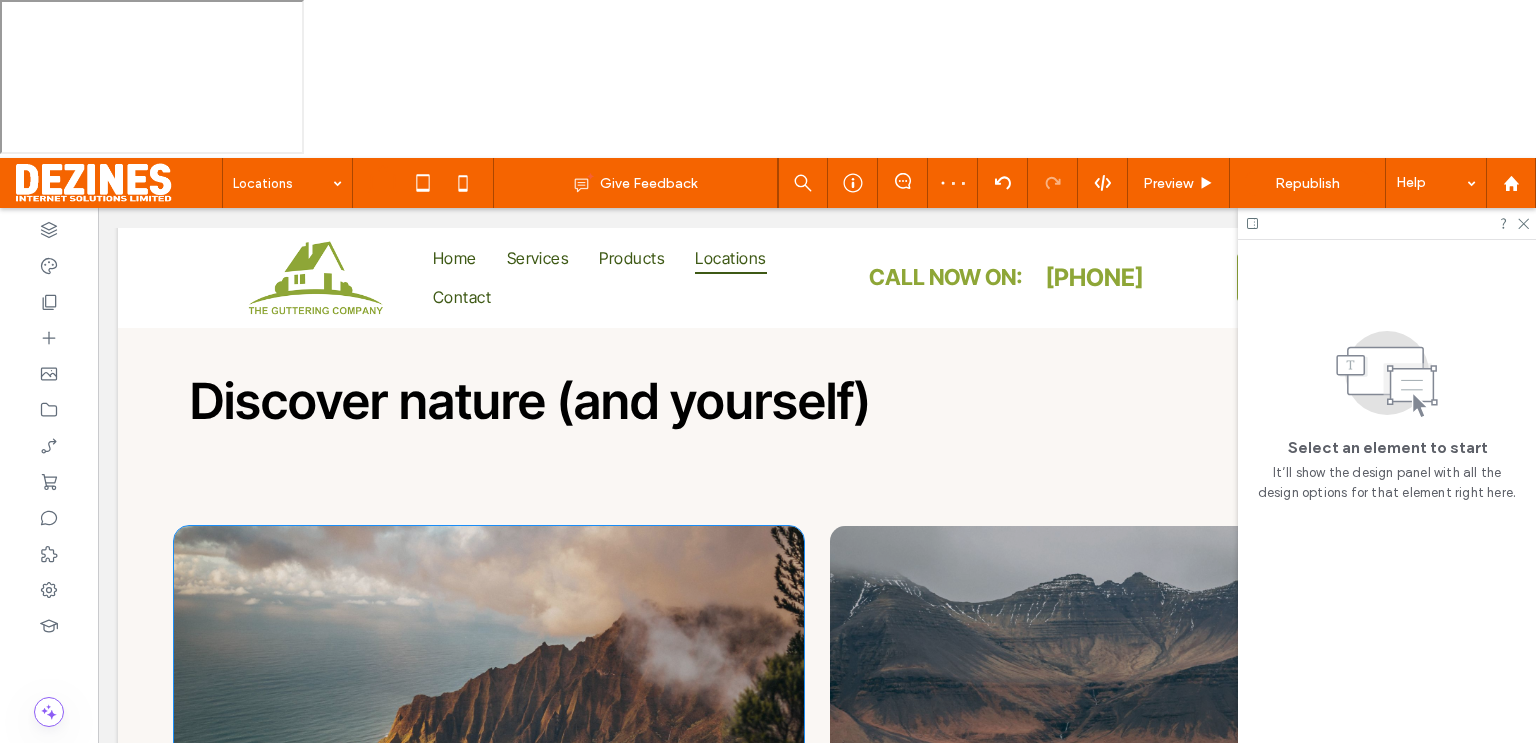 scroll, scrollTop: 366, scrollLeft: 0, axis: vertical 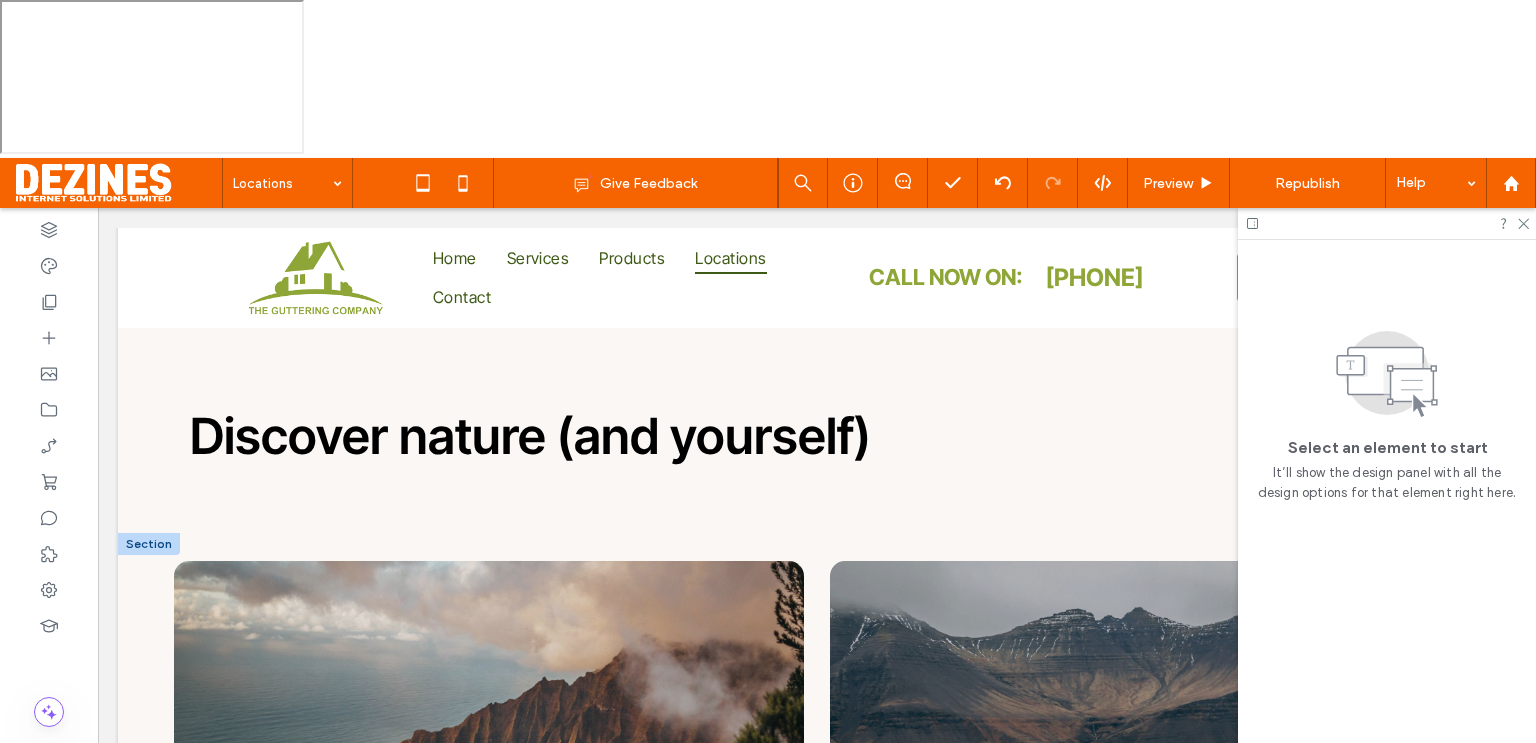 click at bounding box center (149, 544) 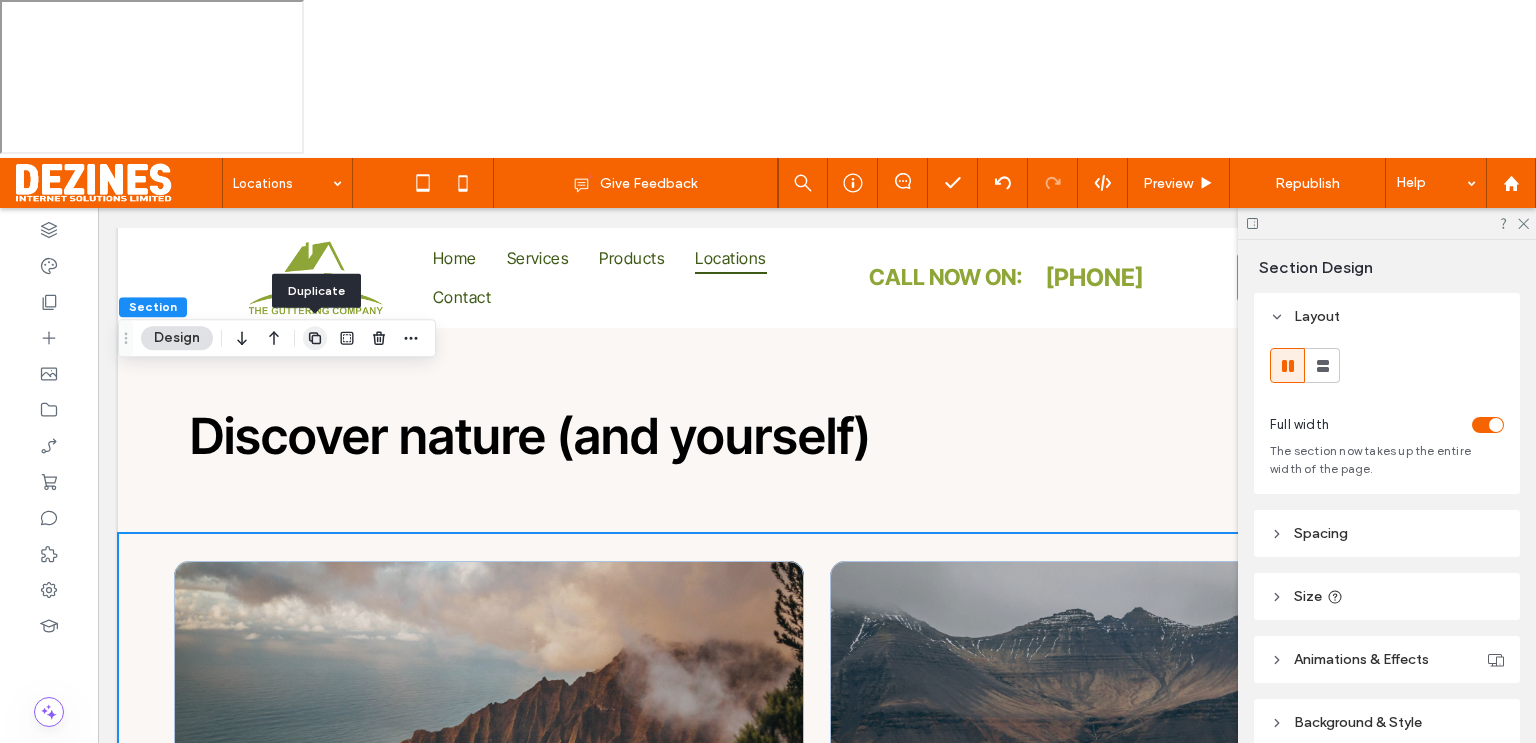 click 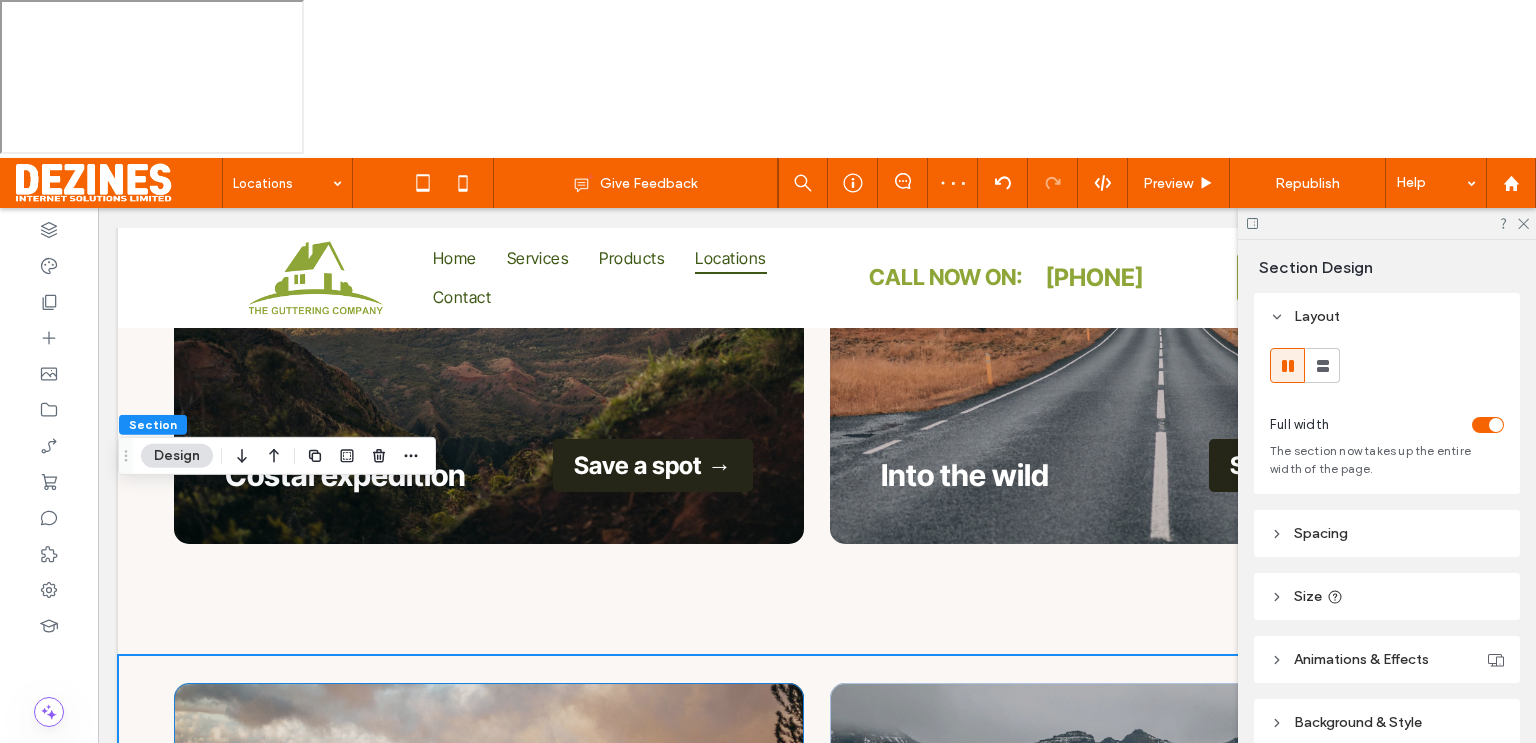 scroll, scrollTop: 870, scrollLeft: 0, axis: vertical 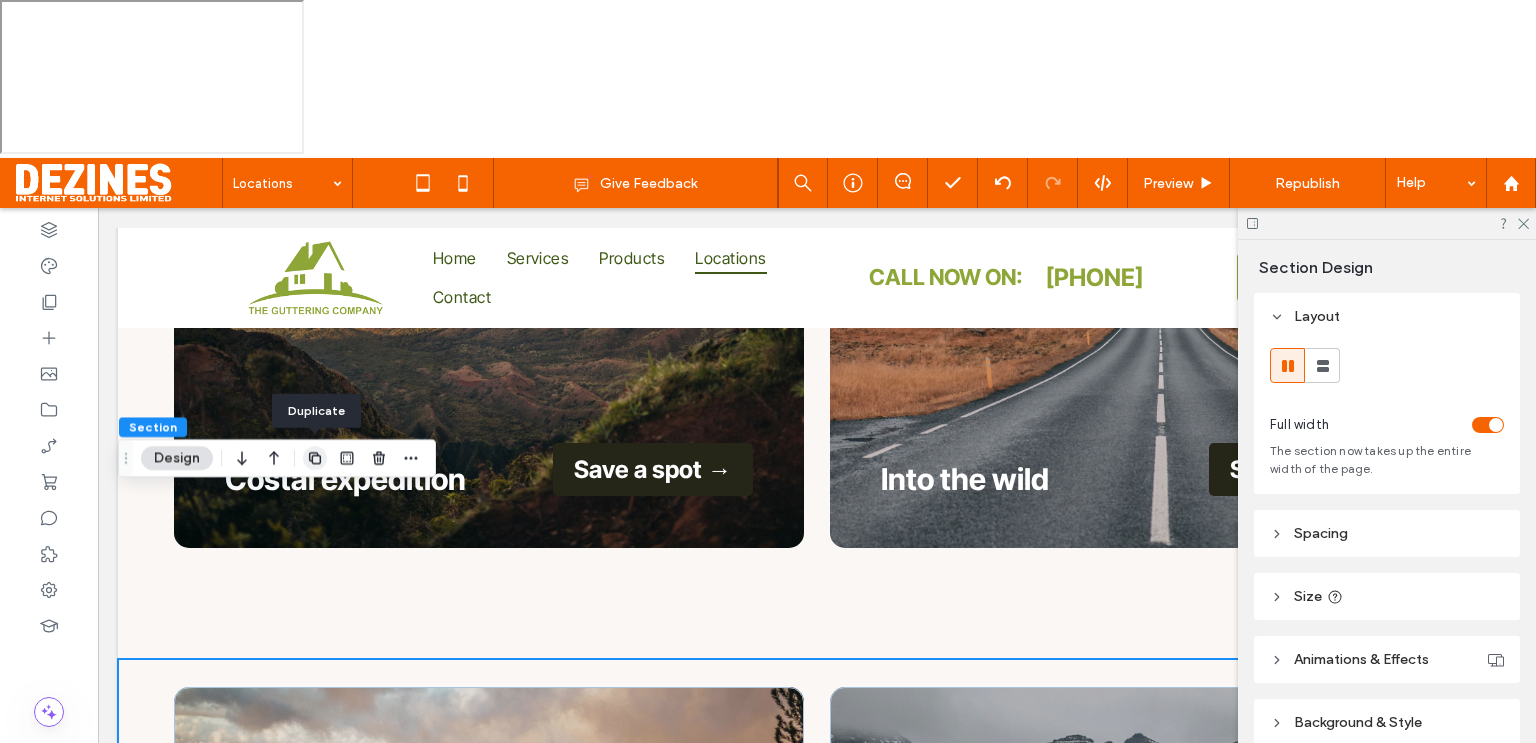 click 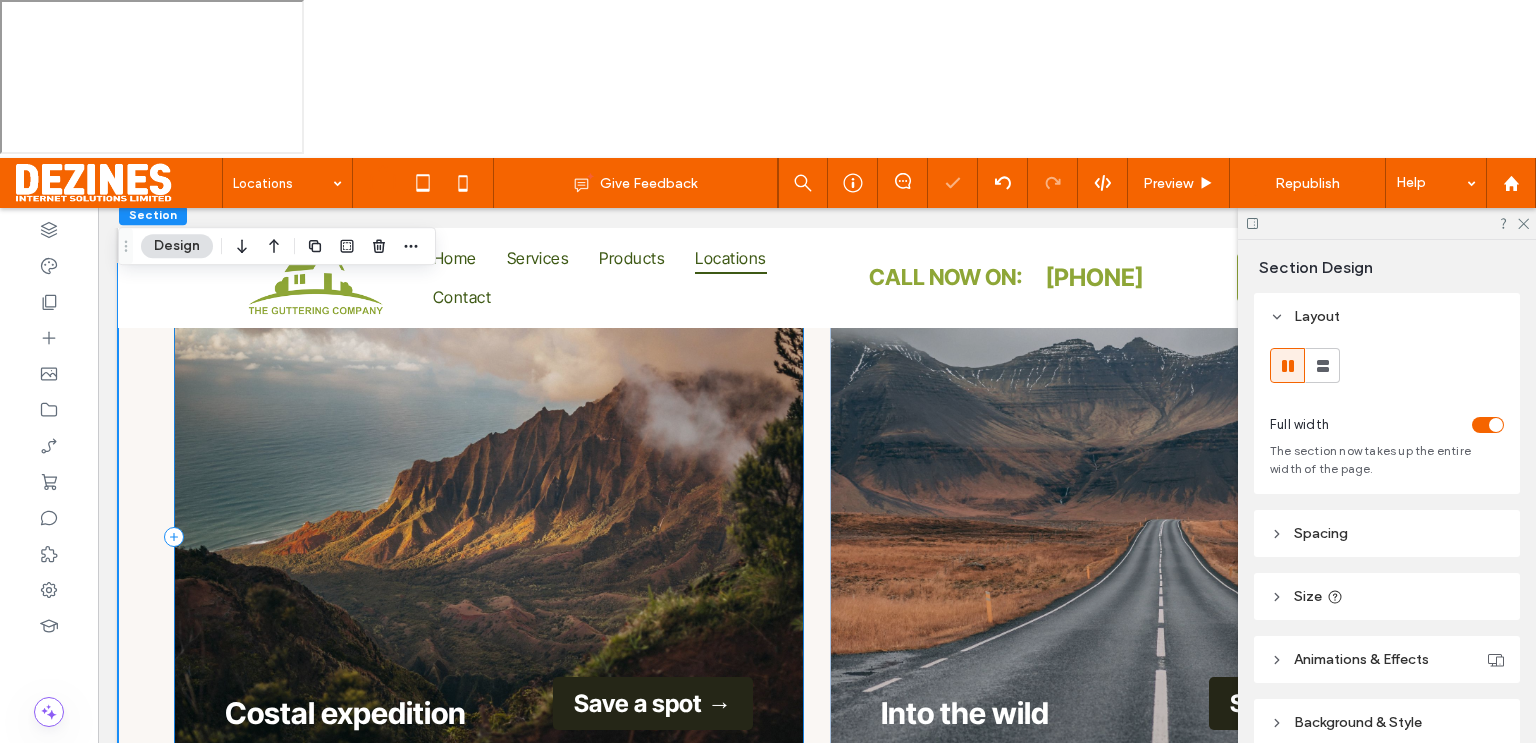 scroll, scrollTop: 1911, scrollLeft: 0, axis: vertical 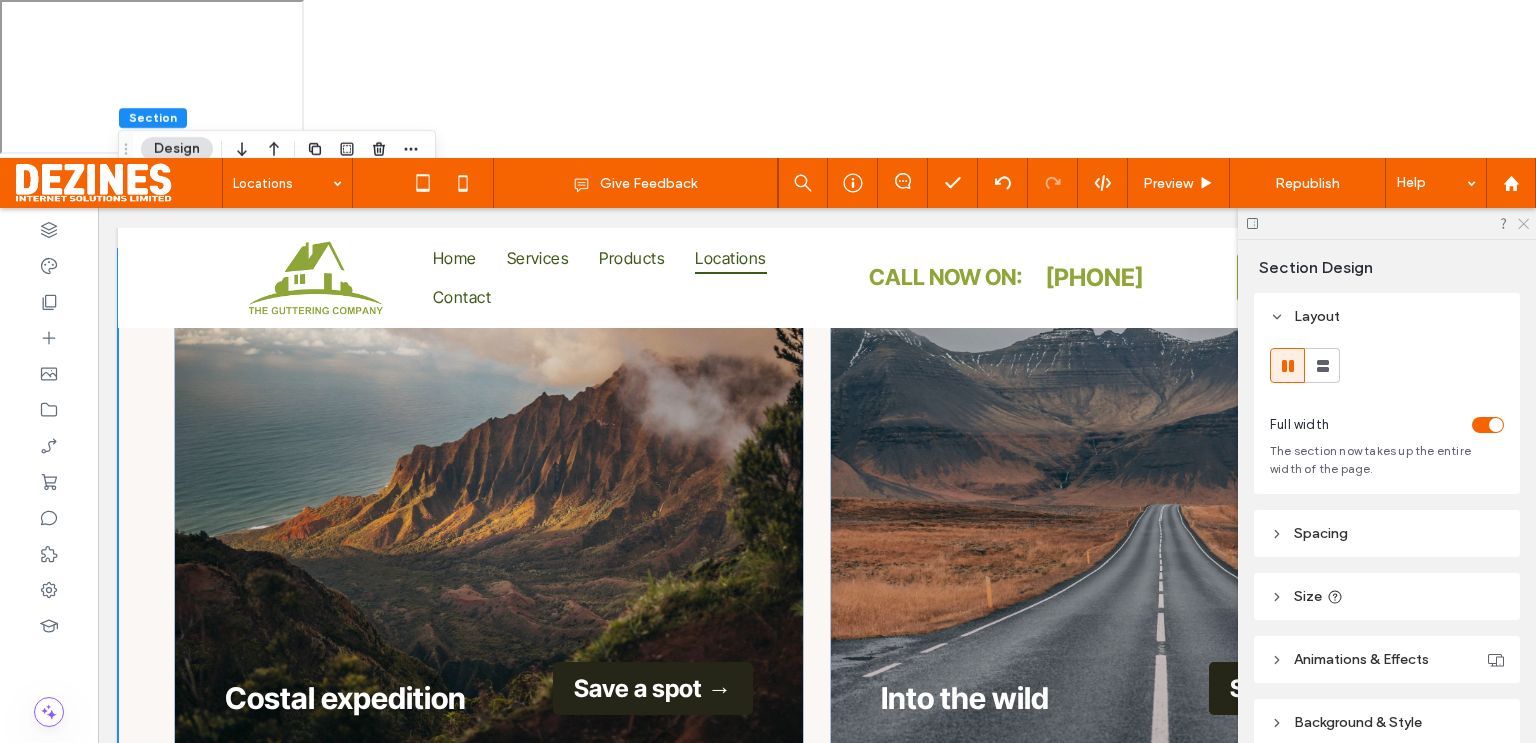 click 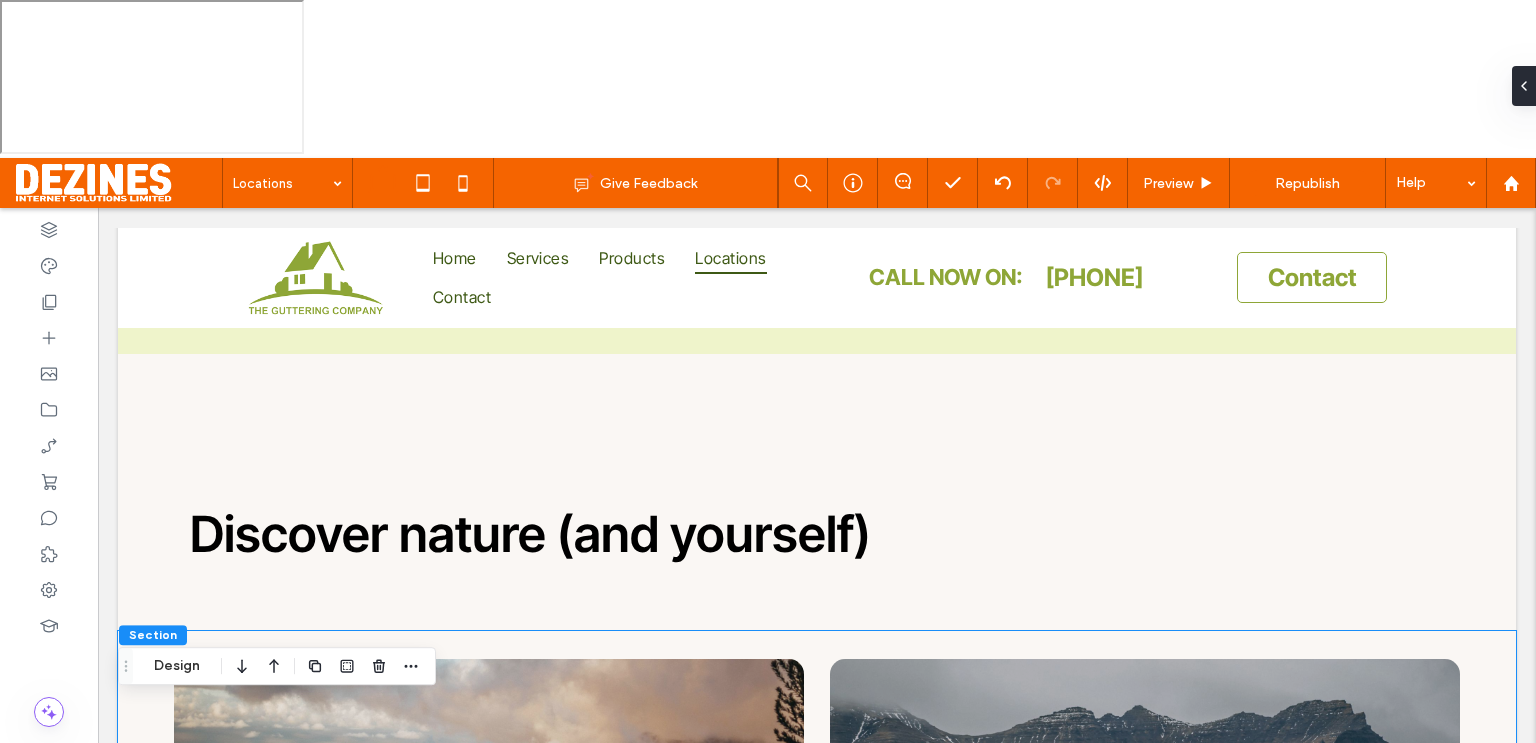 scroll, scrollTop: 265, scrollLeft: 0, axis: vertical 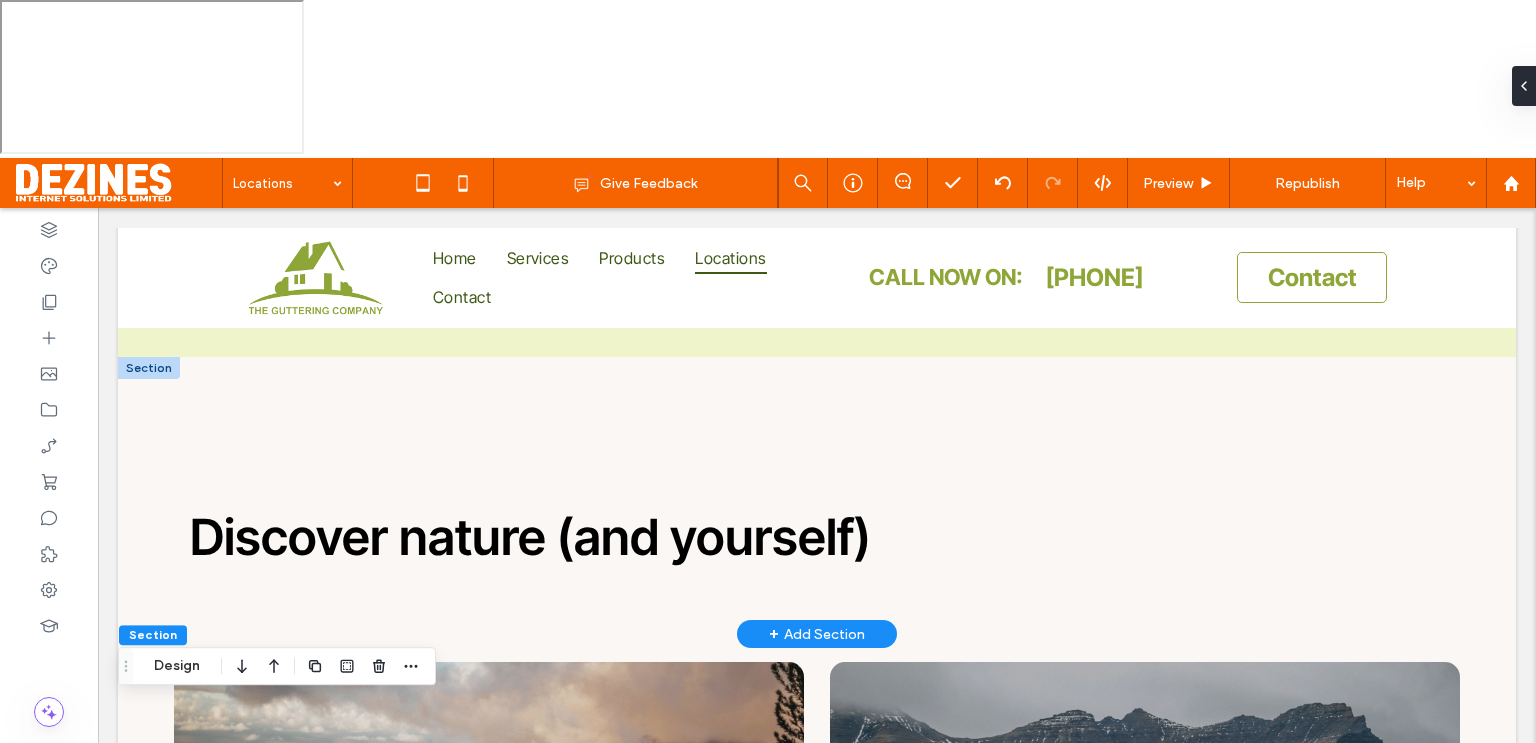 click at bounding box center (149, 368) 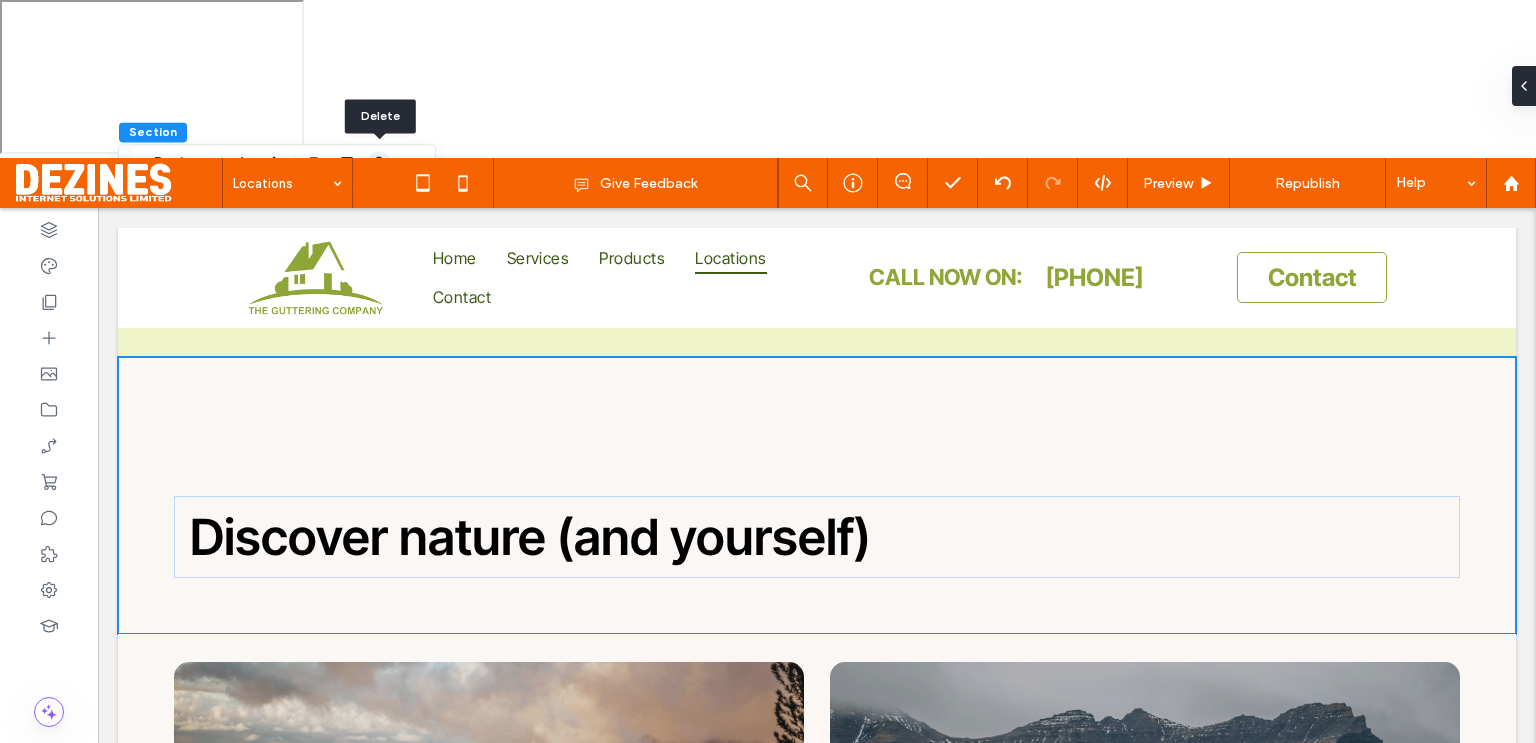 click 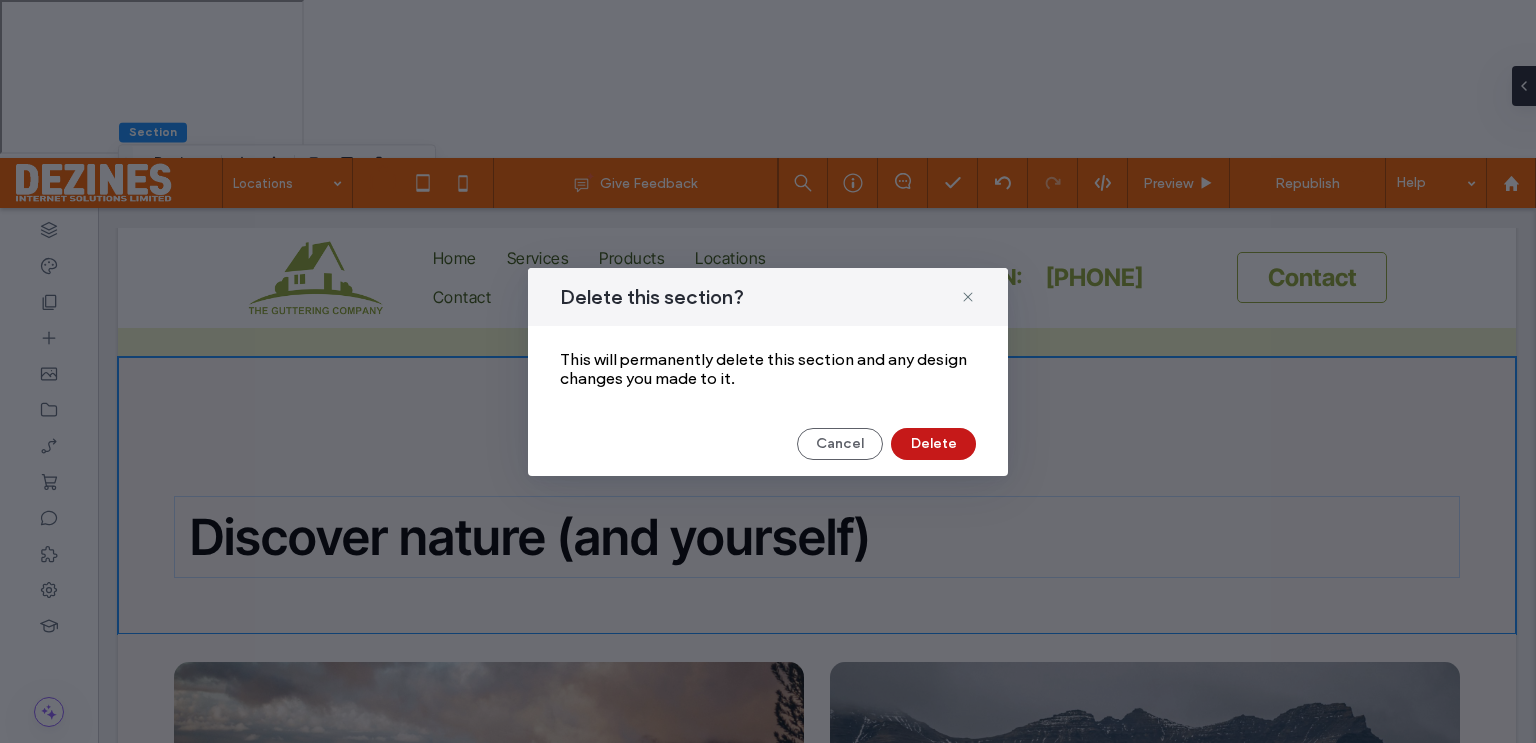 click on "Delete" at bounding box center [933, 444] 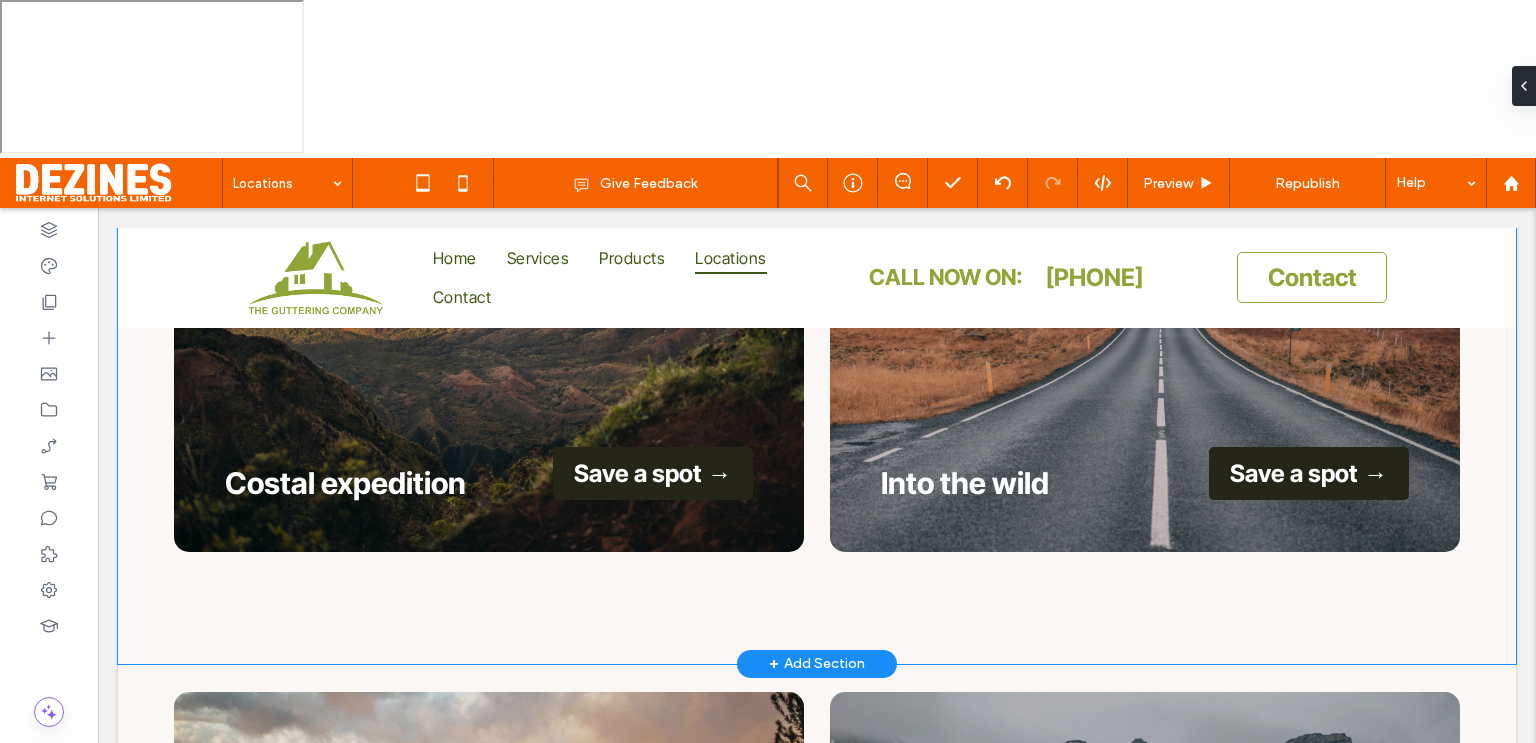 scroll, scrollTop: 748, scrollLeft: 0, axis: vertical 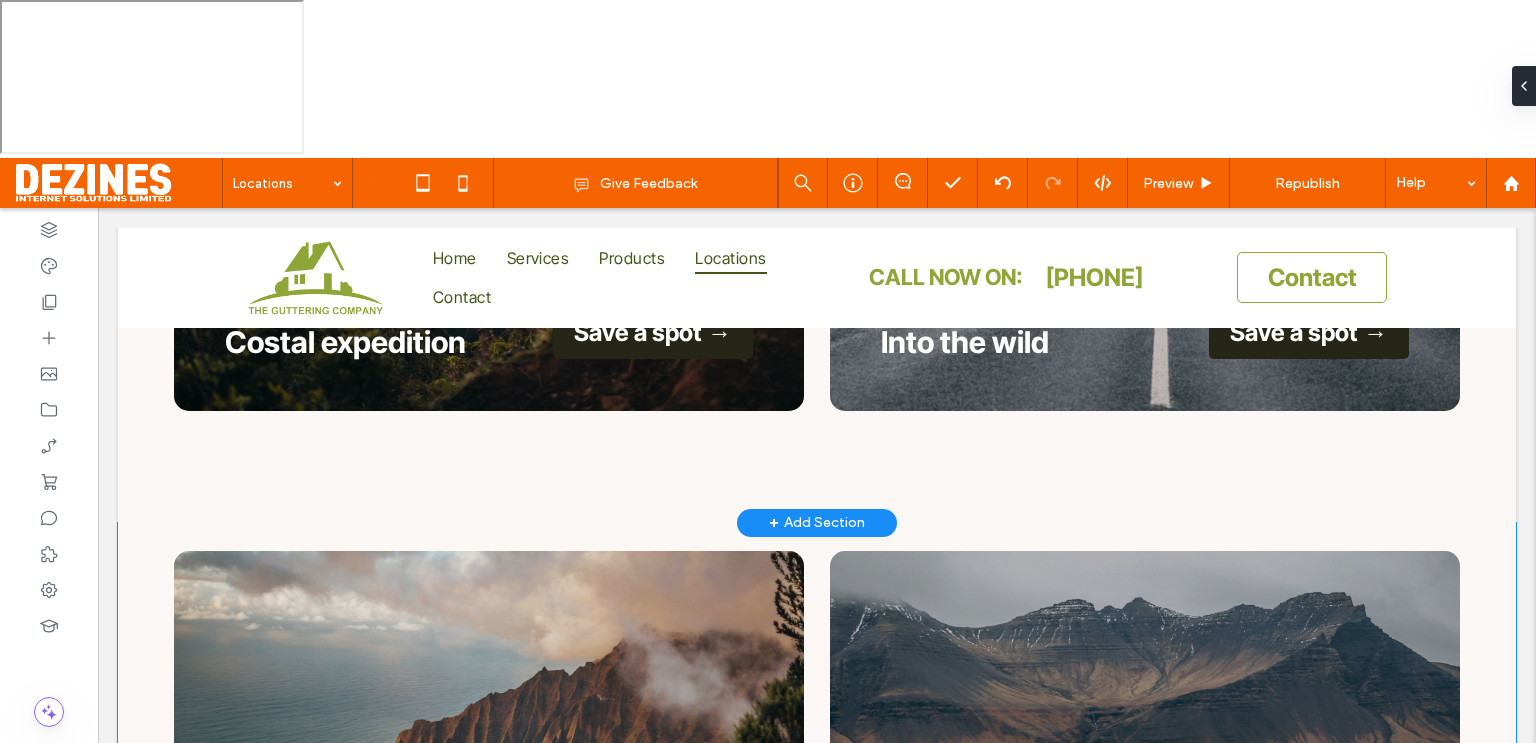 click on "Costal expedition
Save a spot →
Into the wild
Save a spot →" at bounding box center (817, 838) 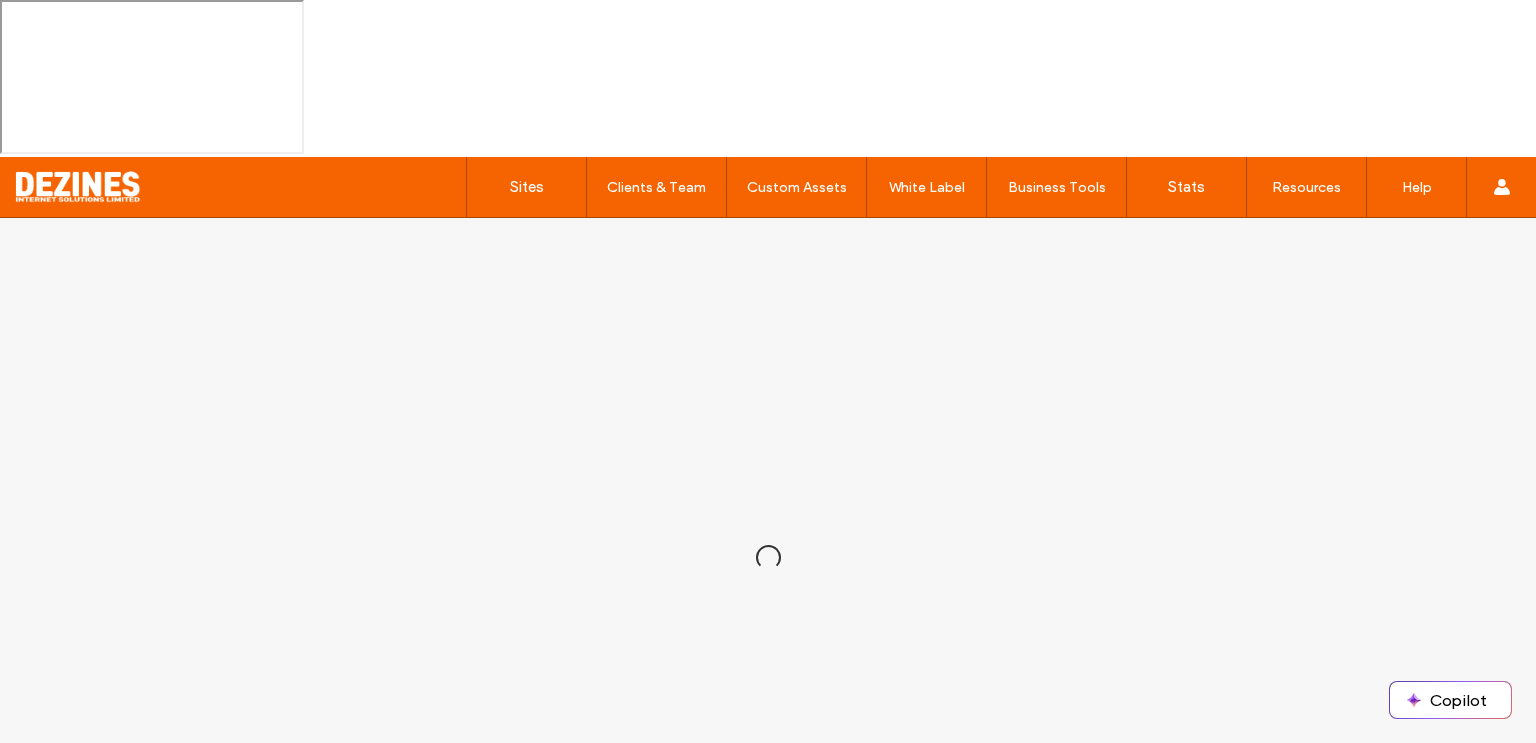 scroll, scrollTop: 0, scrollLeft: 0, axis: both 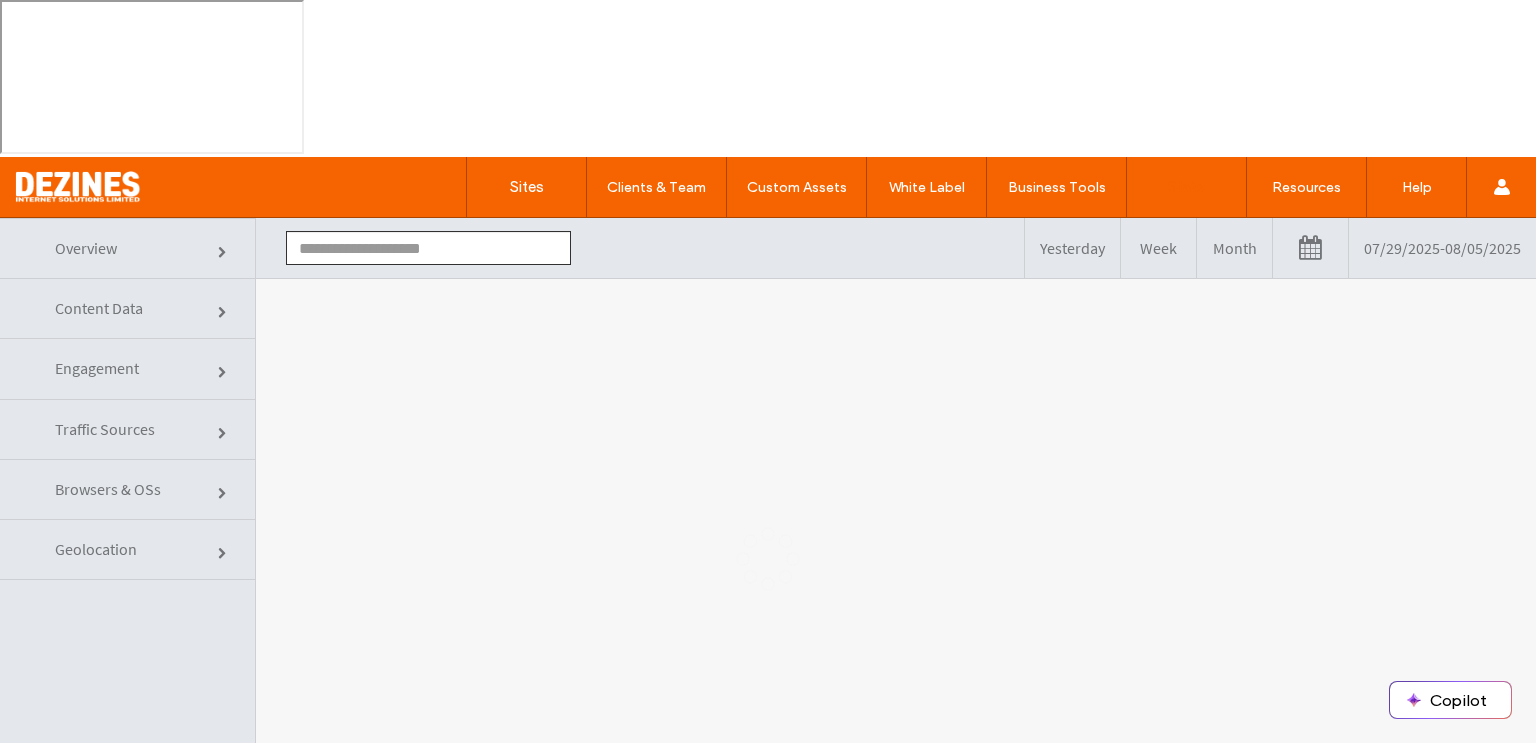 type on "**********" 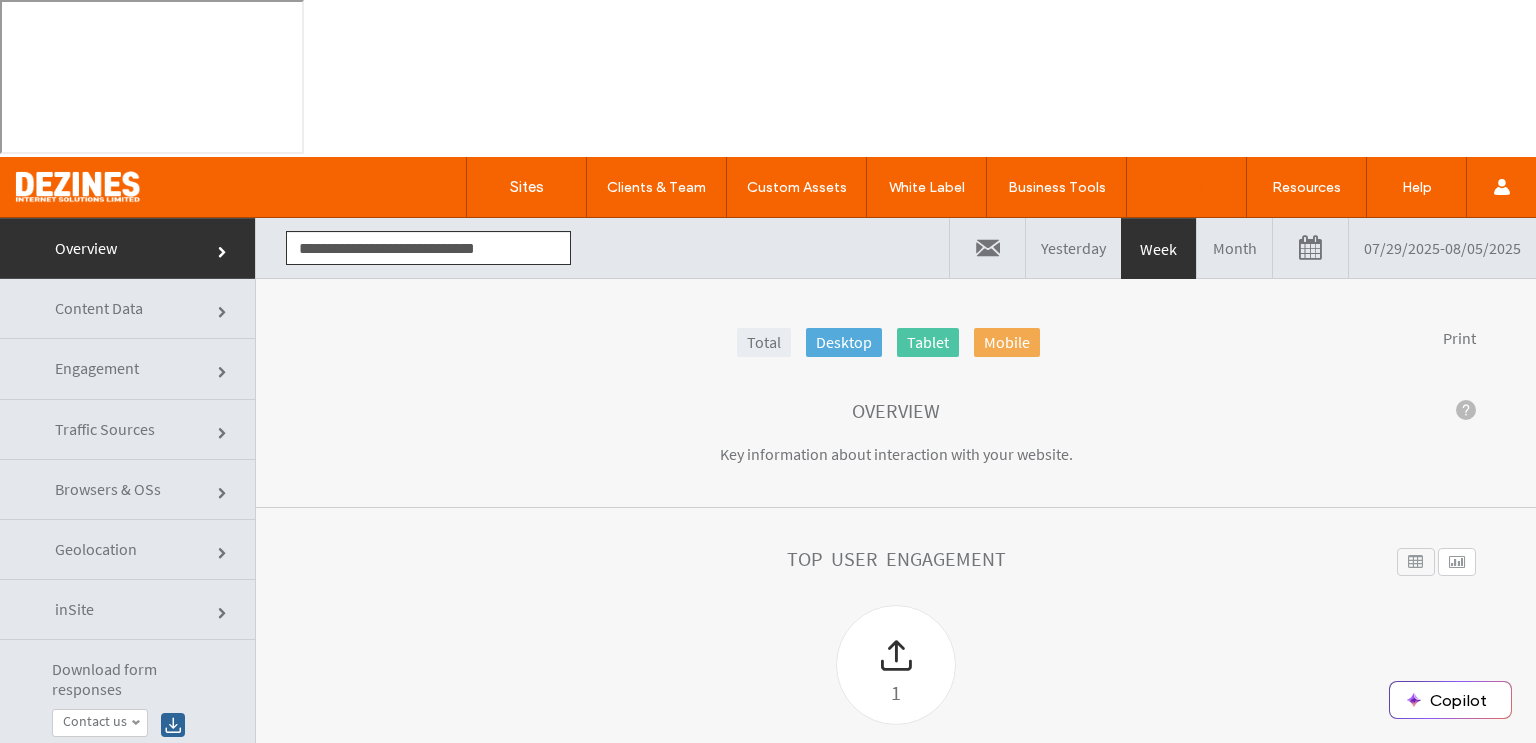click 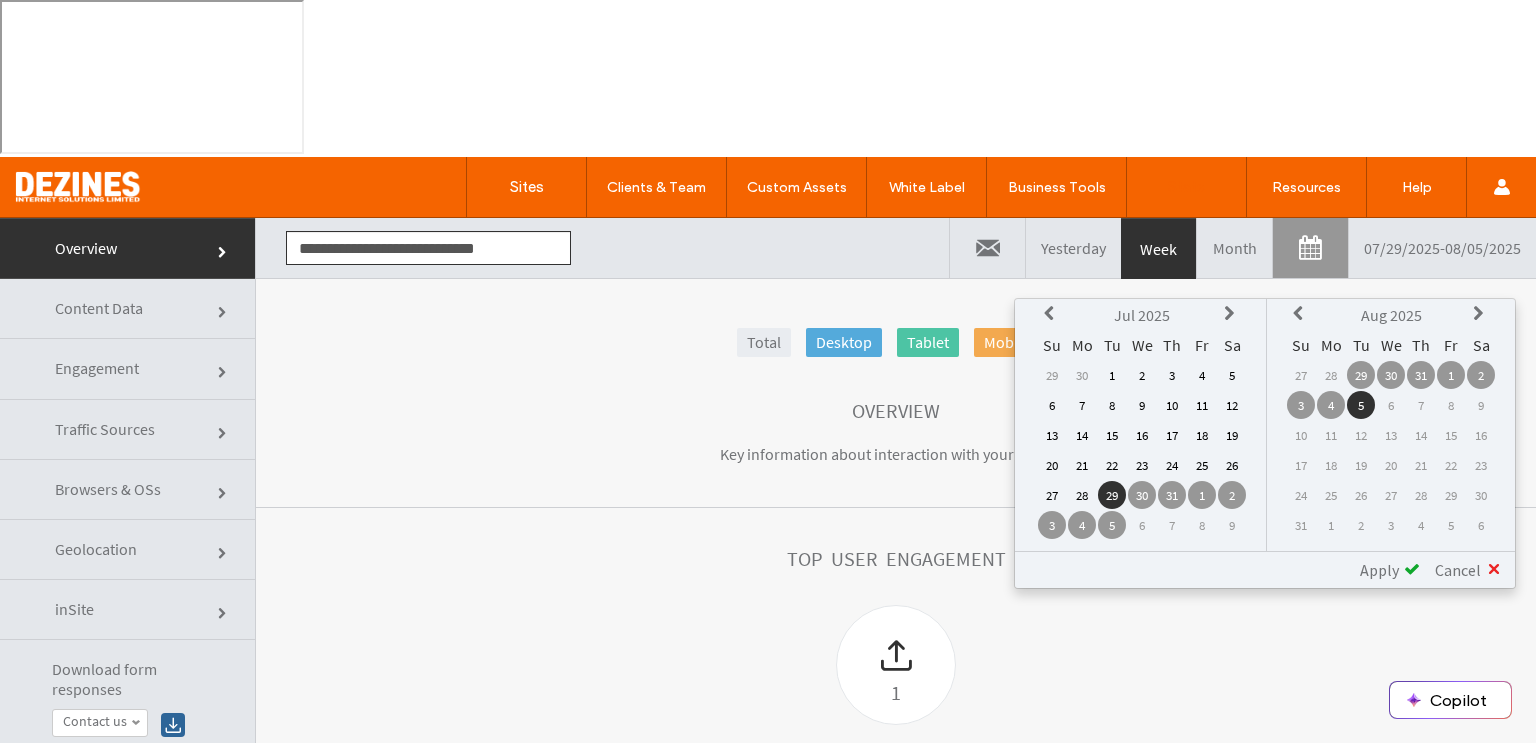click at bounding box center (1052, 314) 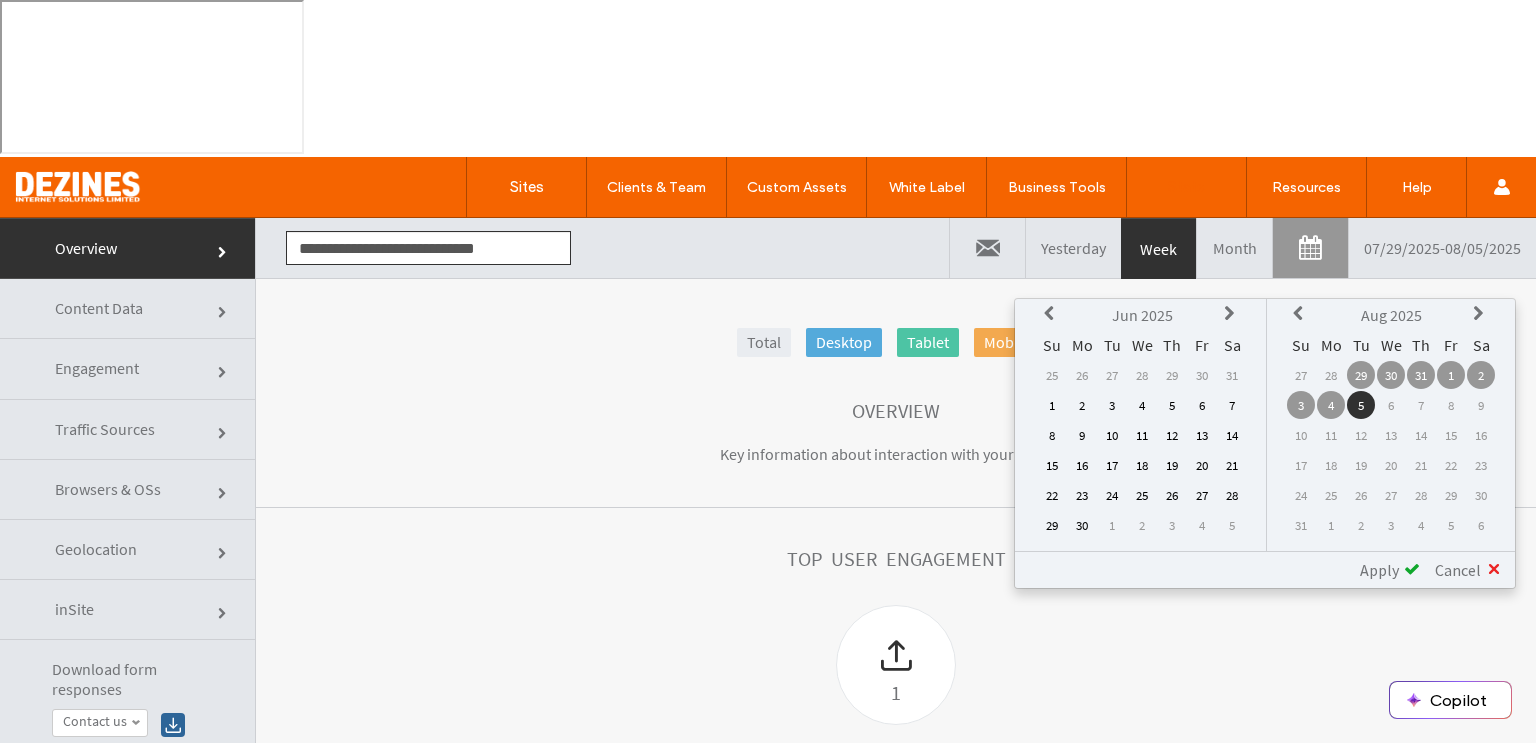 click at bounding box center (1052, 314) 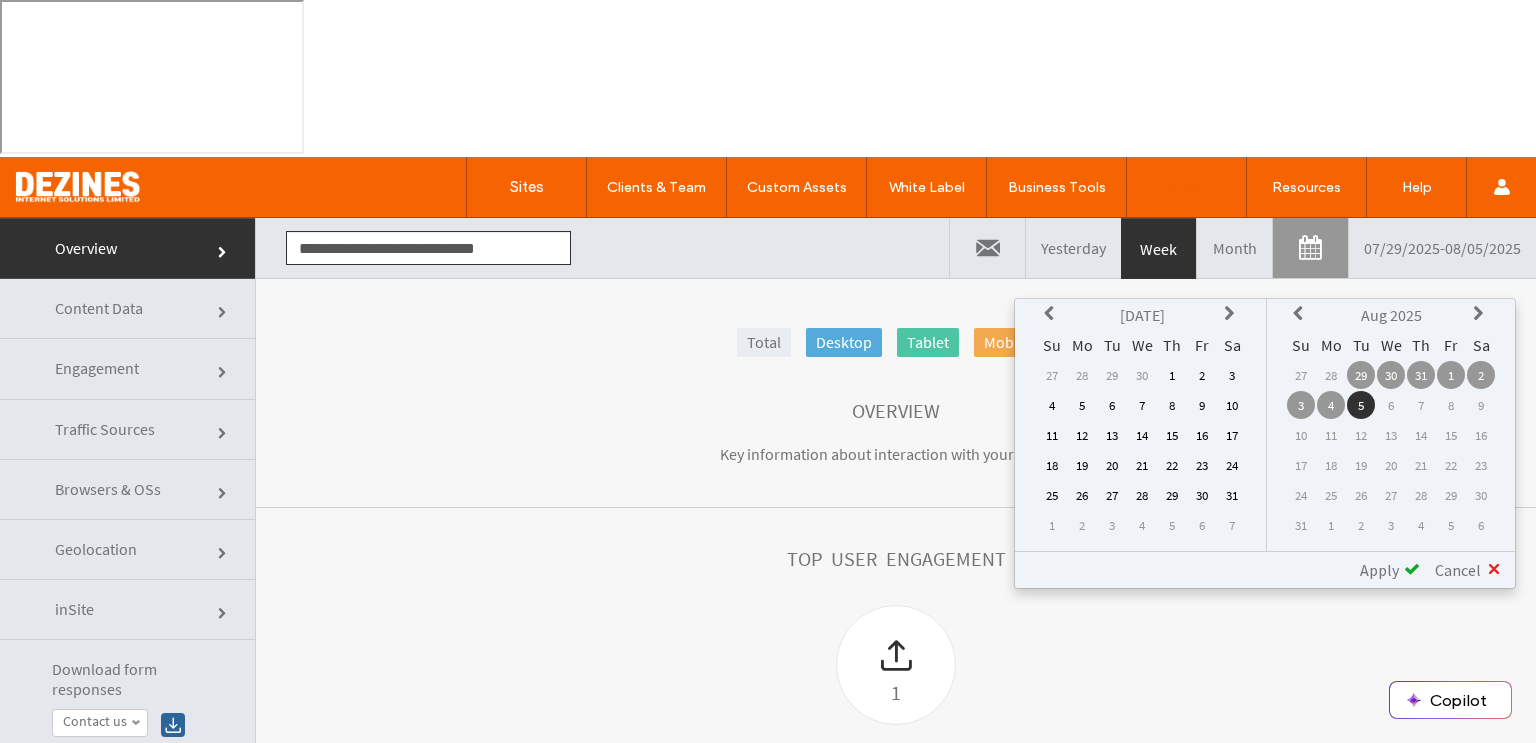 click at bounding box center (1052, 314) 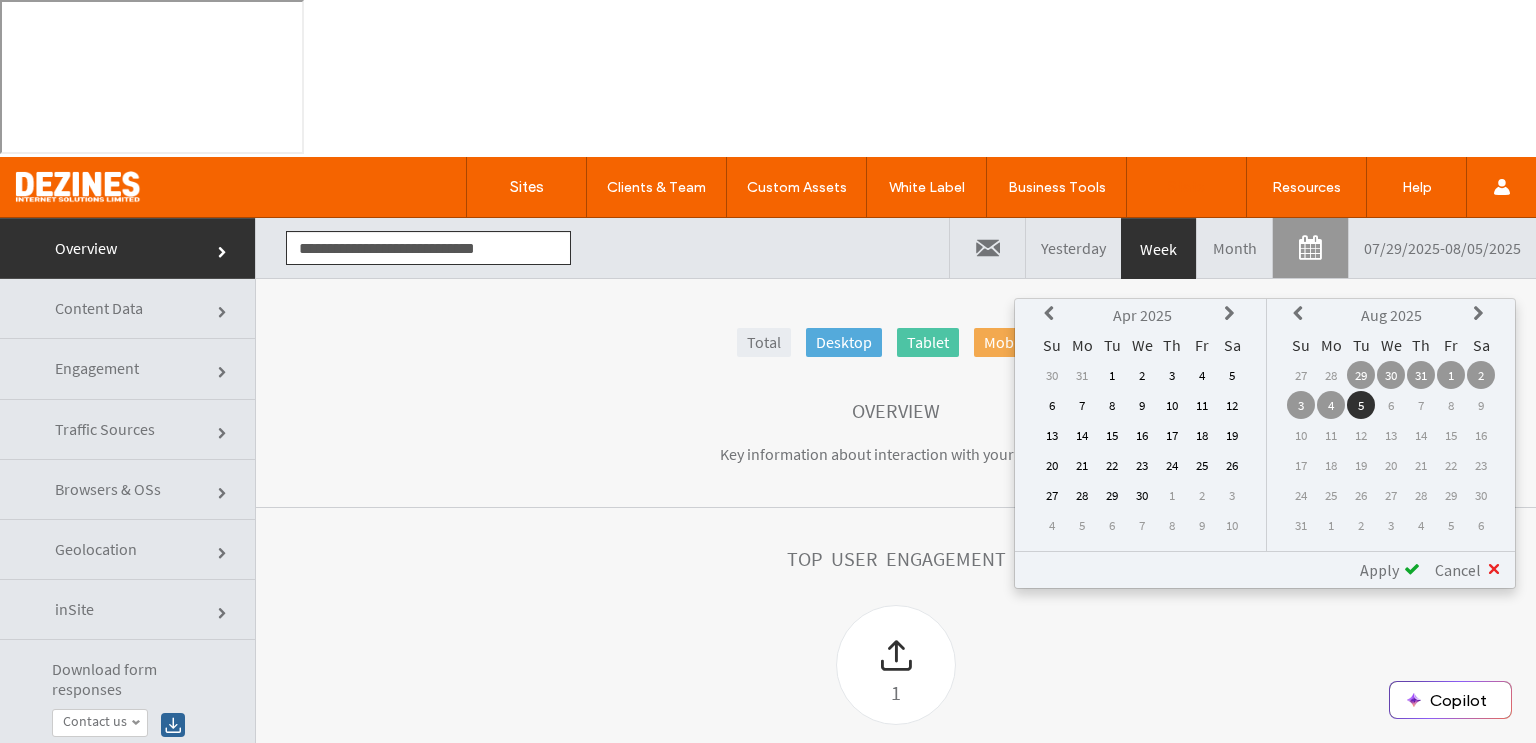 click on "1" at bounding box center (1112, 375) 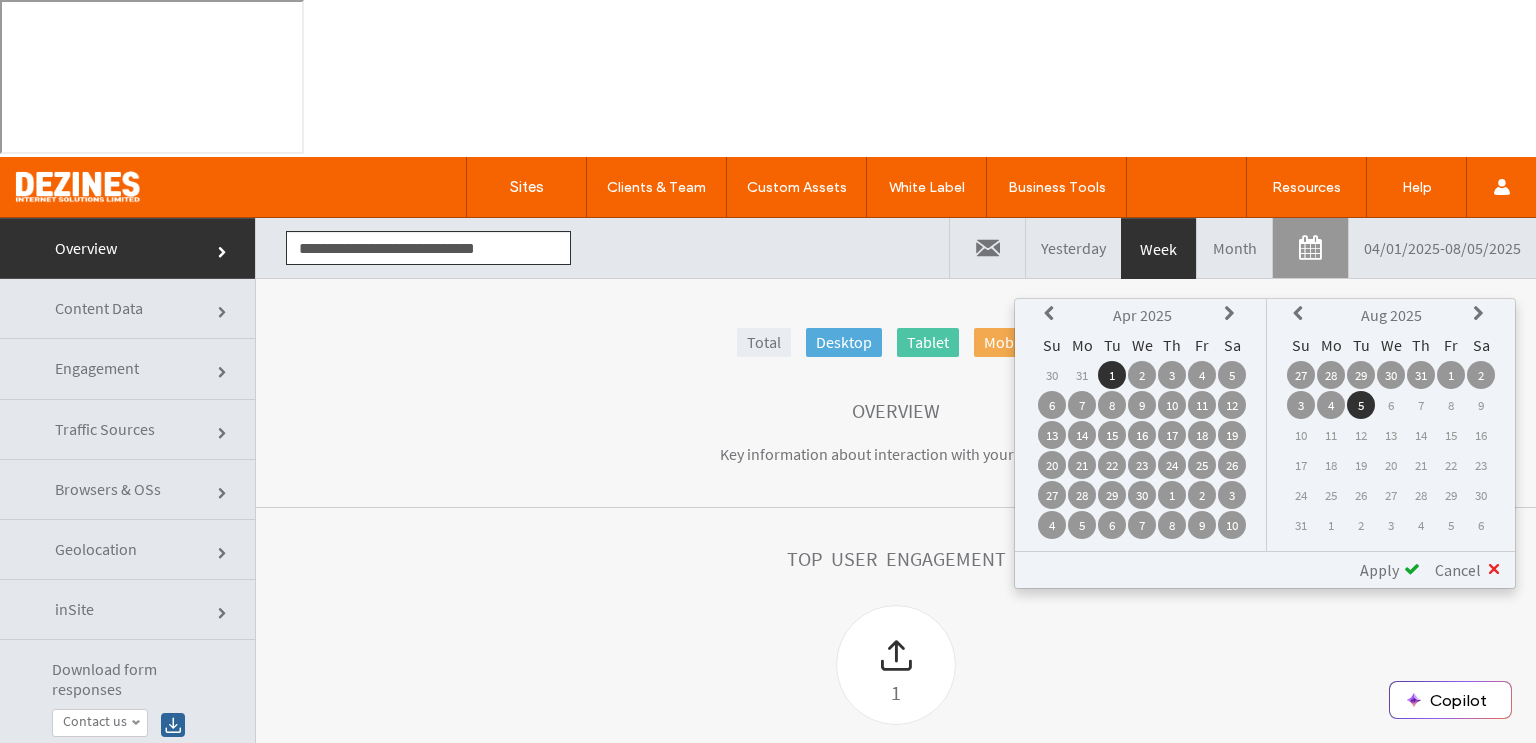 click on "Apply" at bounding box center (1379, 570) 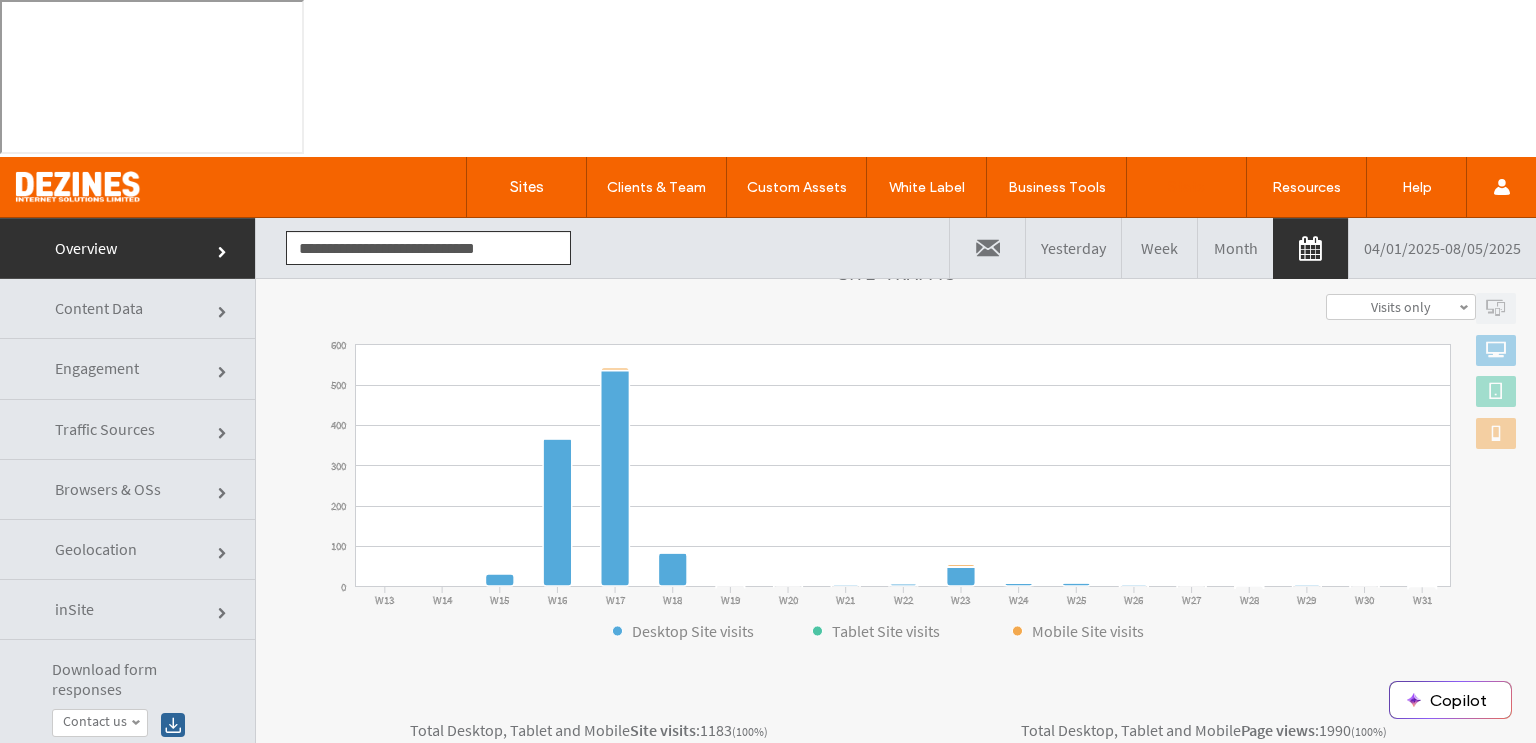scroll, scrollTop: 632, scrollLeft: 0, axis: vertical 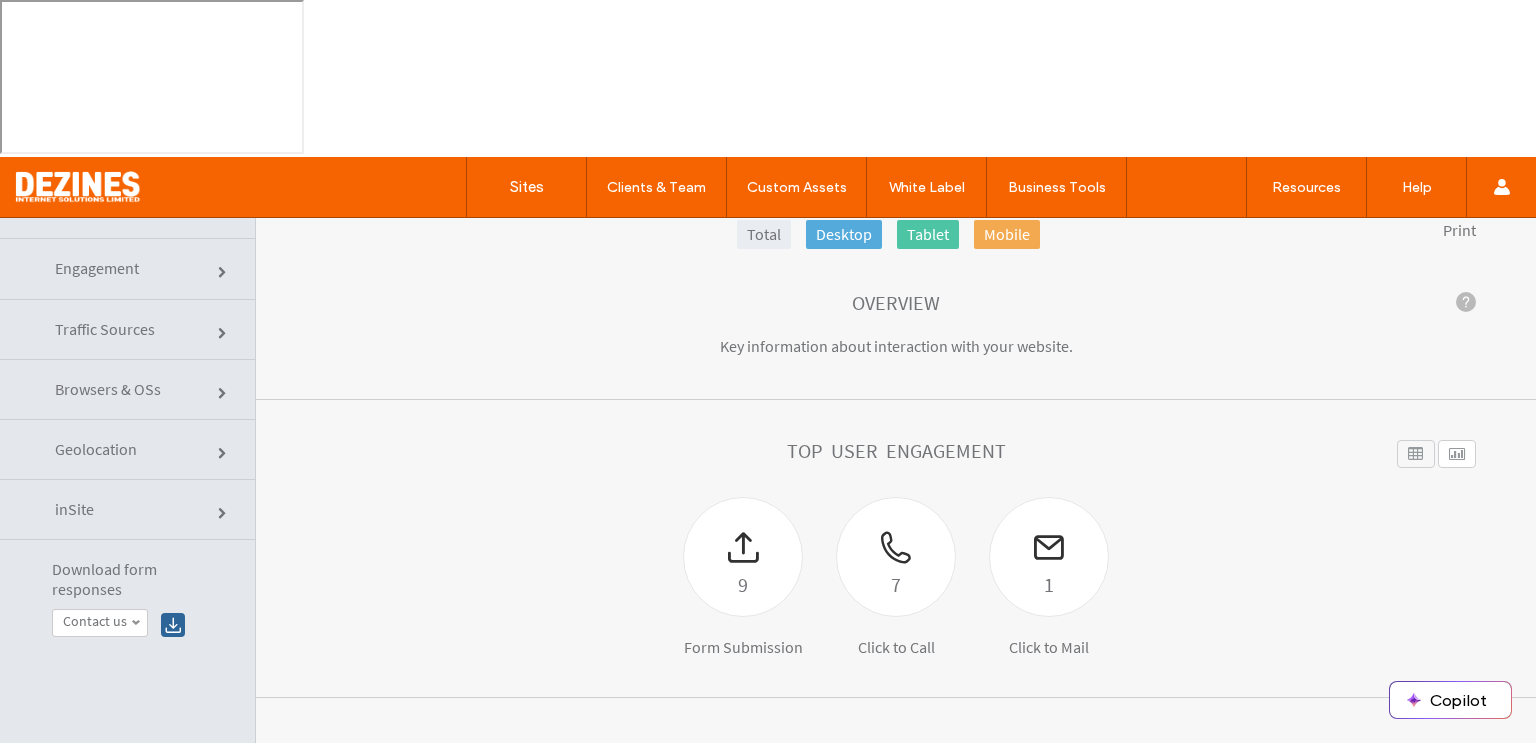 click on "Engagement" 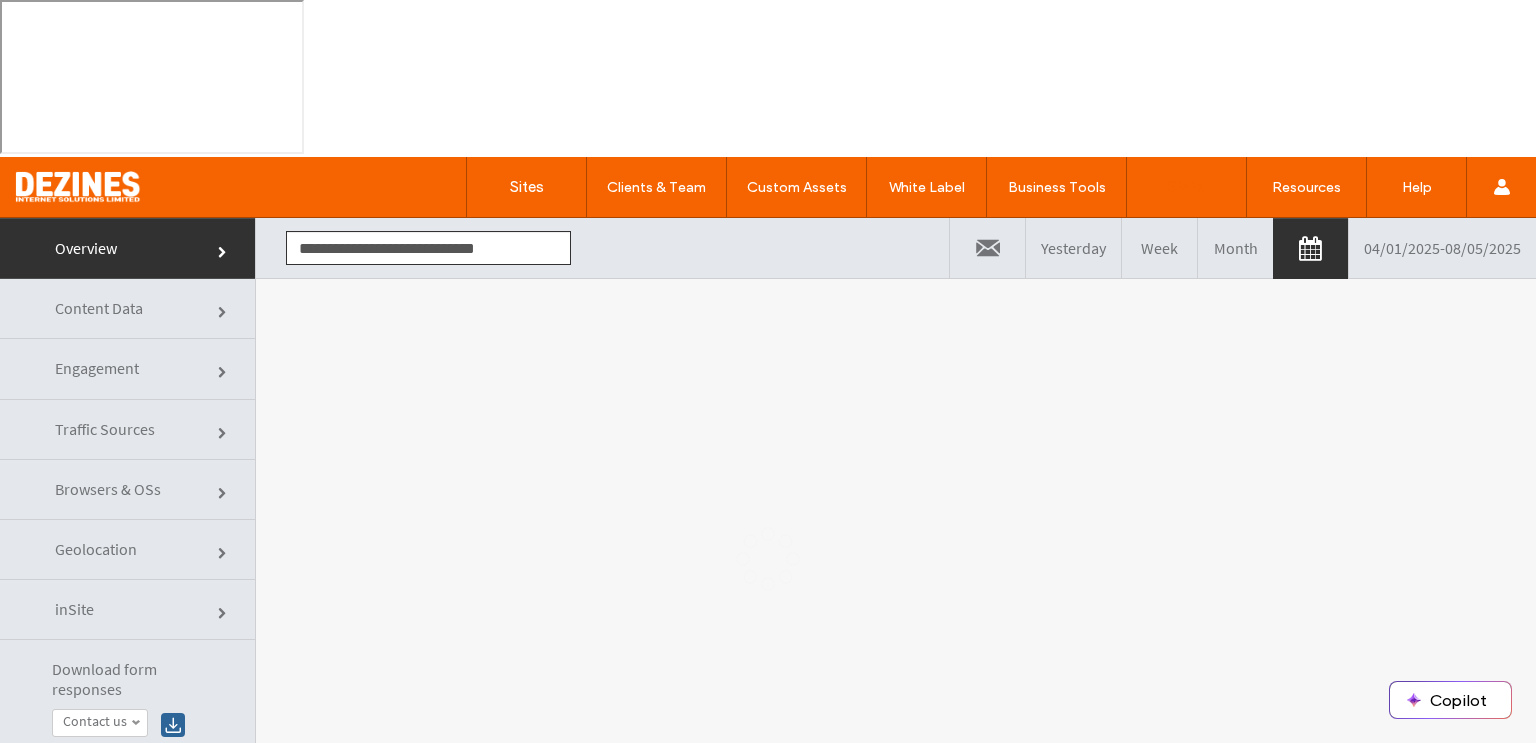 scroll, scrollTop: 0, scrollLeft: 0, axis: both 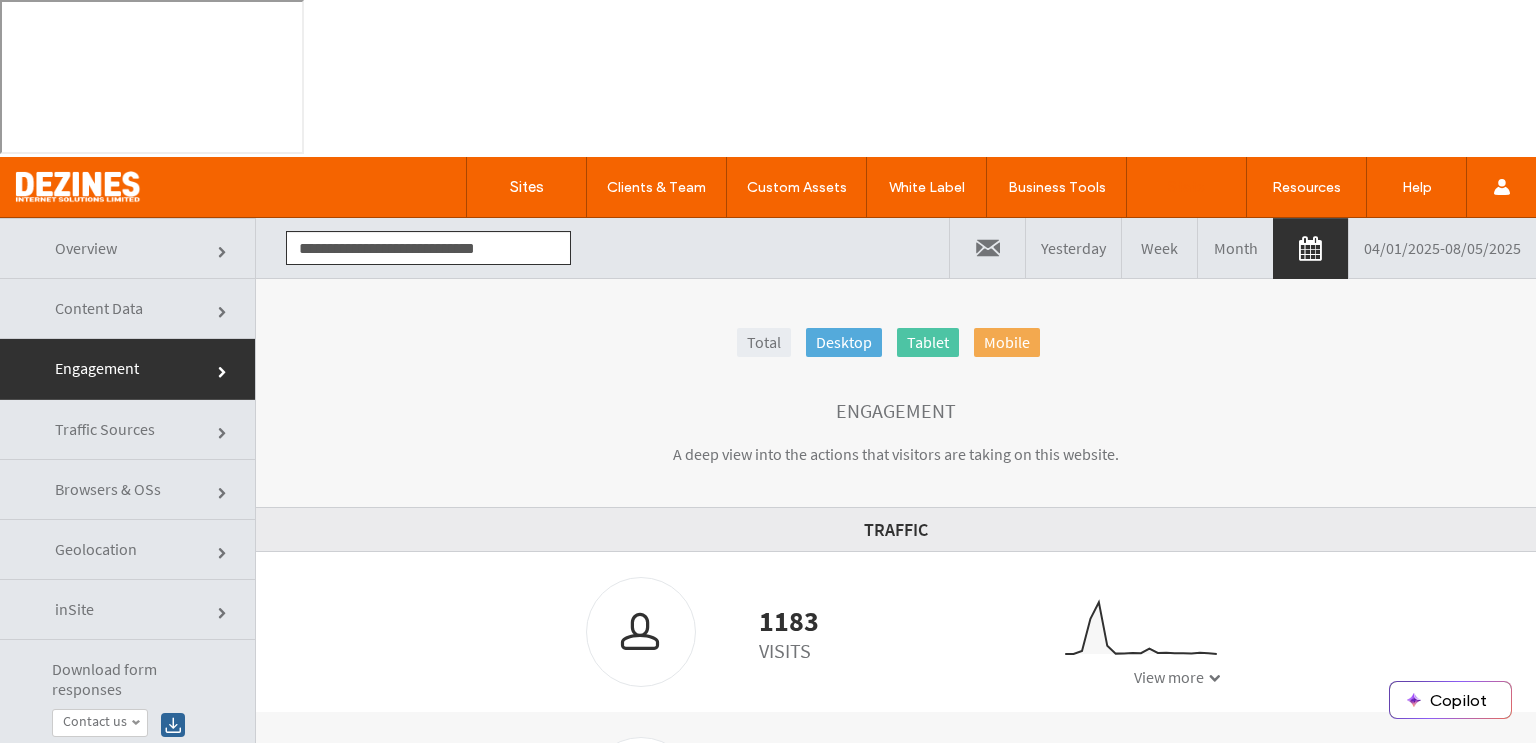 click on "Content Data" 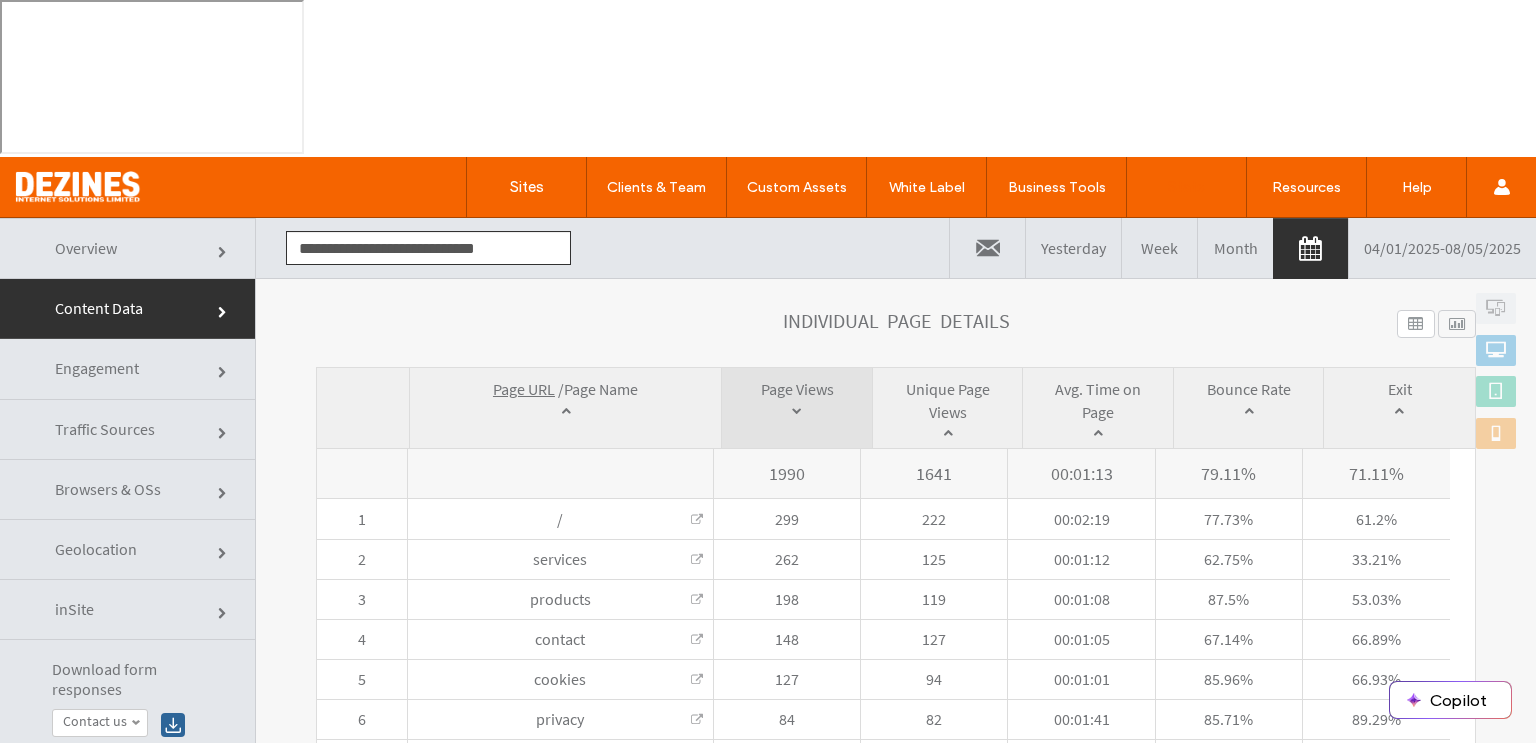 scroll, scrollTop: 687, scrollLeft: 0, axis: vertical 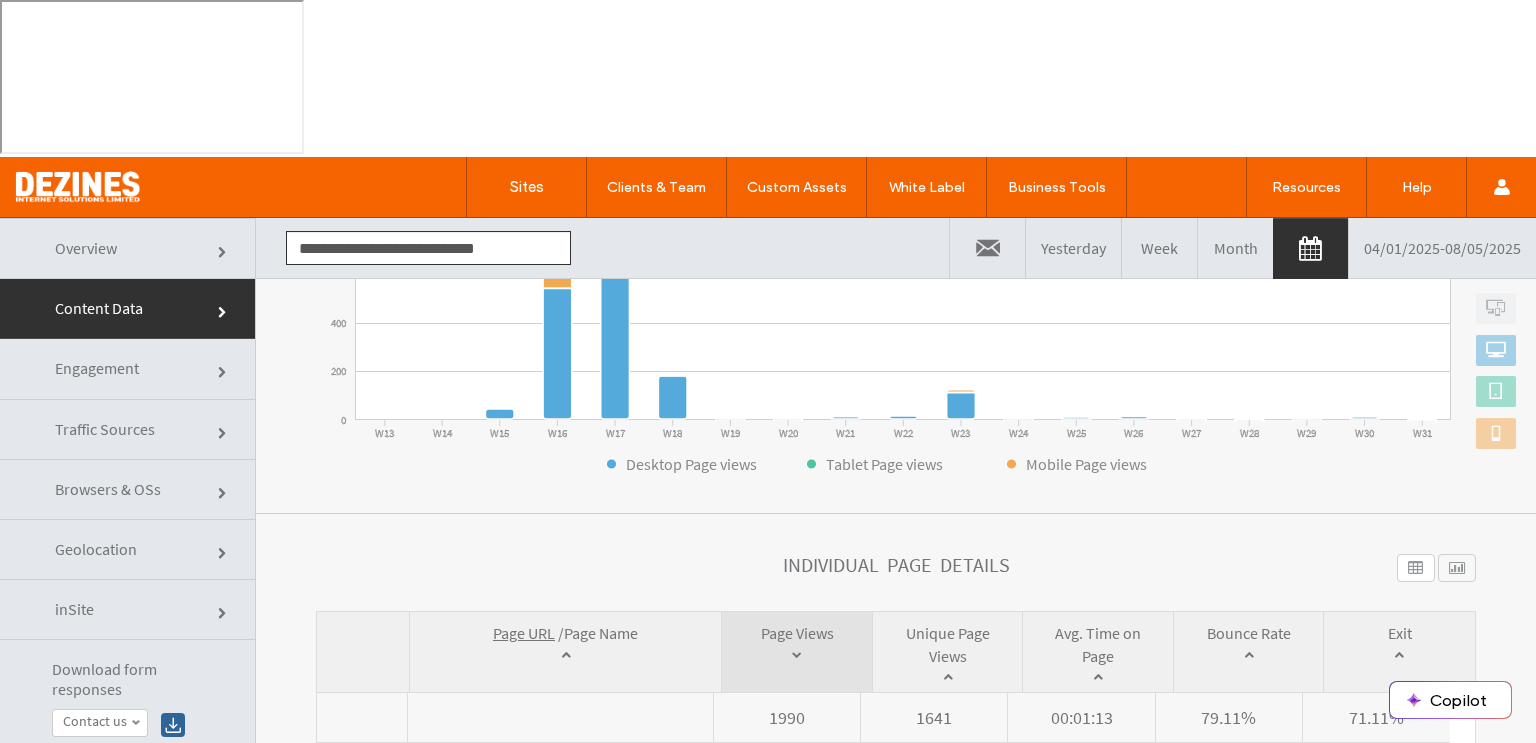 click on "Engagement" 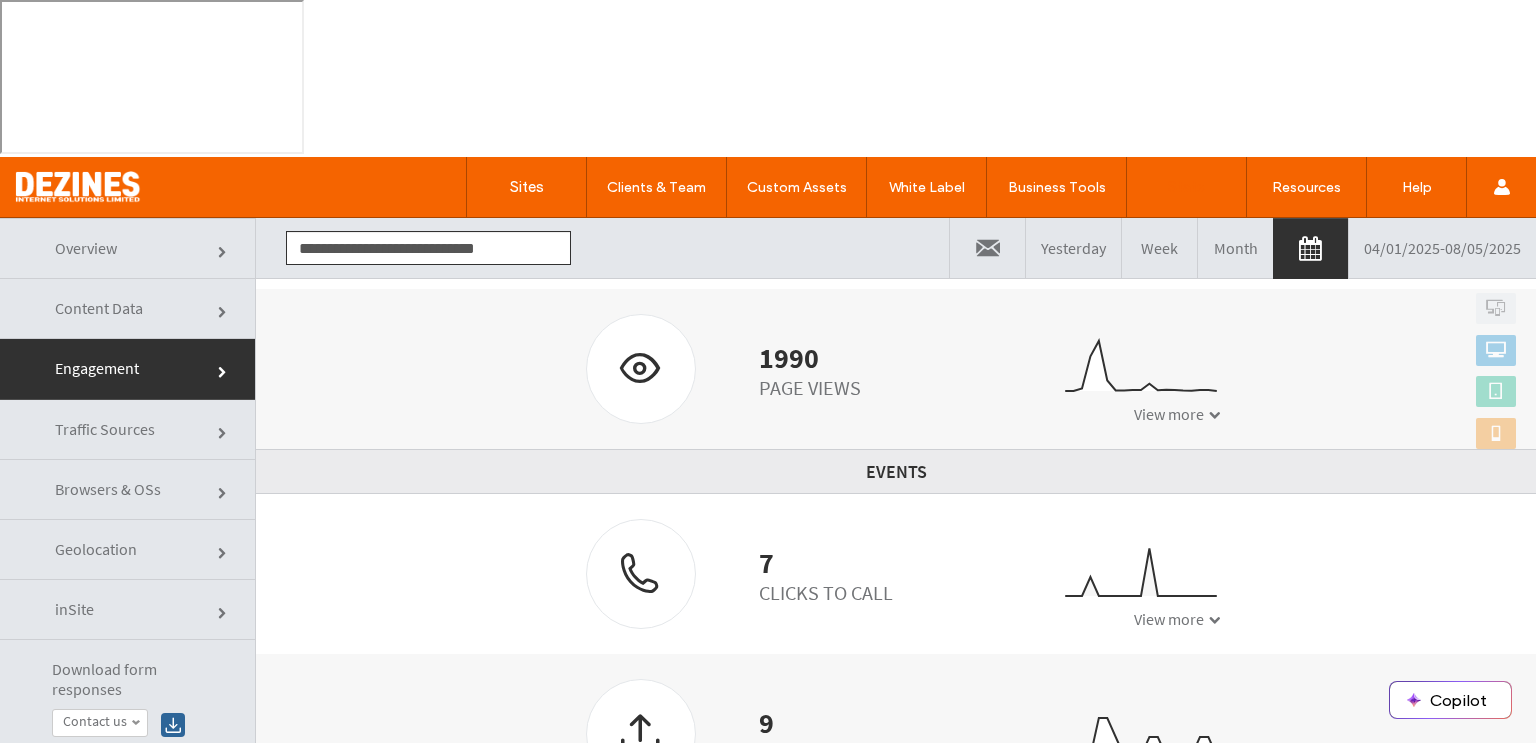 scroll, scrollTop: 435, scrollLeft: 0, axis: vertical 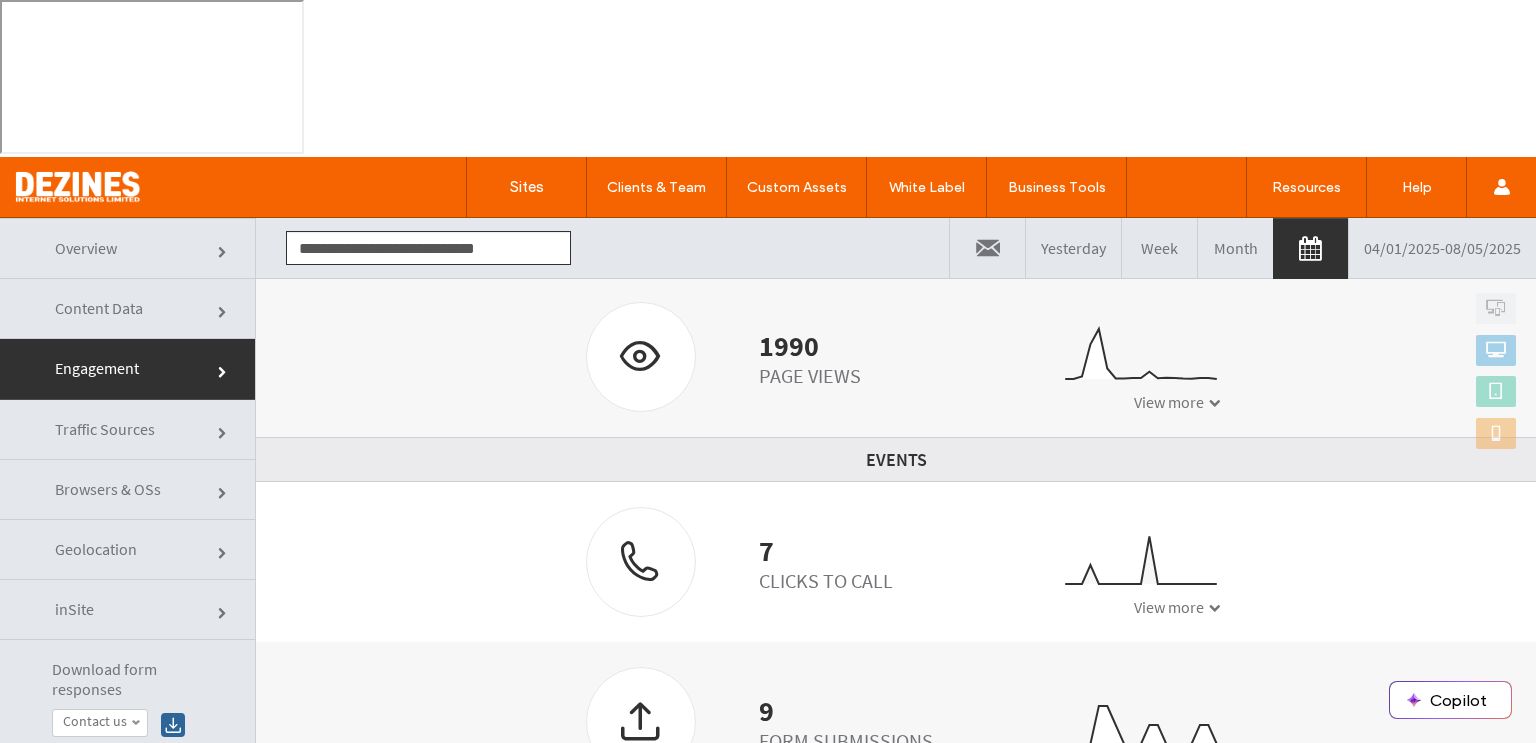 click on "Traffic Sources" 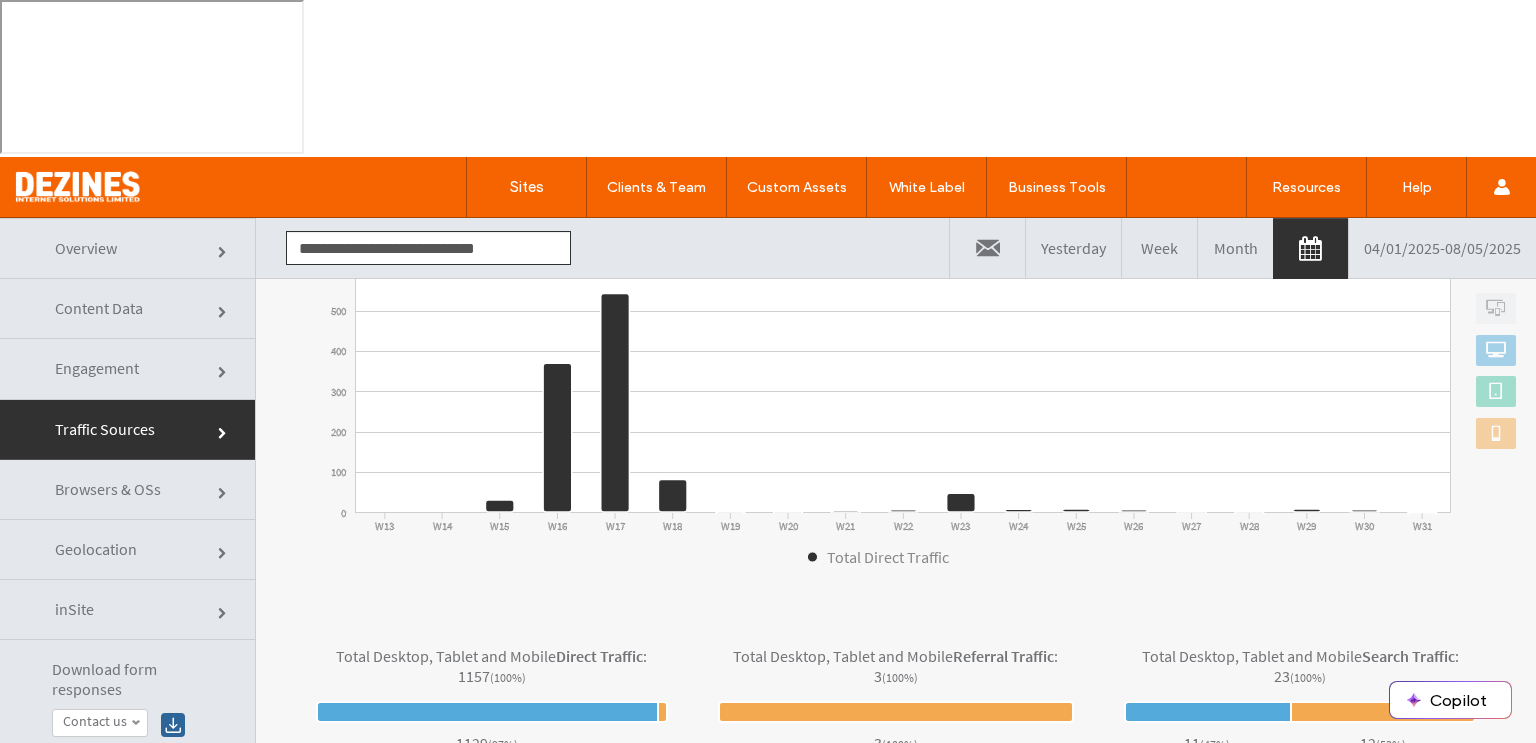 scroll, scrollTop: 386, scrollLeft: 0, axis: vertical 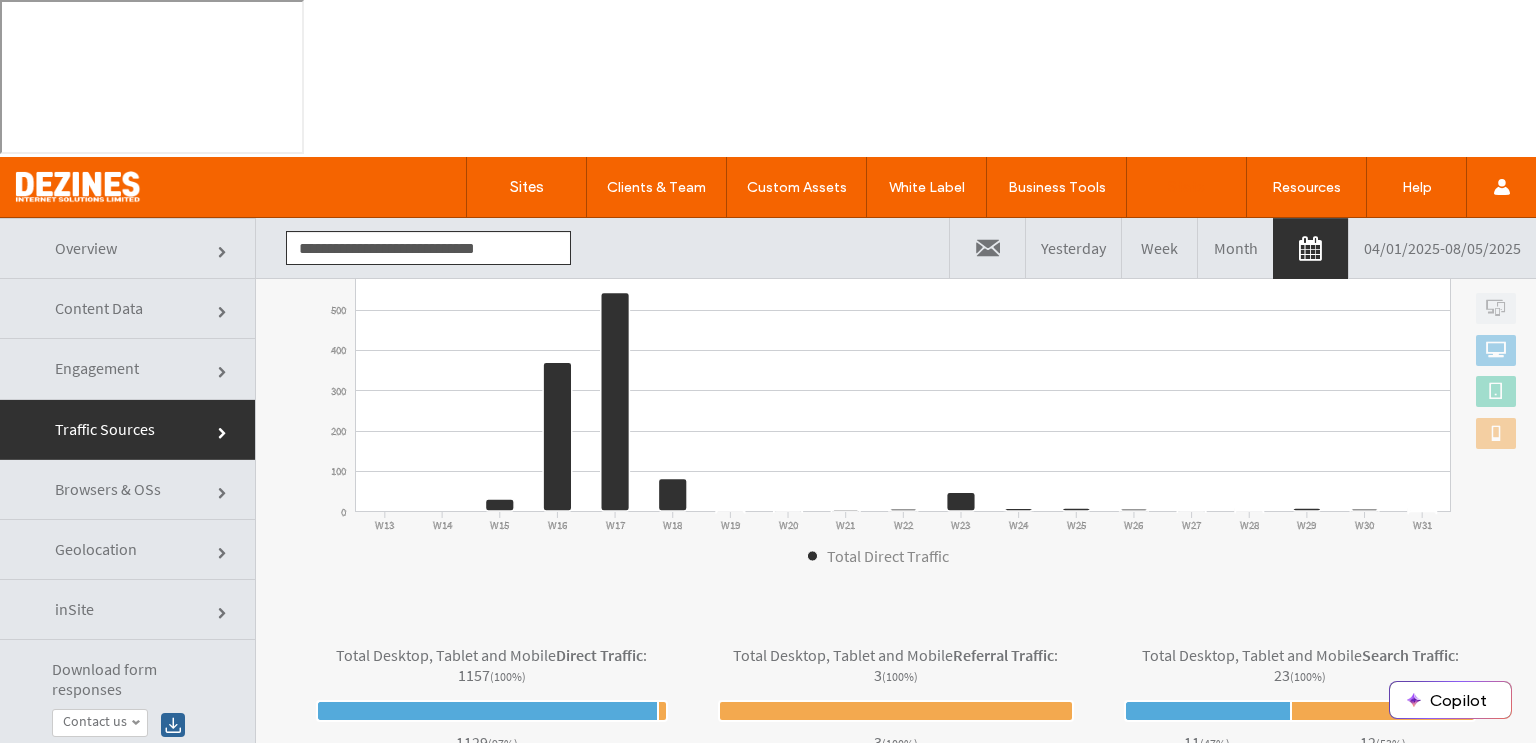click 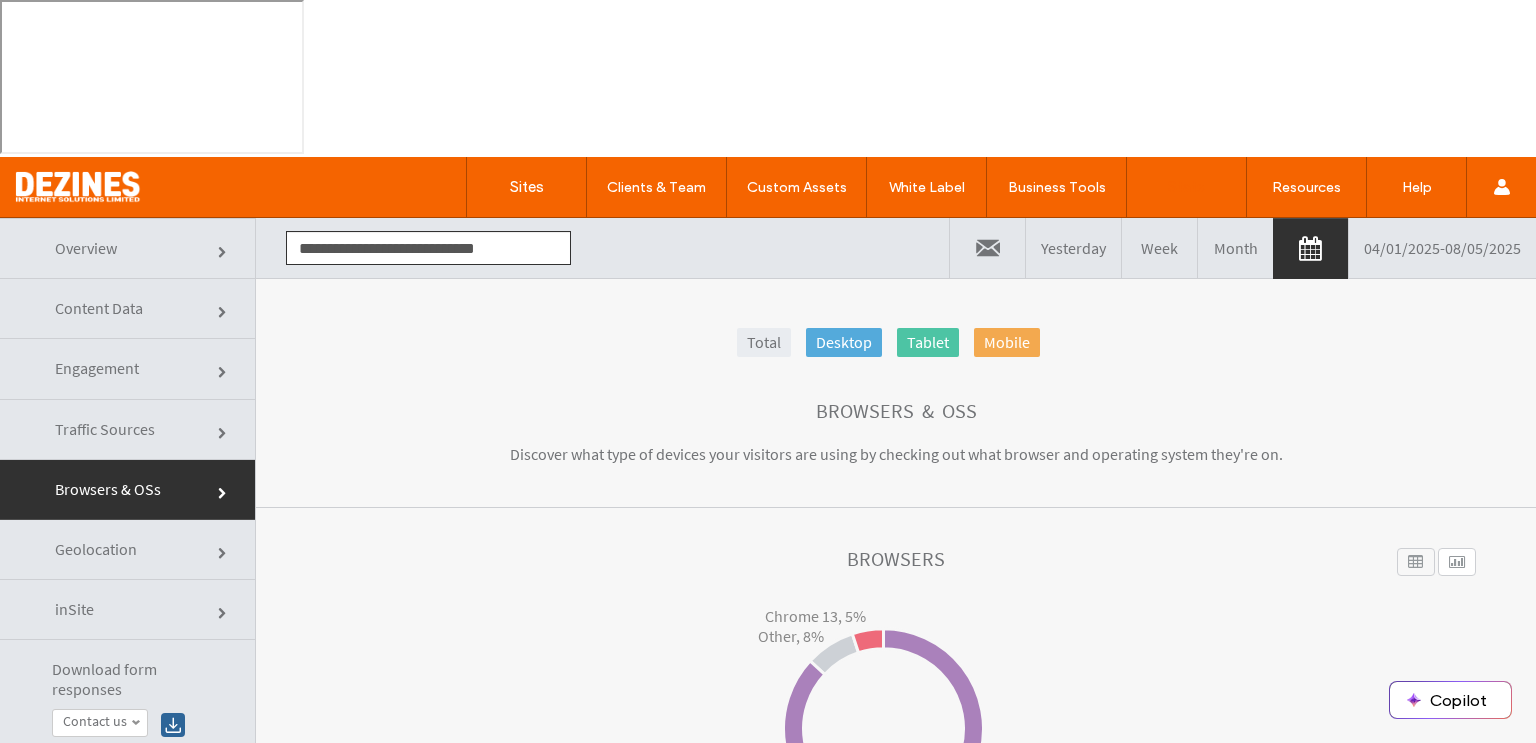 click 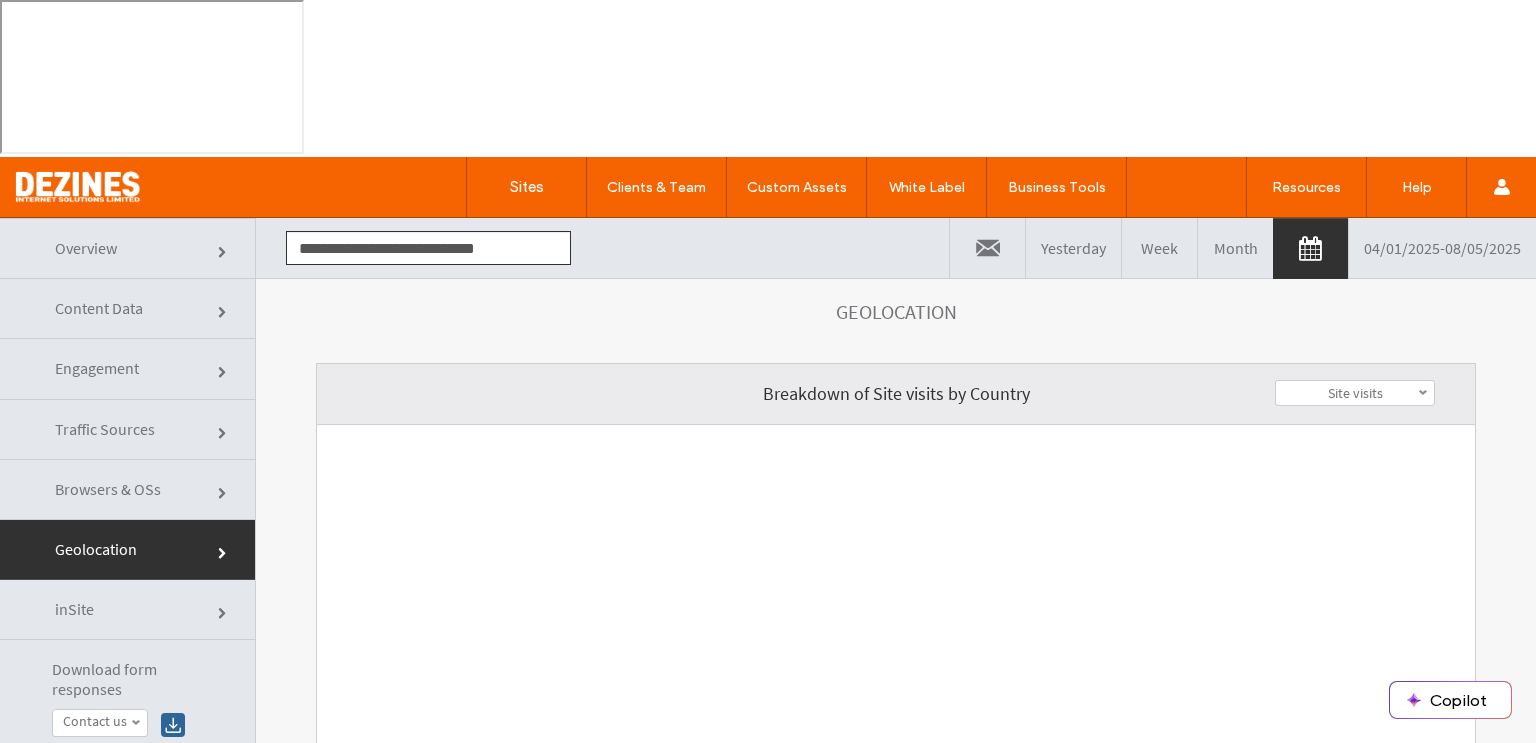 scroll, scrollTop: 0, scrollLeft: 0, axis: both 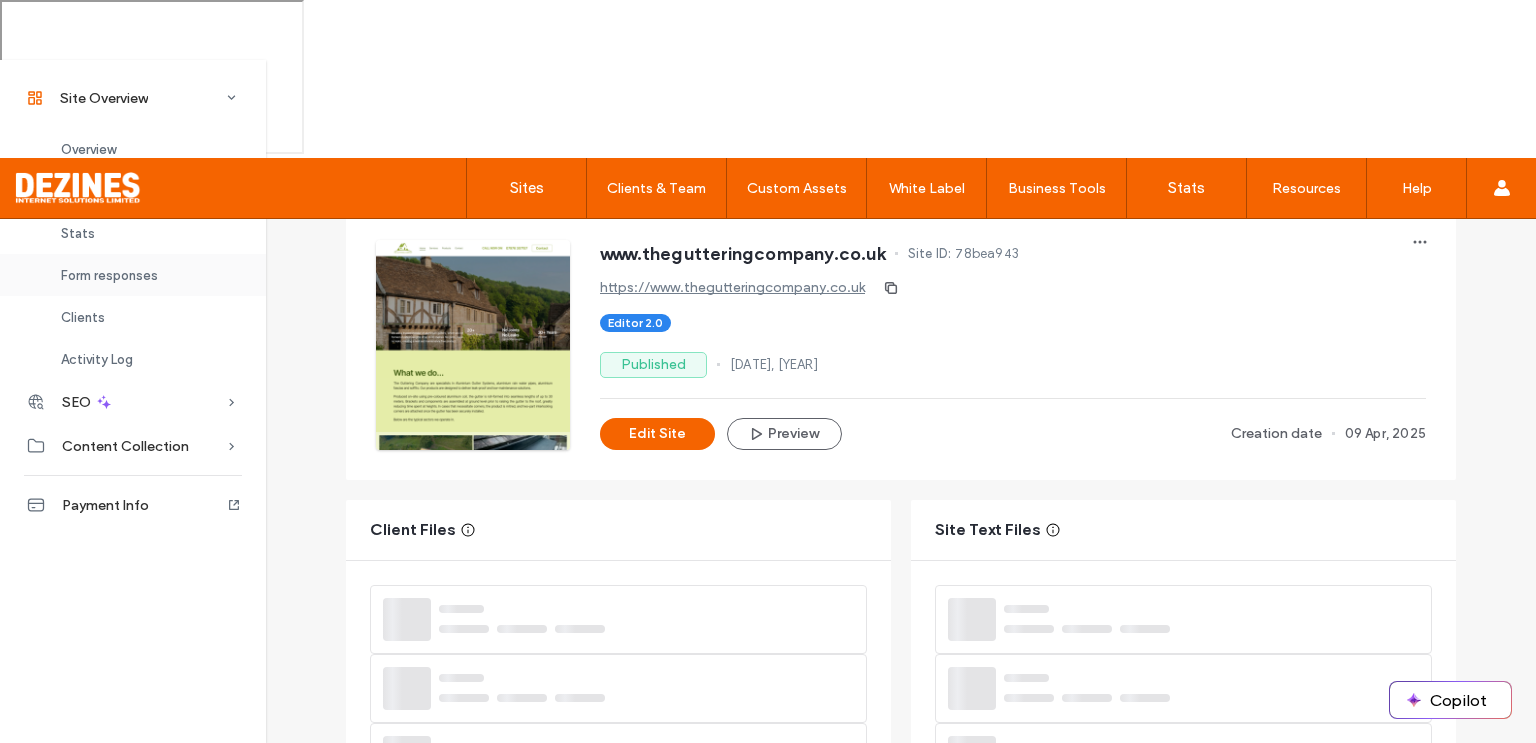 click on "Form responses" at bounding box center (109, 275) 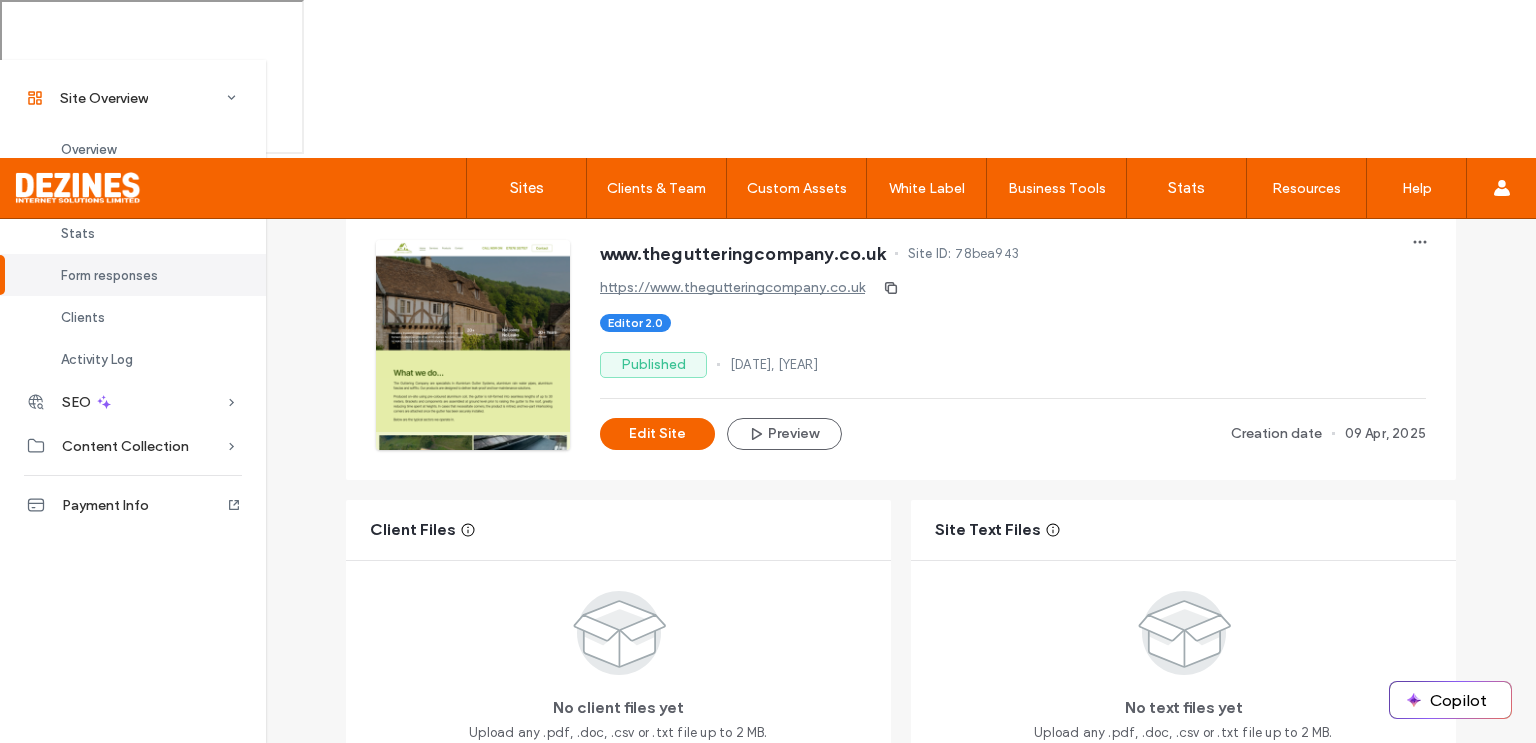scroll, scrollTop: 1278, scrollLeft: 0, axis: vertical 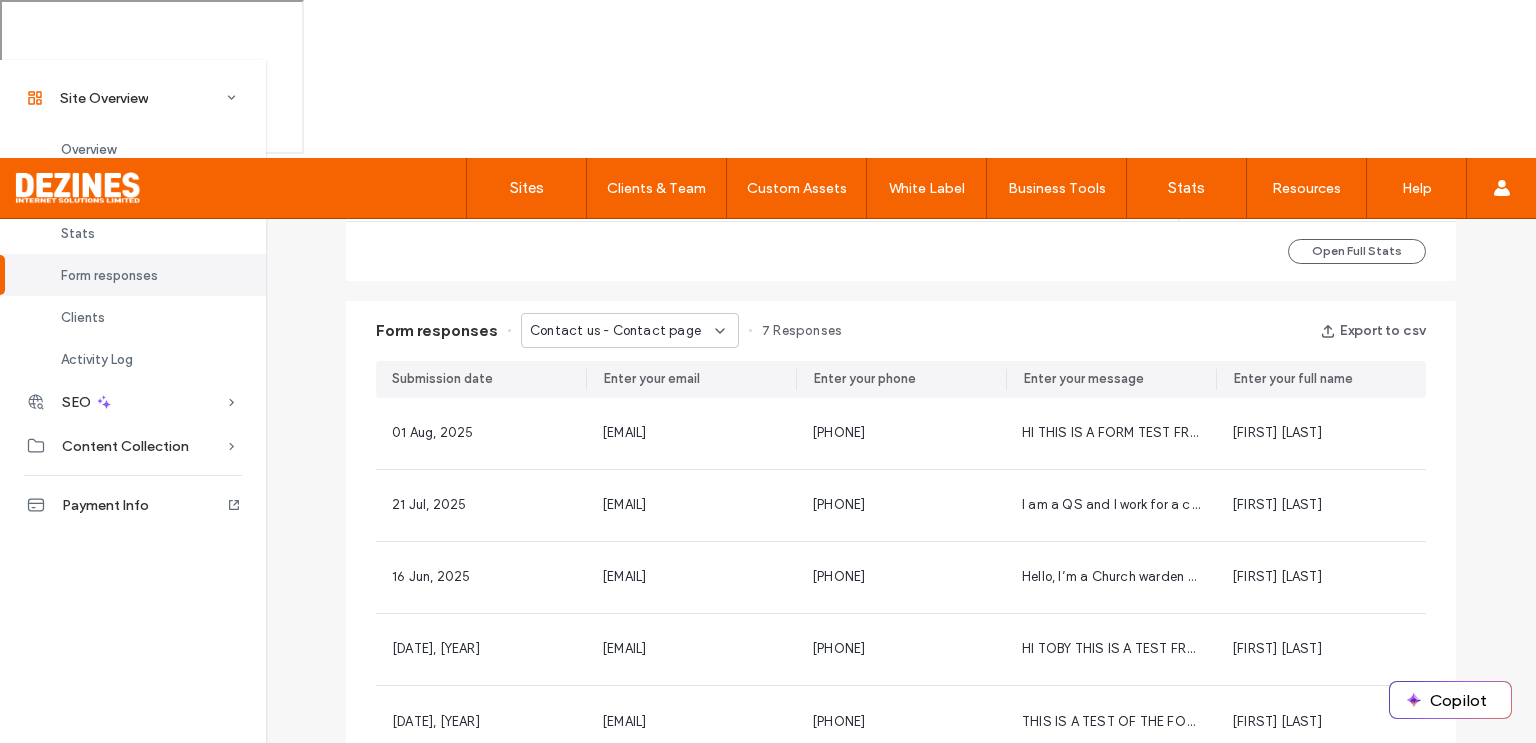 click on "2" at bounding box center (917, 788) 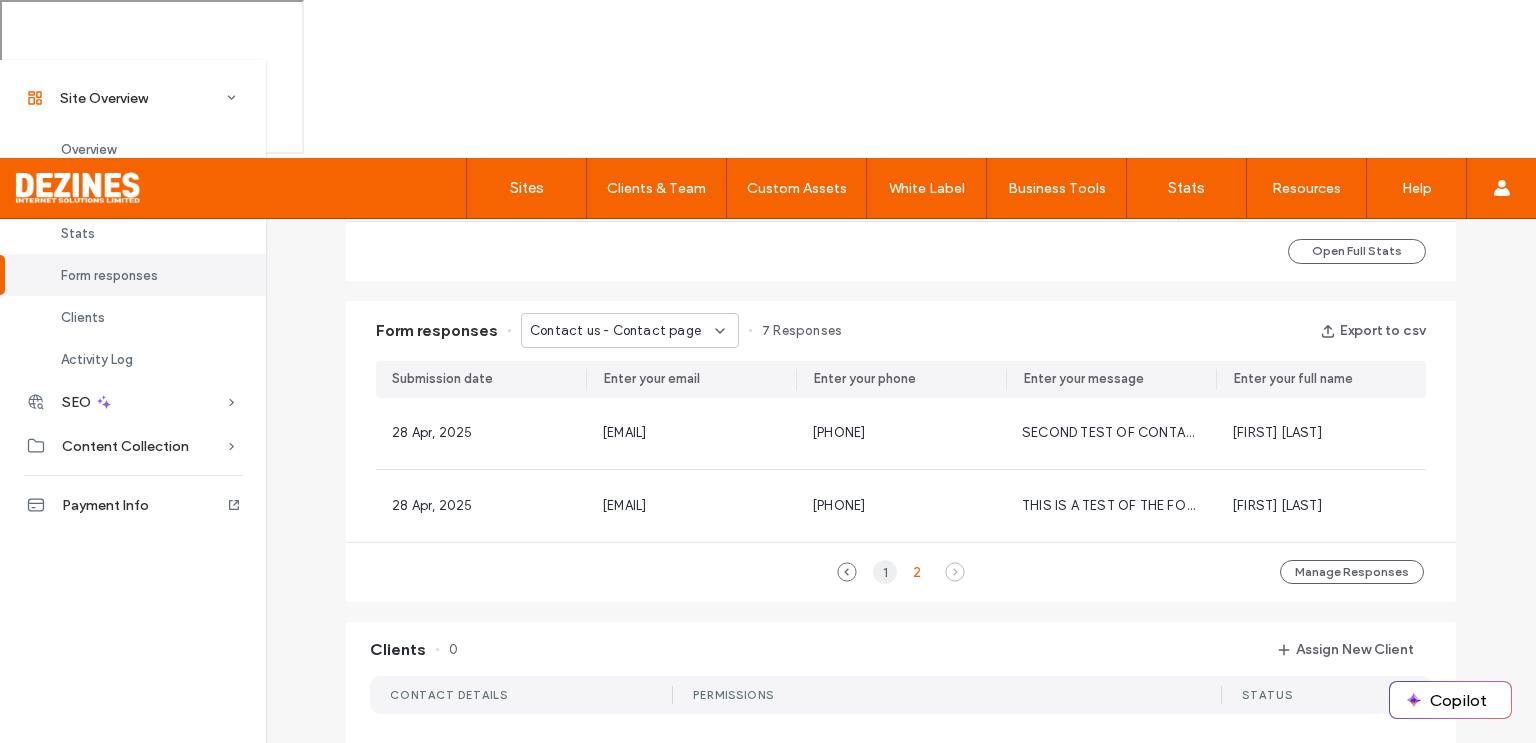 click on "1" at bounding box center (885, 572) 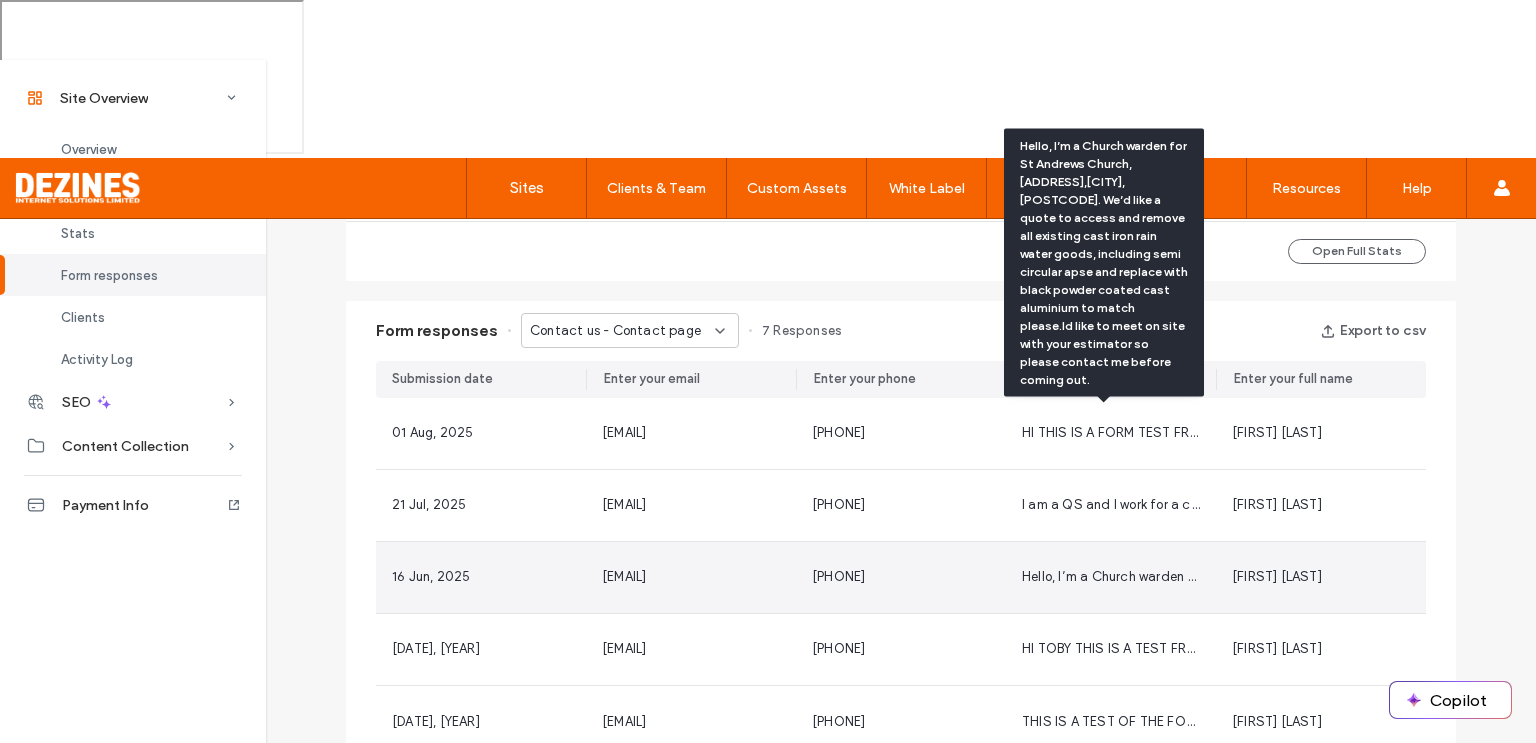 click on "Site Overview www.thegutteringcompany.co.uk Site ID: 78bea943 https://www.thegutteringcompany.co.uk Editor 2.0 Published [DATE], [YEAR] Edit Site Preview Creation date [DATE], [YEAR] Client Files No client files yet Upload any .pdf, .doc, .csv or .txt file up to 2 MB. Upload Files Site Text Files No text files yet Upload any .pdf, .doc, .csv or .txt file up to 2 MB. Upload Files Site visits 7 30% Engagement 1 100% Last 7 days [DATE] [DATE] [DATE] [DATE] [DATE] 0 1 2 3 4 7 Site visits Mobile 42.9% 25% Desktop 57.1% 33.3% Open Full Stats Form responses Contact us - Contact page 7 Responses Export to csv Submission date Enter your email Enter your phone Enter your message Enter your full name [DATE] [EMAIL] [PHONE] HI THIS IS A FORM TEST FROM [FIRST] TO EVIDENCE THE FUNCTIONALITY OF THE WEBSITE CONTACT FORM.
NO FURTHER ACTION REQUIRD. [FIRST] [LAST] [DATE] [EMAIL] [PHONE] [FIRST] [LAST] [DATE] [EMAIL] [PHONE] [FIRST] [LAST] [DATE]" at bounding box center (901, 428) 